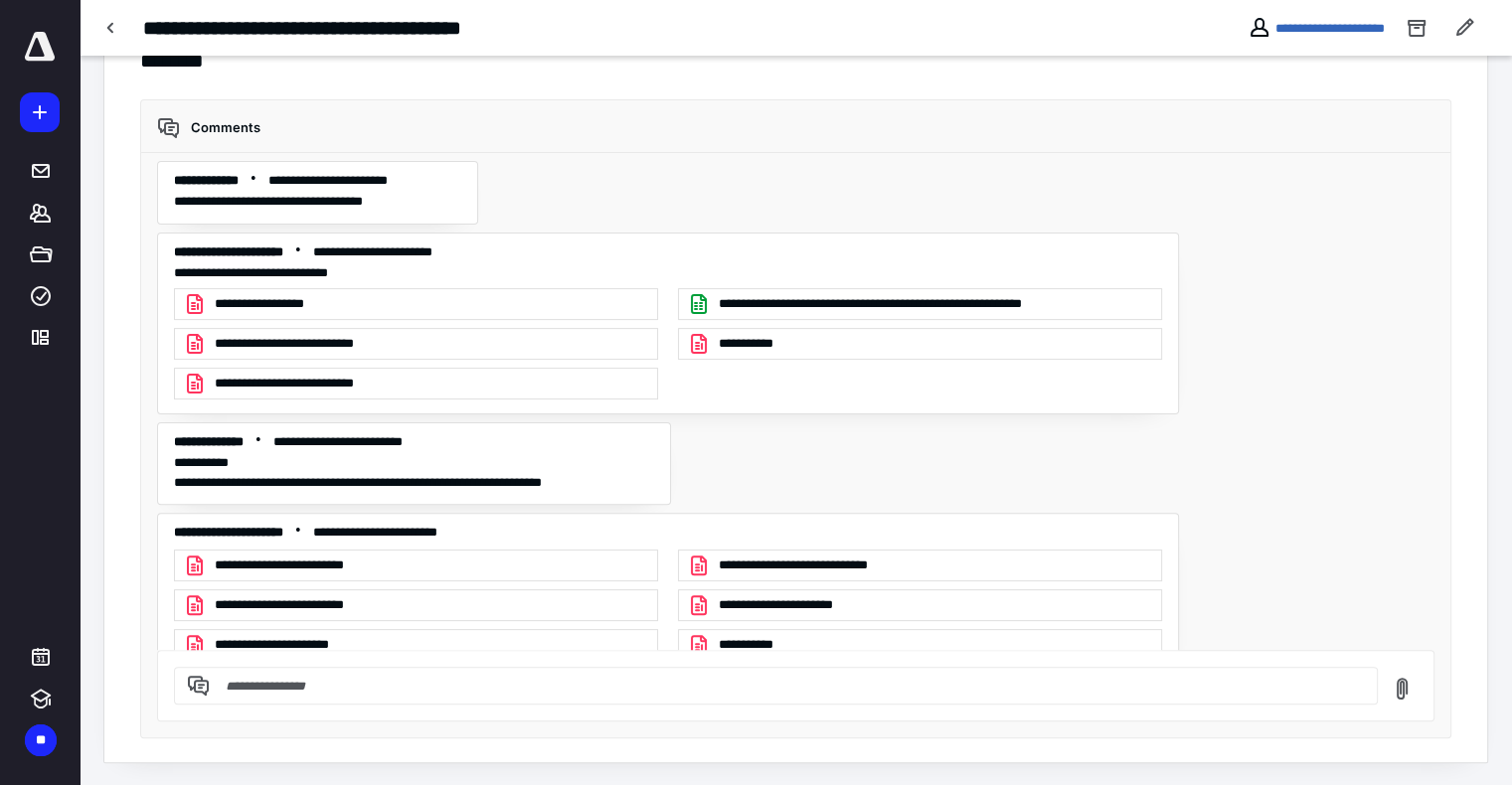 scroll, scrollTop: 473, scrollLeft: 0, axis: vertical 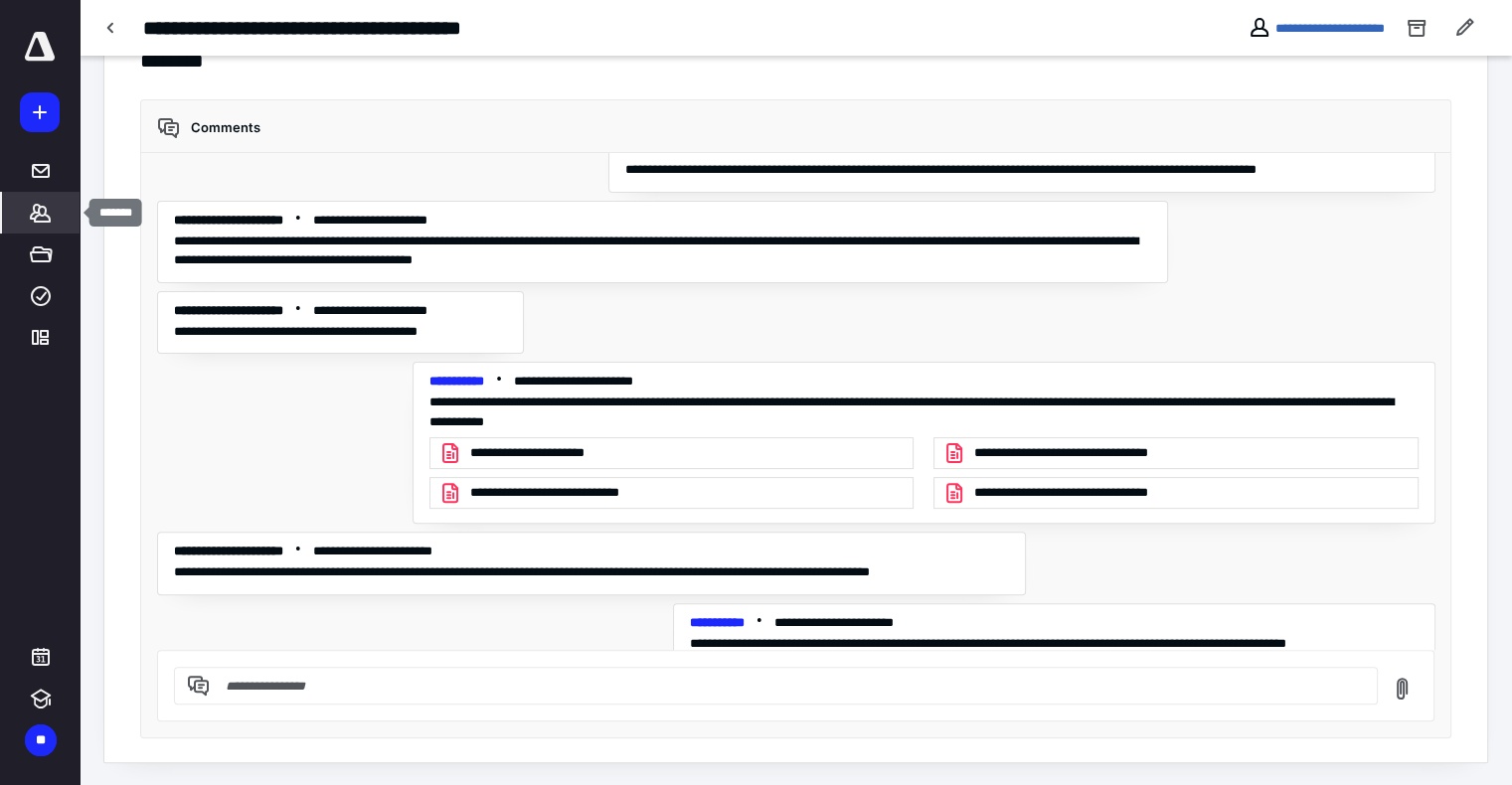 click on "*******" at bounding box center [41, 213] 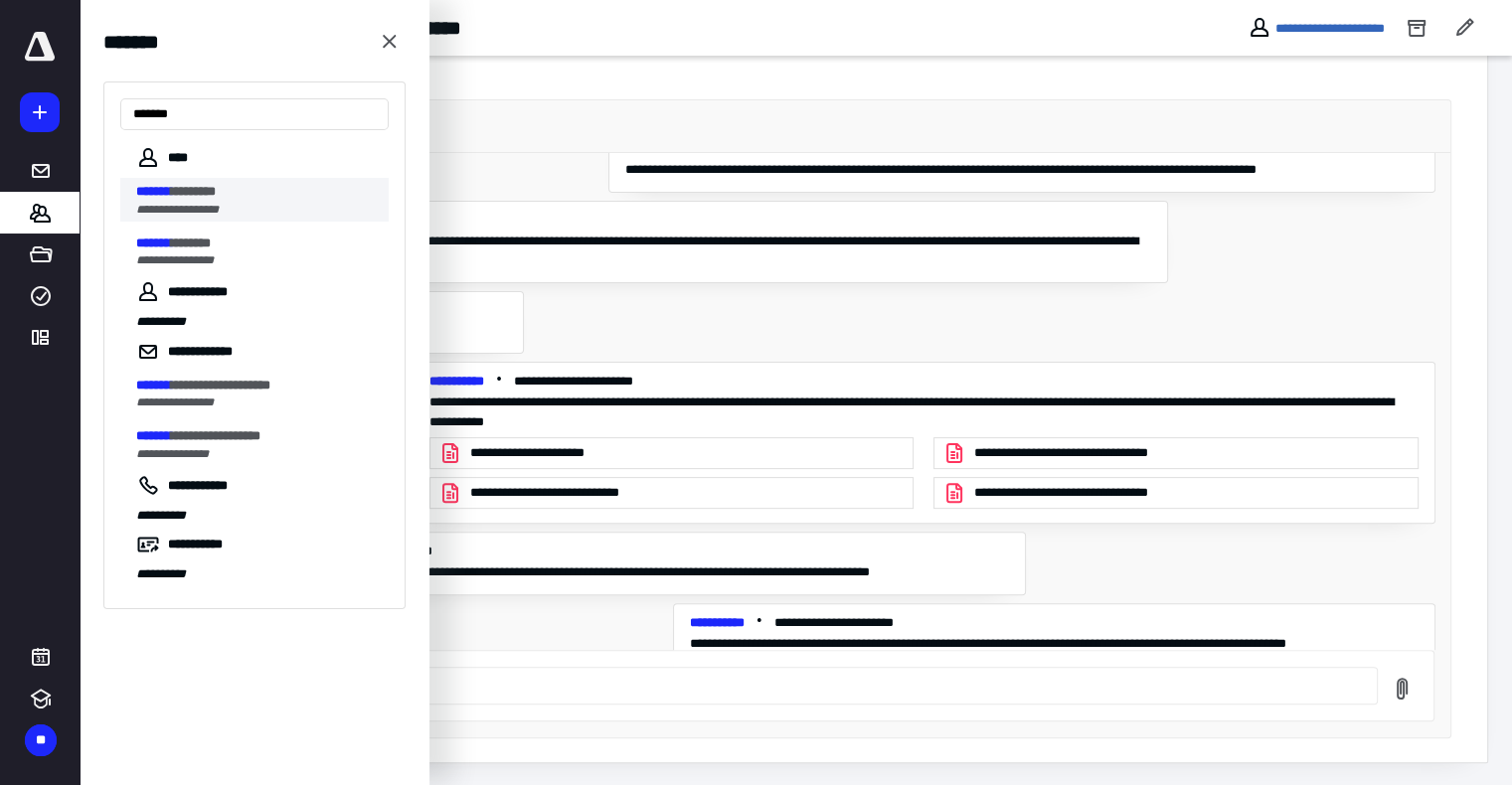 type on "*******" 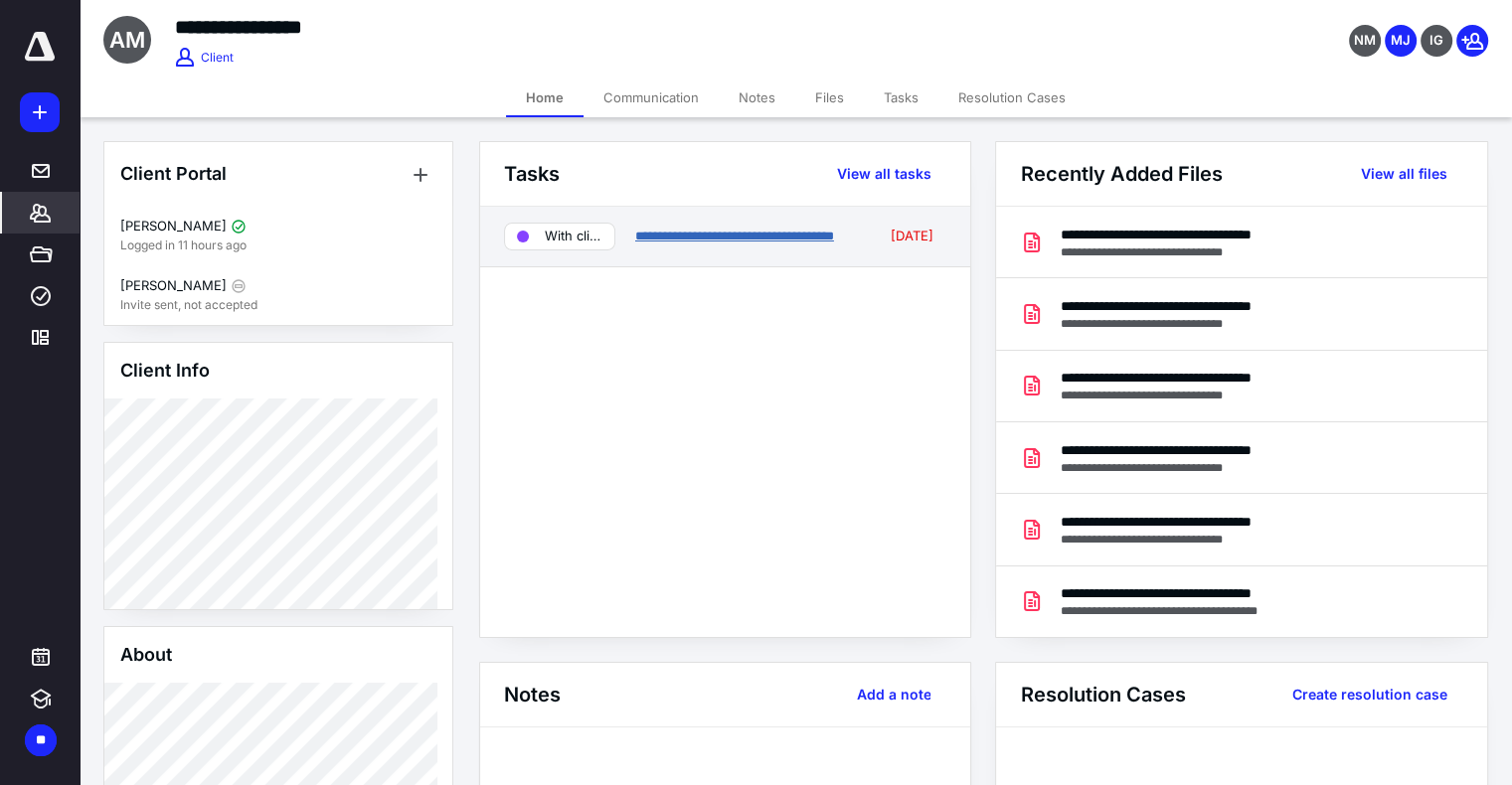 click on "**********" at bounding box center [735, 236] 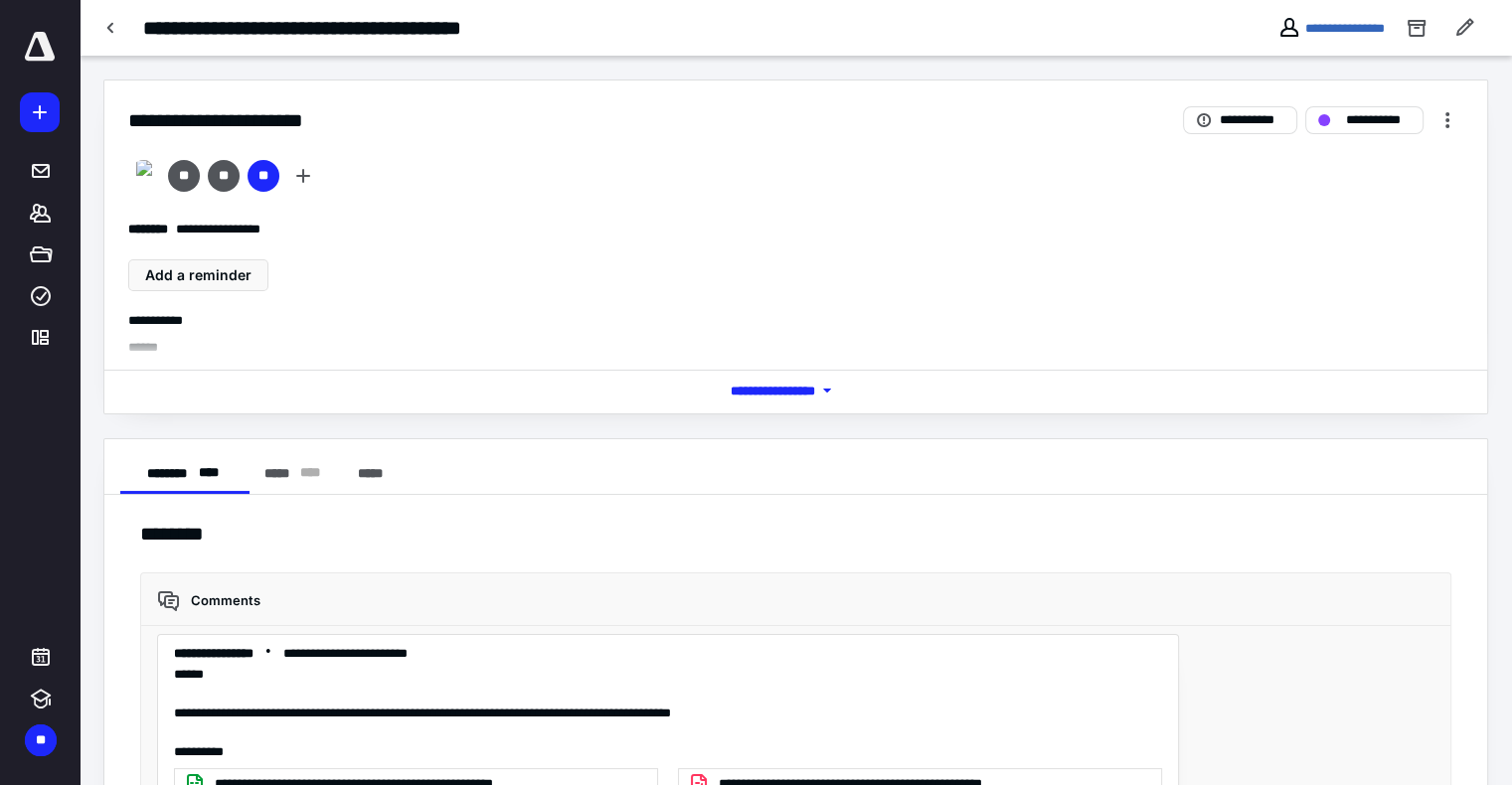 scroll, scrollTop: 7974, scrollLeft: 0, axis: vertical 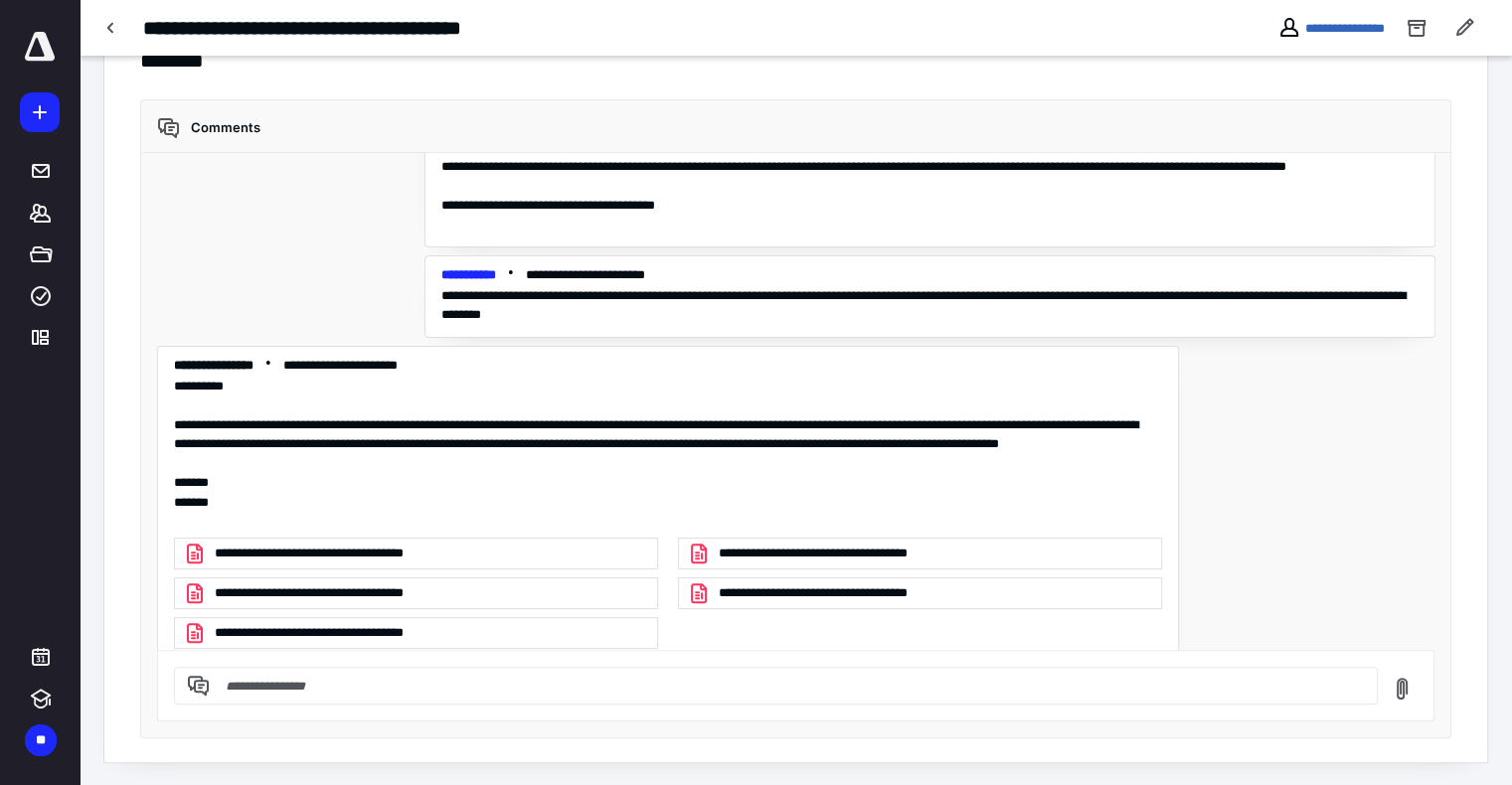 click at bounding box center [787, 686] 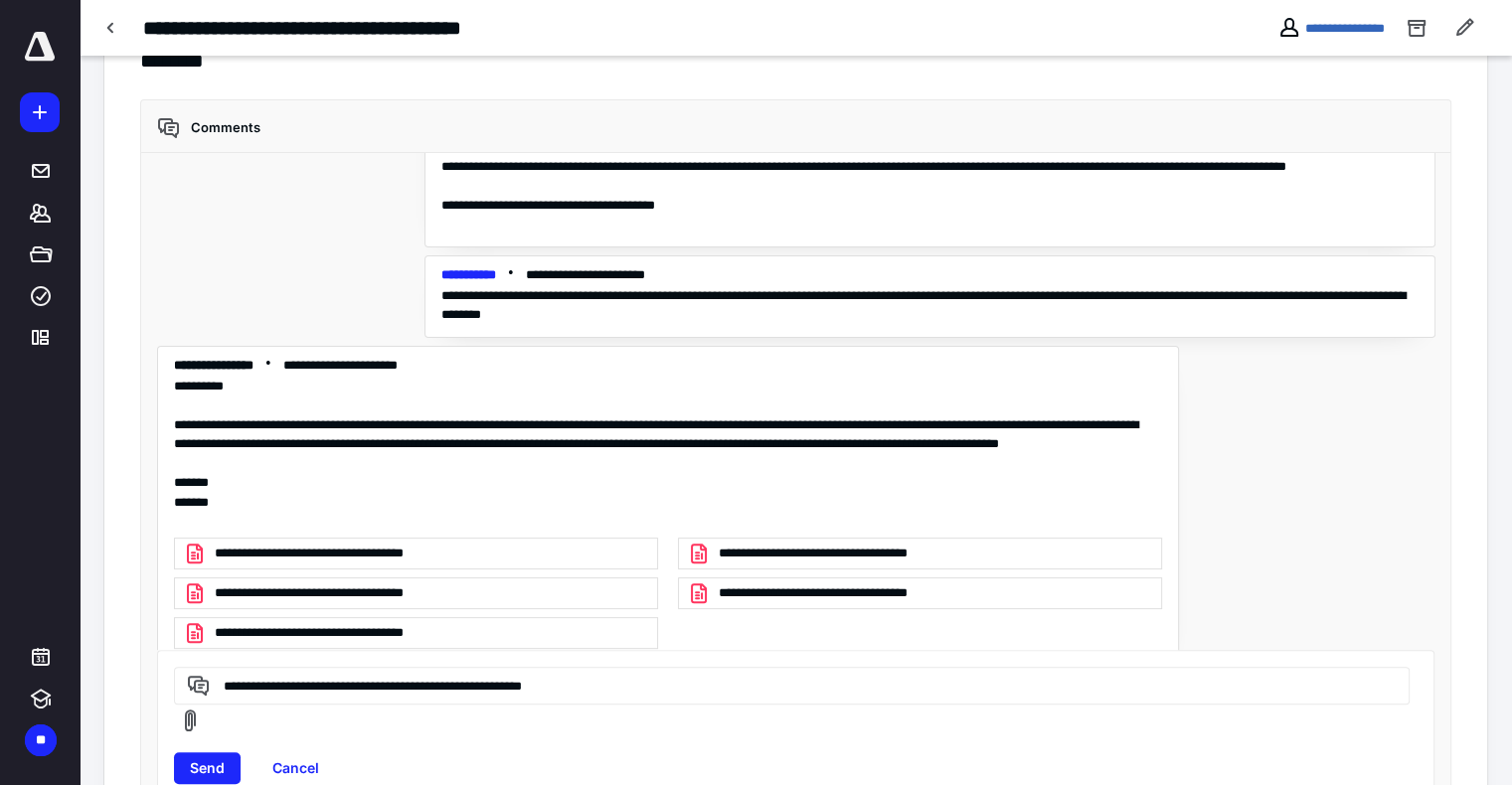 drag, startPoint x: 371, startPoint y: 687, endPoint x: 616, endPoint y: 692, distance: 245.051 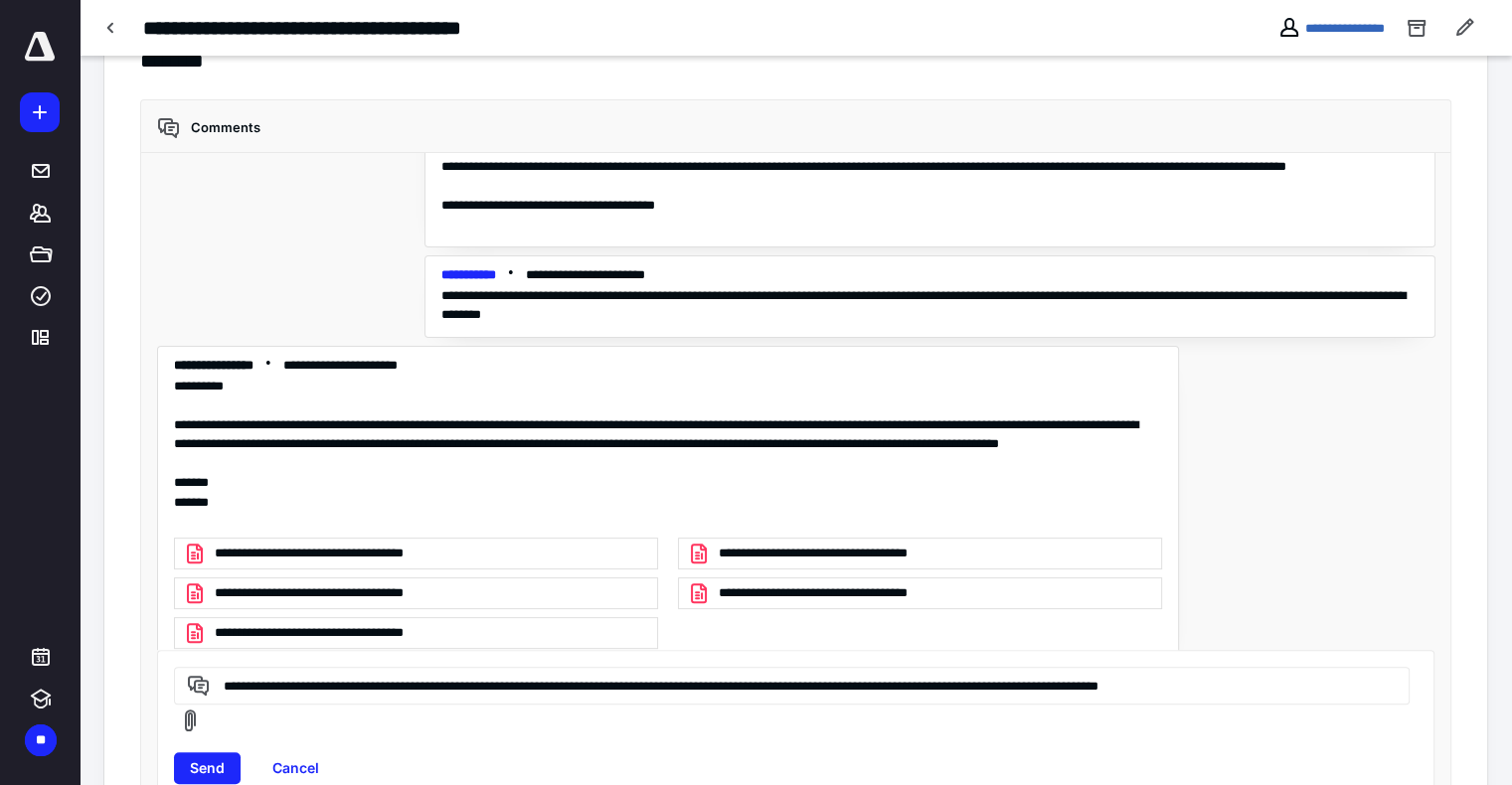 click on "**********" at bounding box center [788, 685] 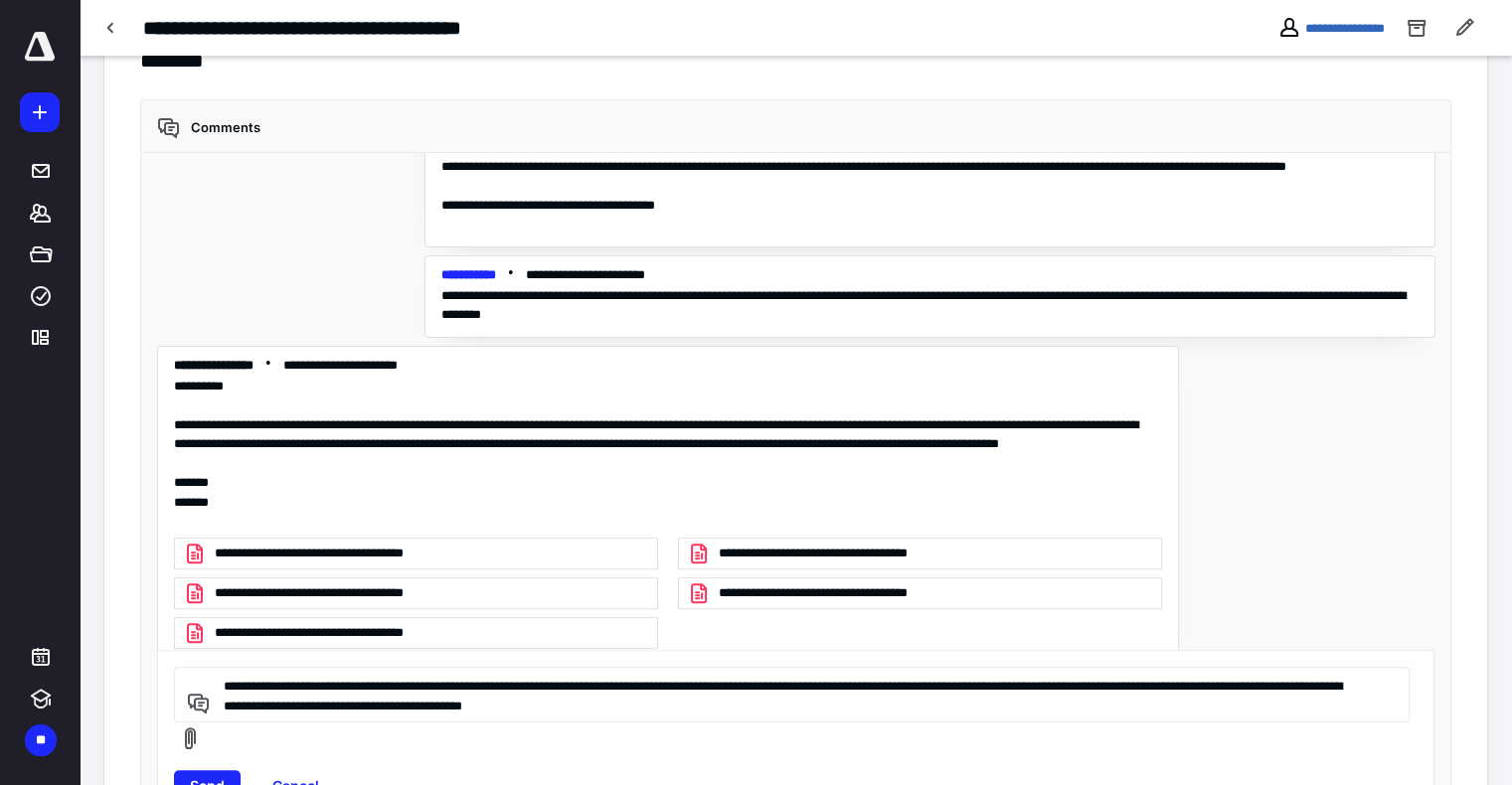 click on "**********" at bounding box center [788, 695] 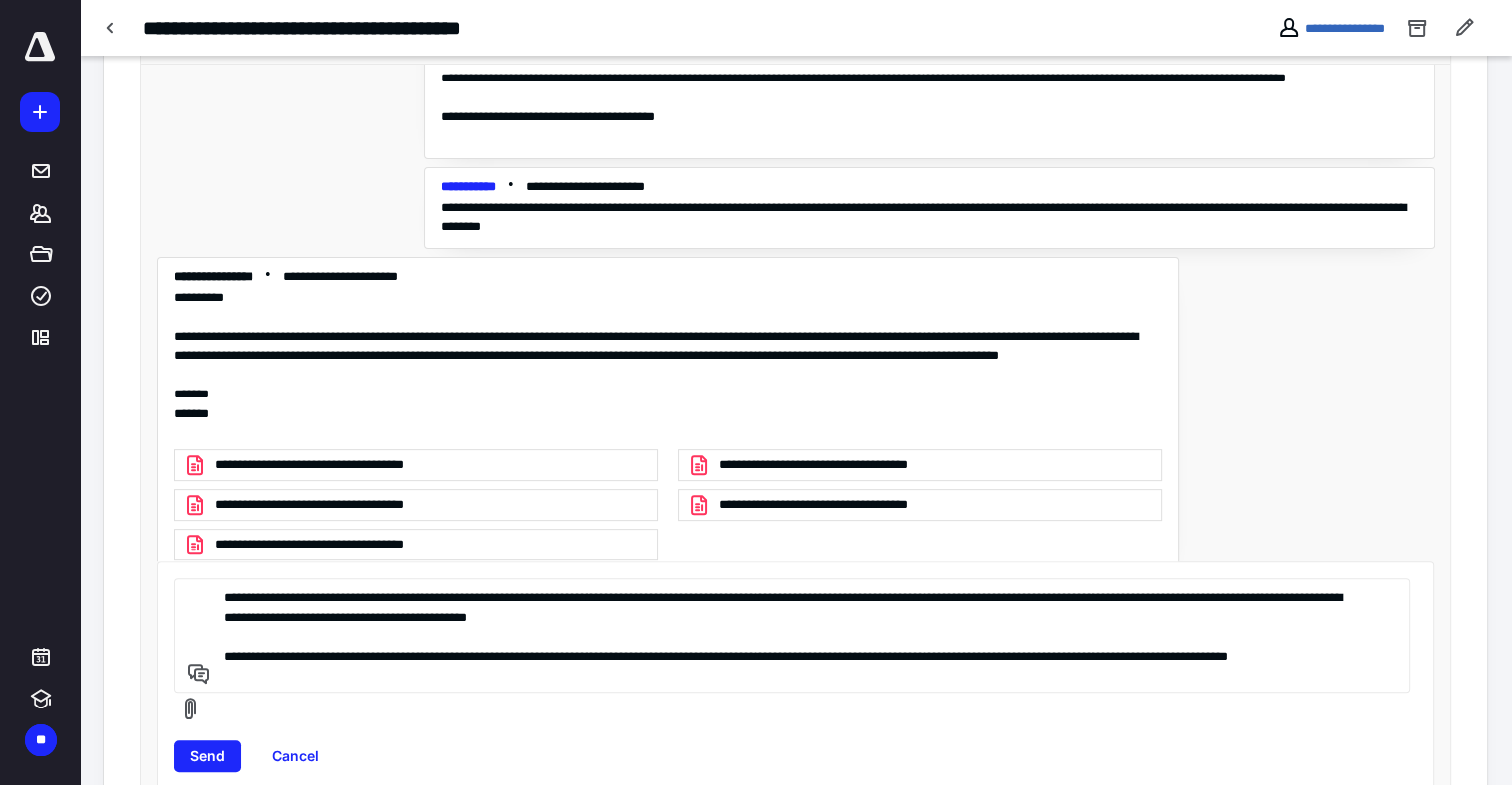 scroll, scrollTop: 565, scrollLeft: 0, axis: vertical 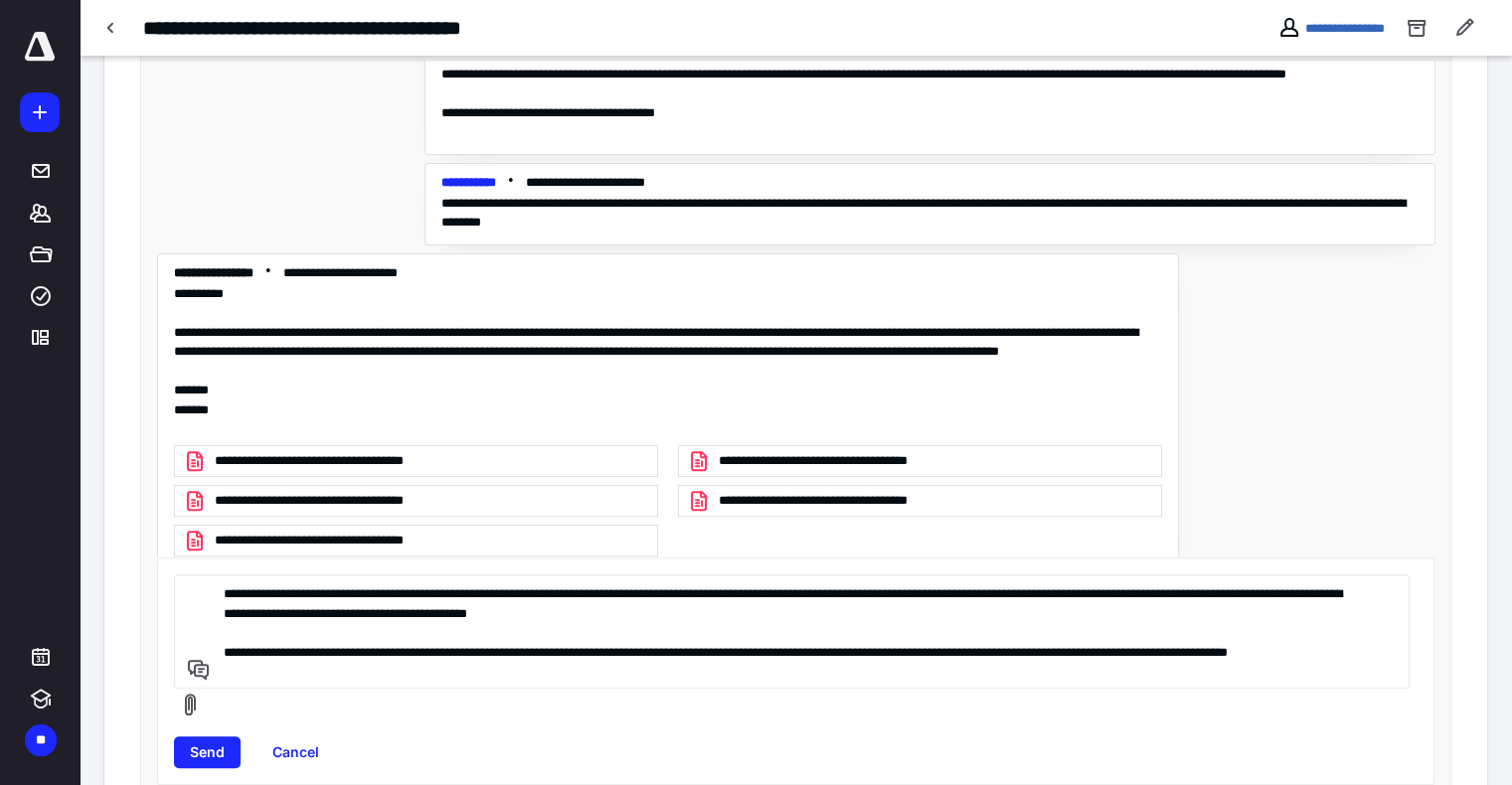 drag, startPoint x: 230, startPoint y: 679, endPoint x: 382, endPoint y: 693, distance: 152.64338 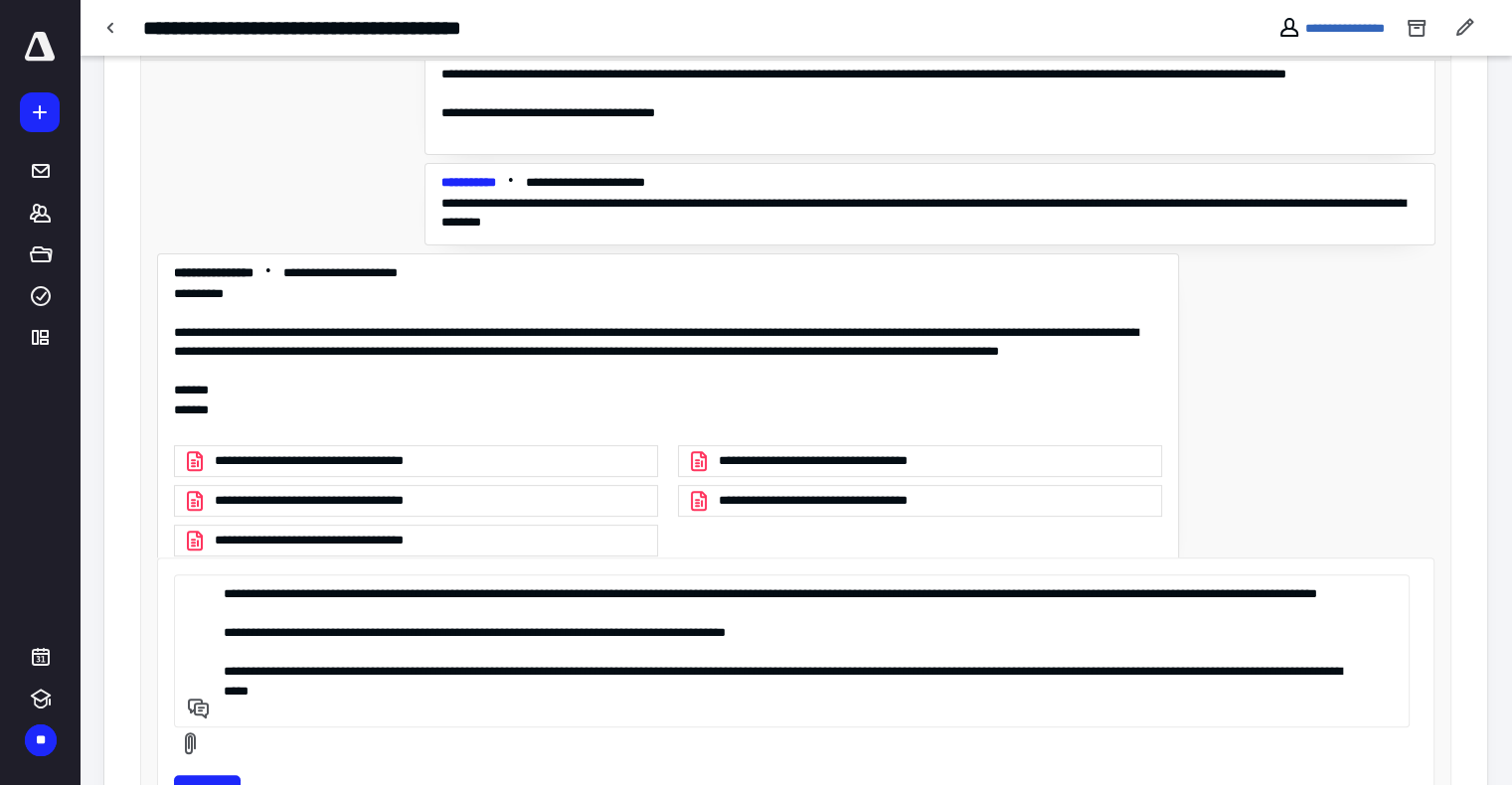 click on "**********" at bounding box center (788, 651) 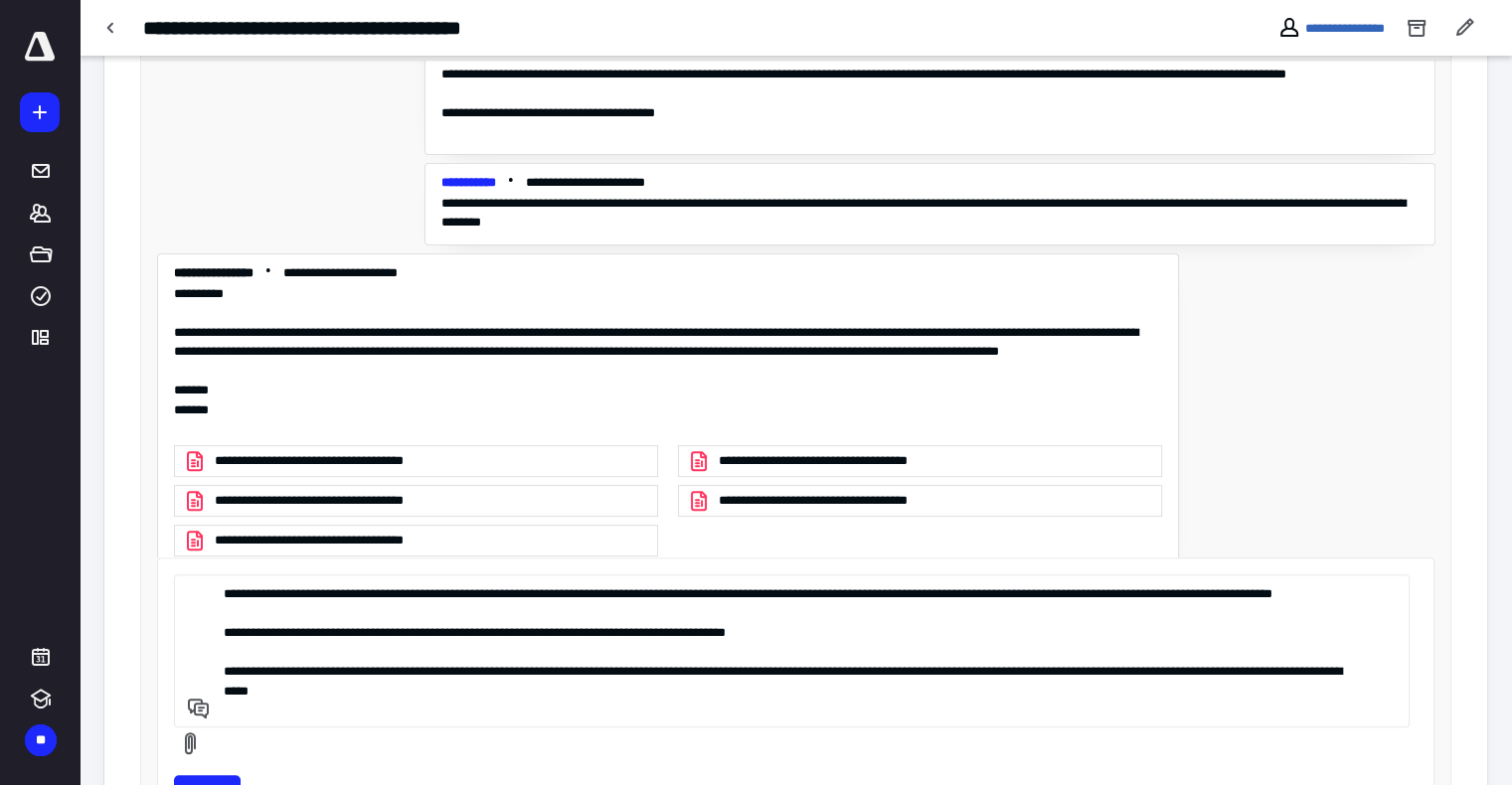 click on "**********" at bounding box center (788, 651) 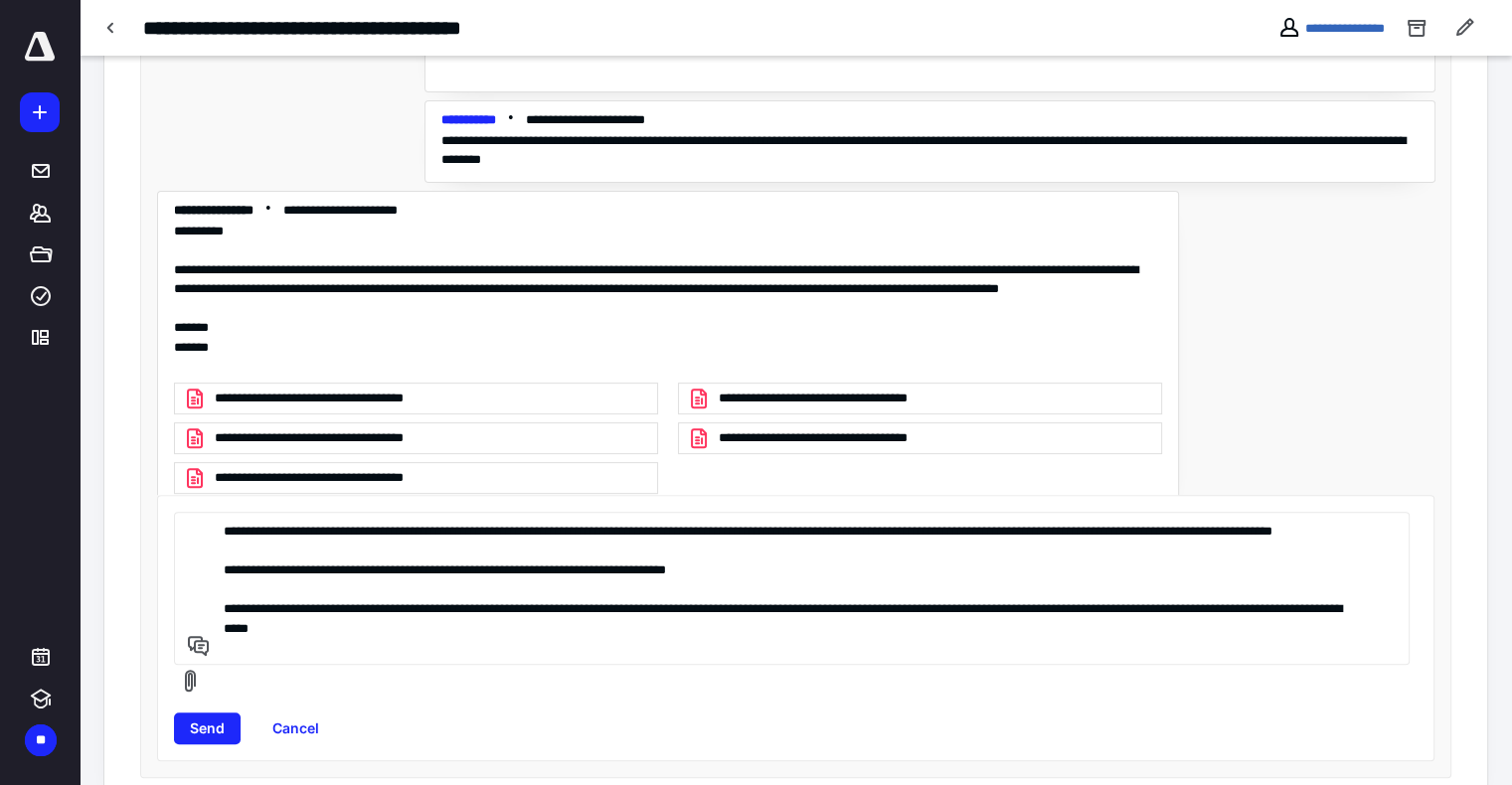 scroll, scrollTop: 636, scrollLeft: 0, axis: vertical 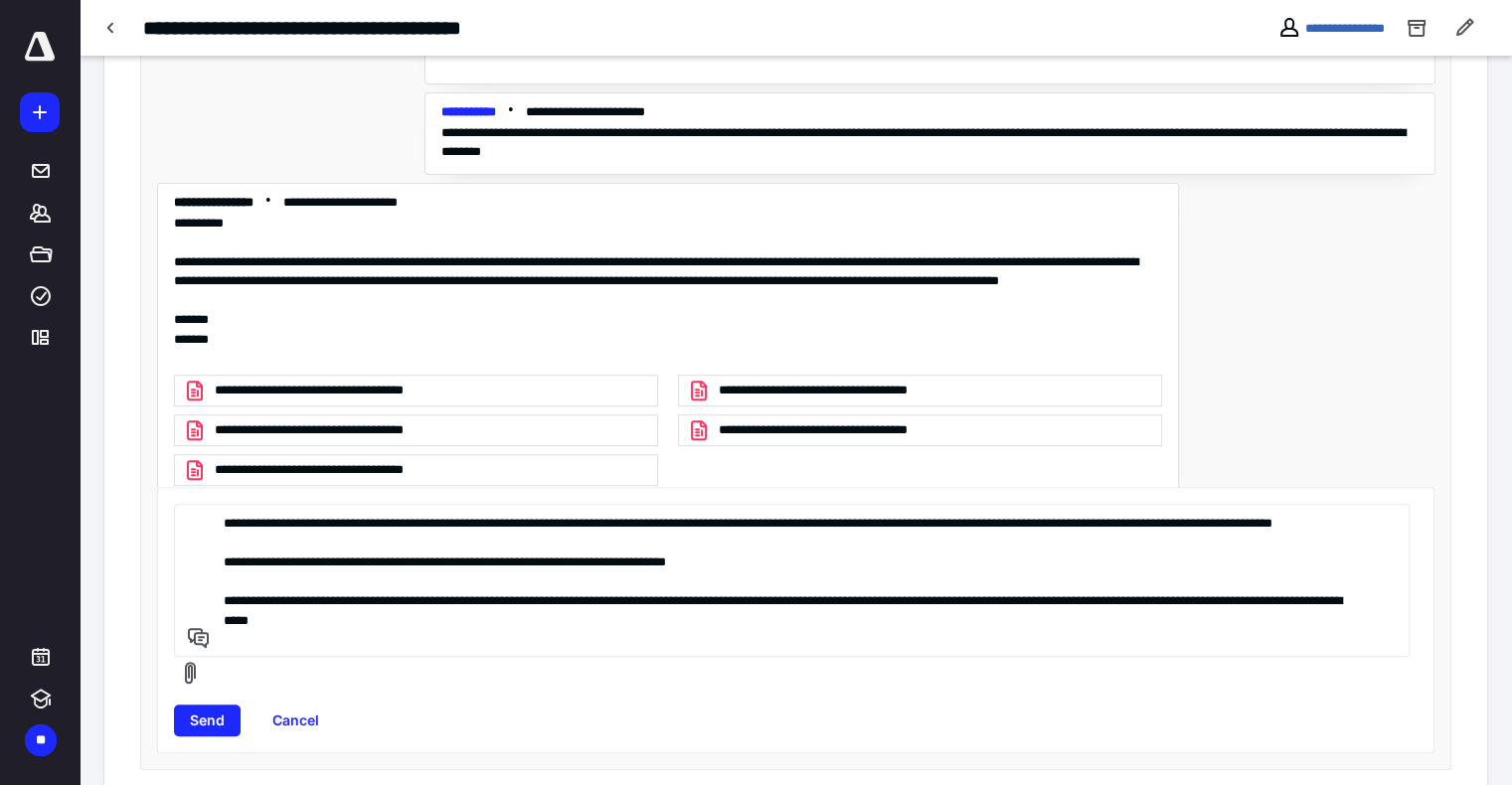 drag, startPoint x: 590, startPoint y: 640, endPoint x: 556, endPoint y: 620, distance: 39.446166 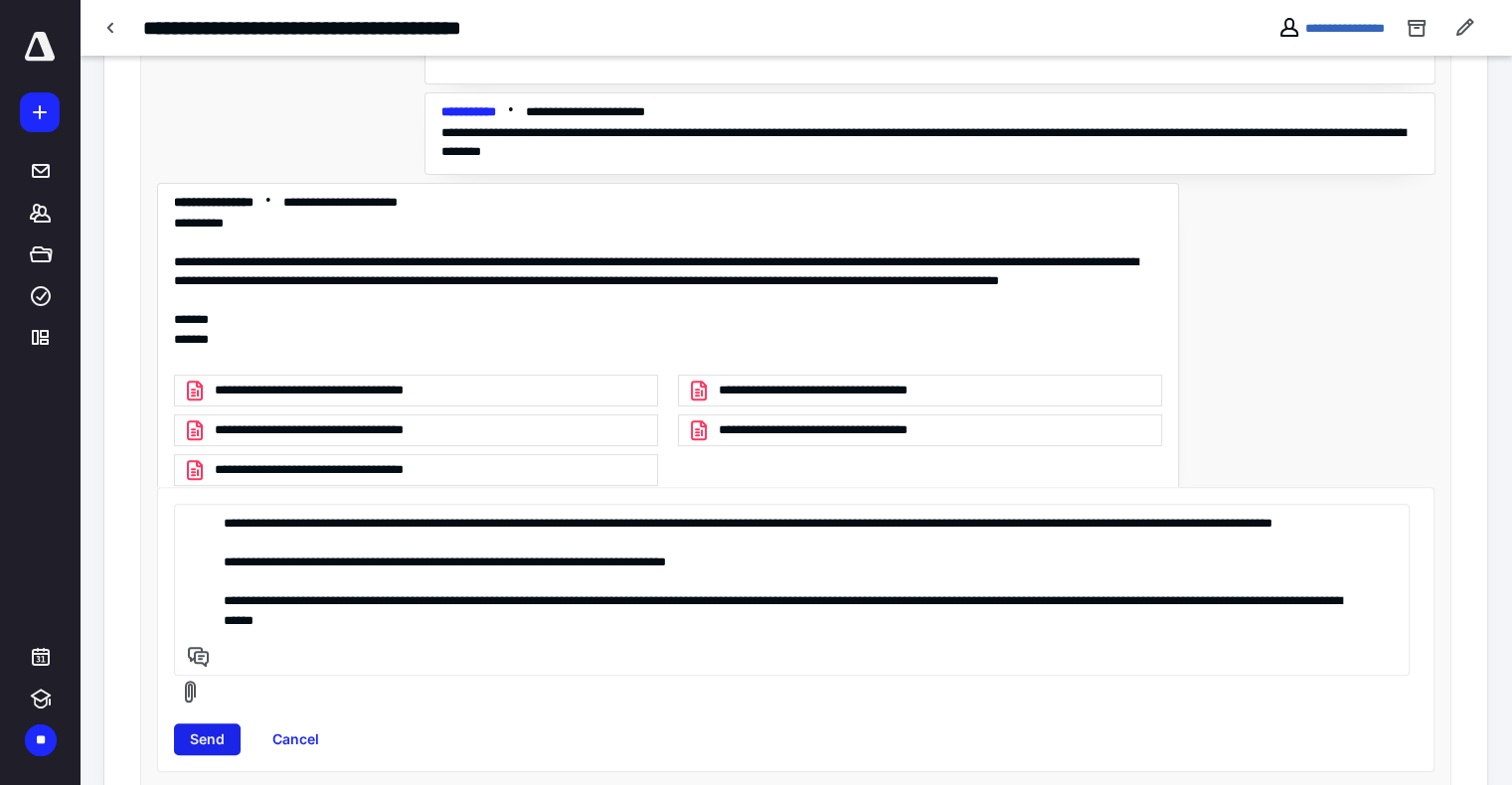type on "**********" 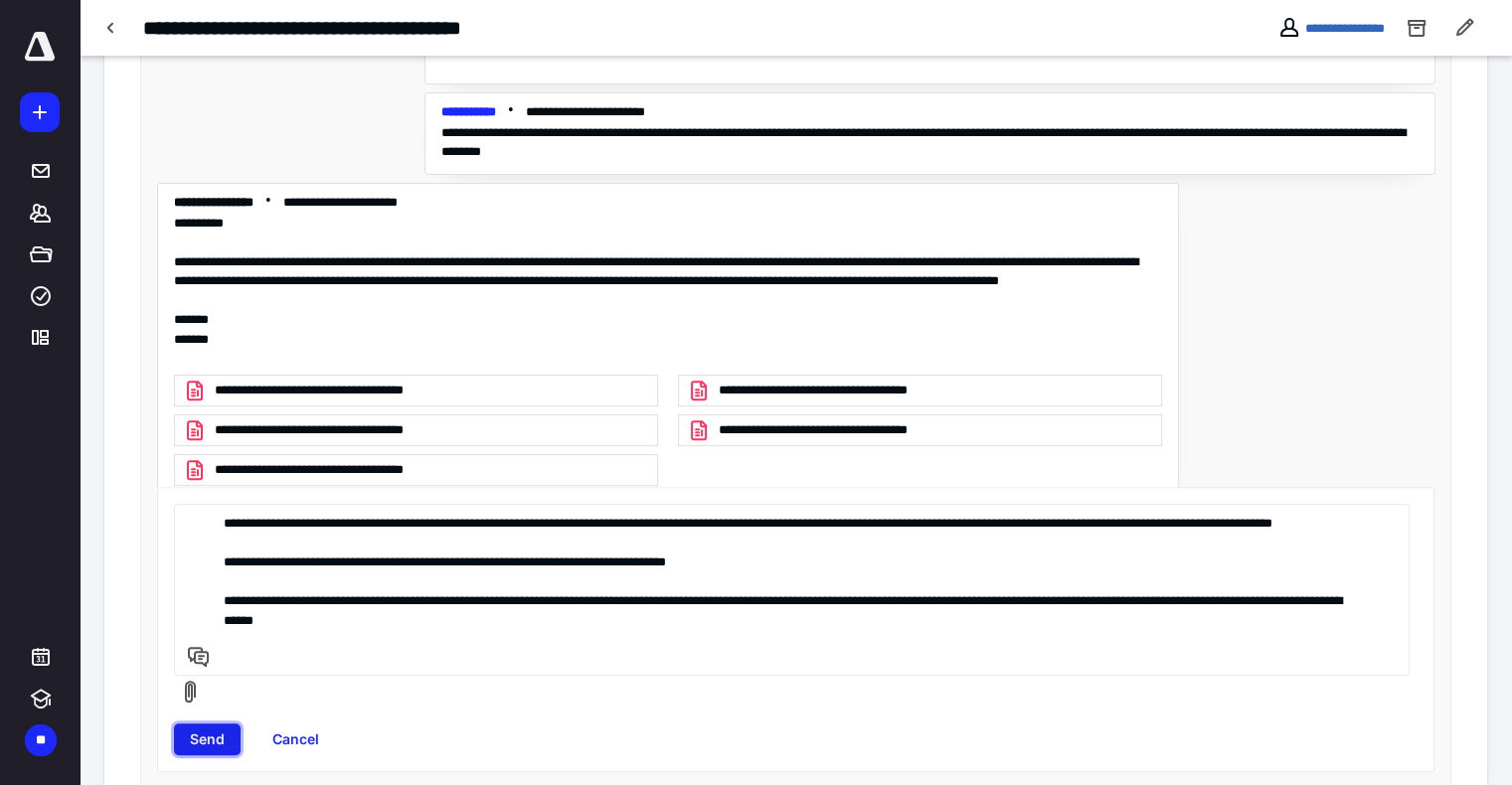 click on "Send" at bounding box center (207, 739) 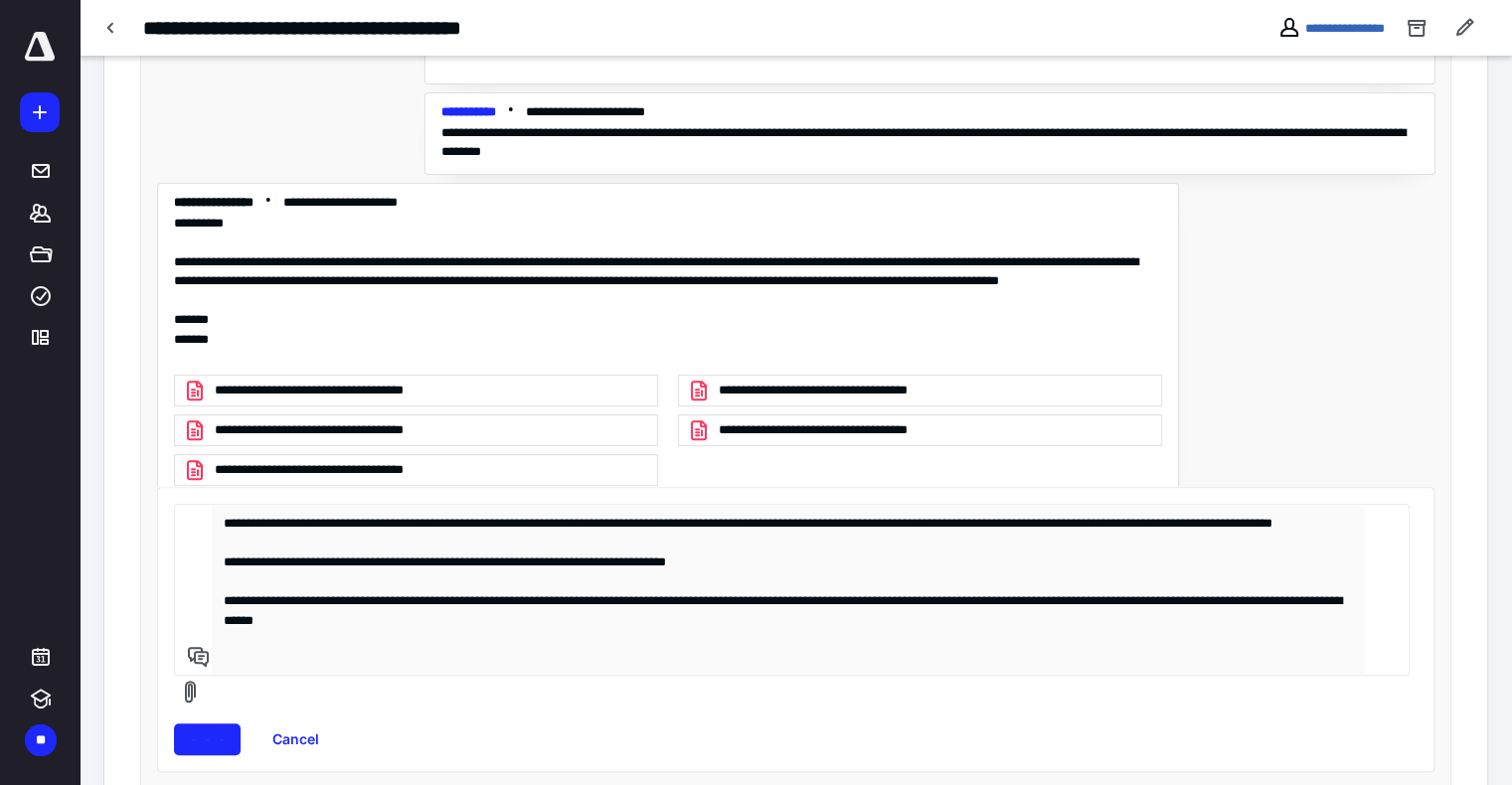type 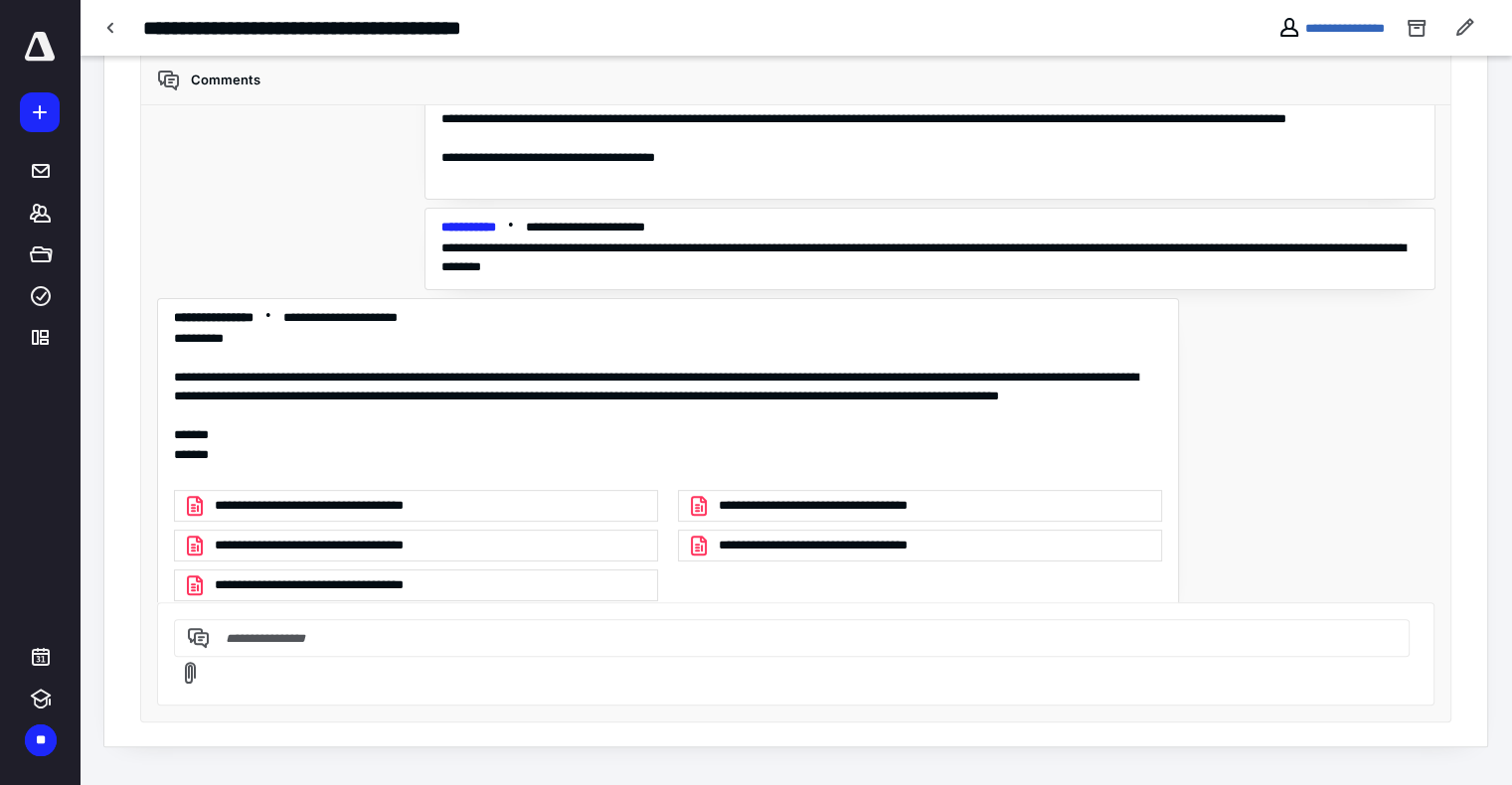 scroll, scrollTop: 473, scrollLeft: 0, axis: vertical 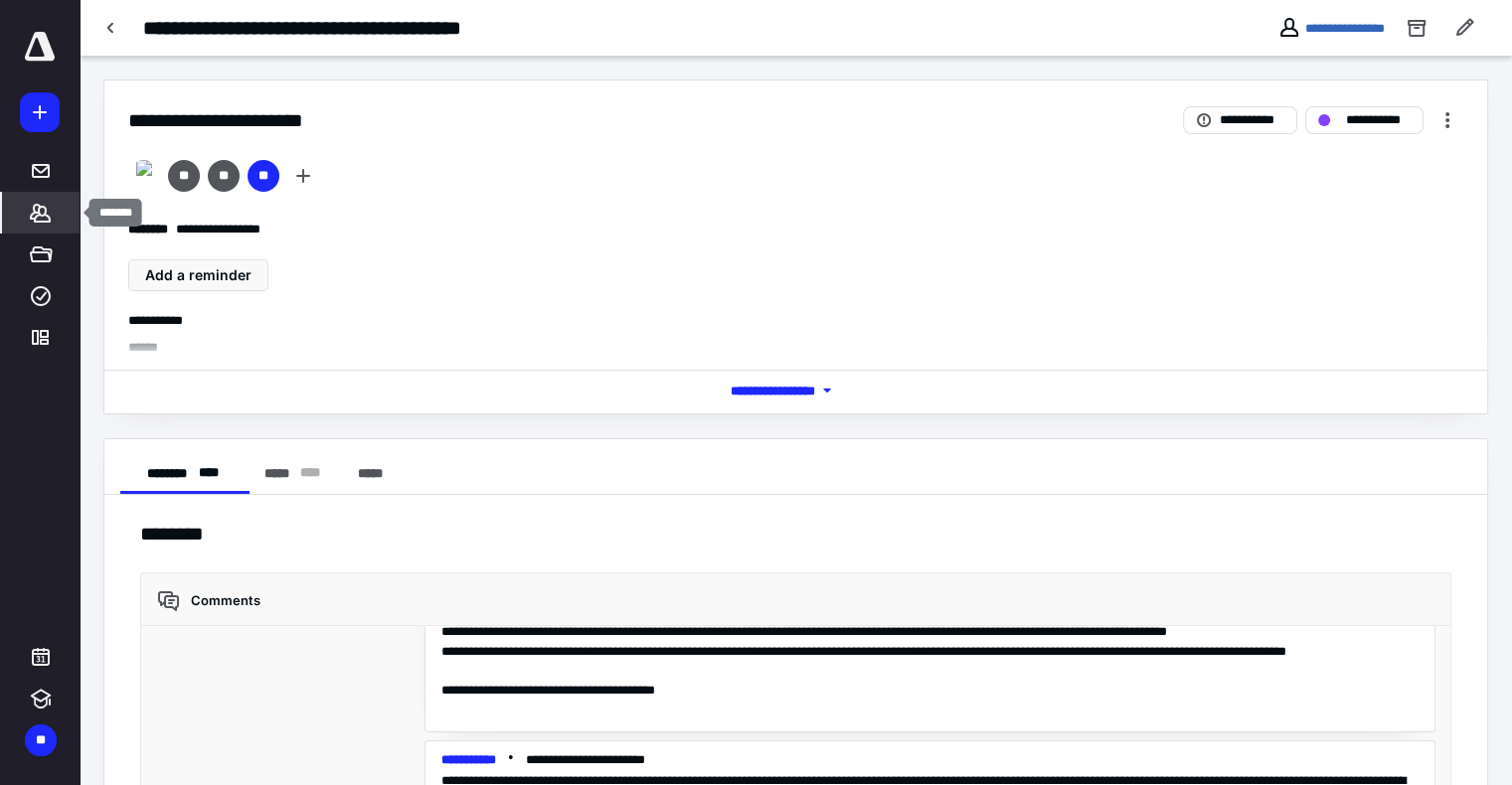 click 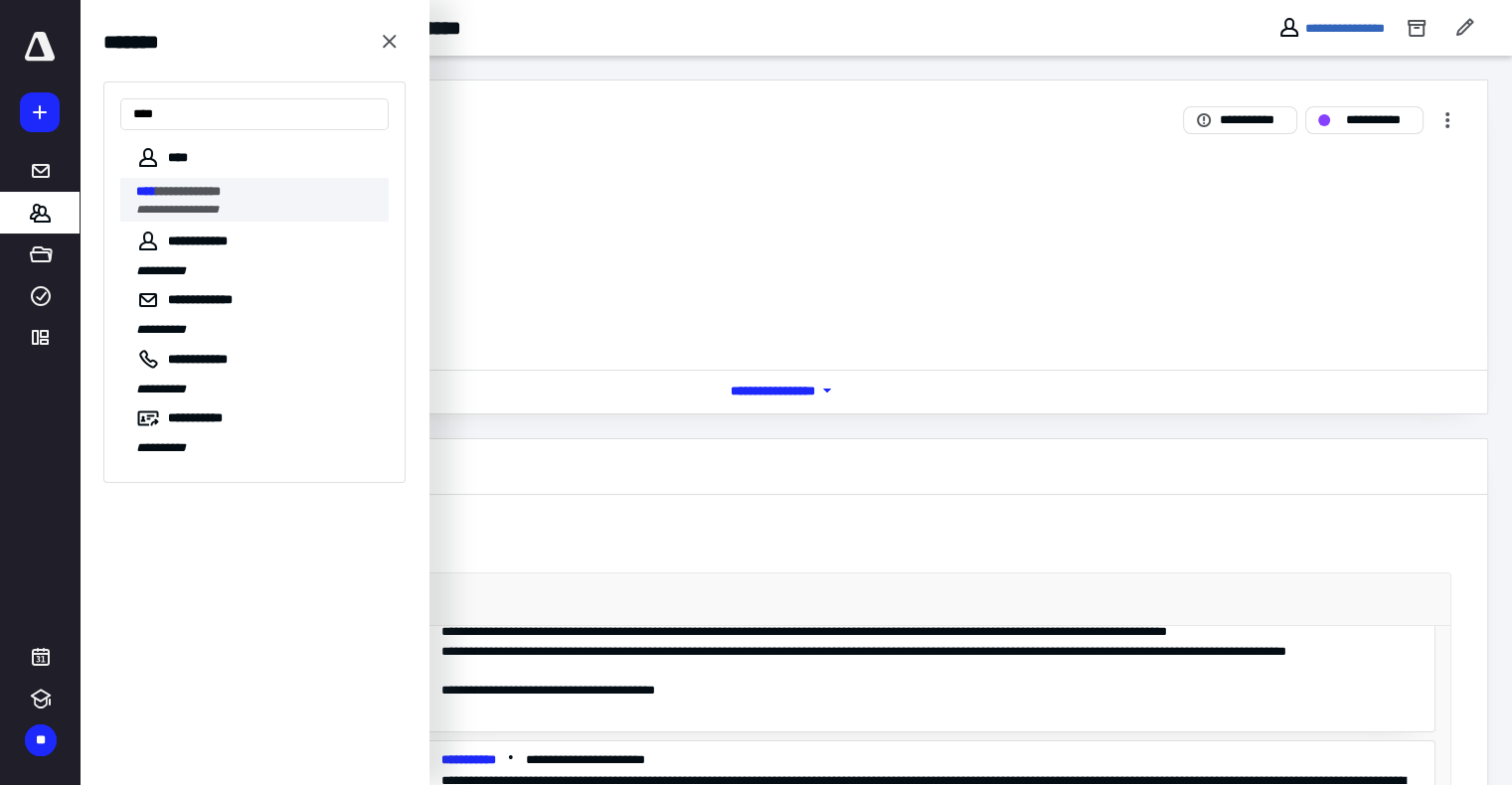type on "****" 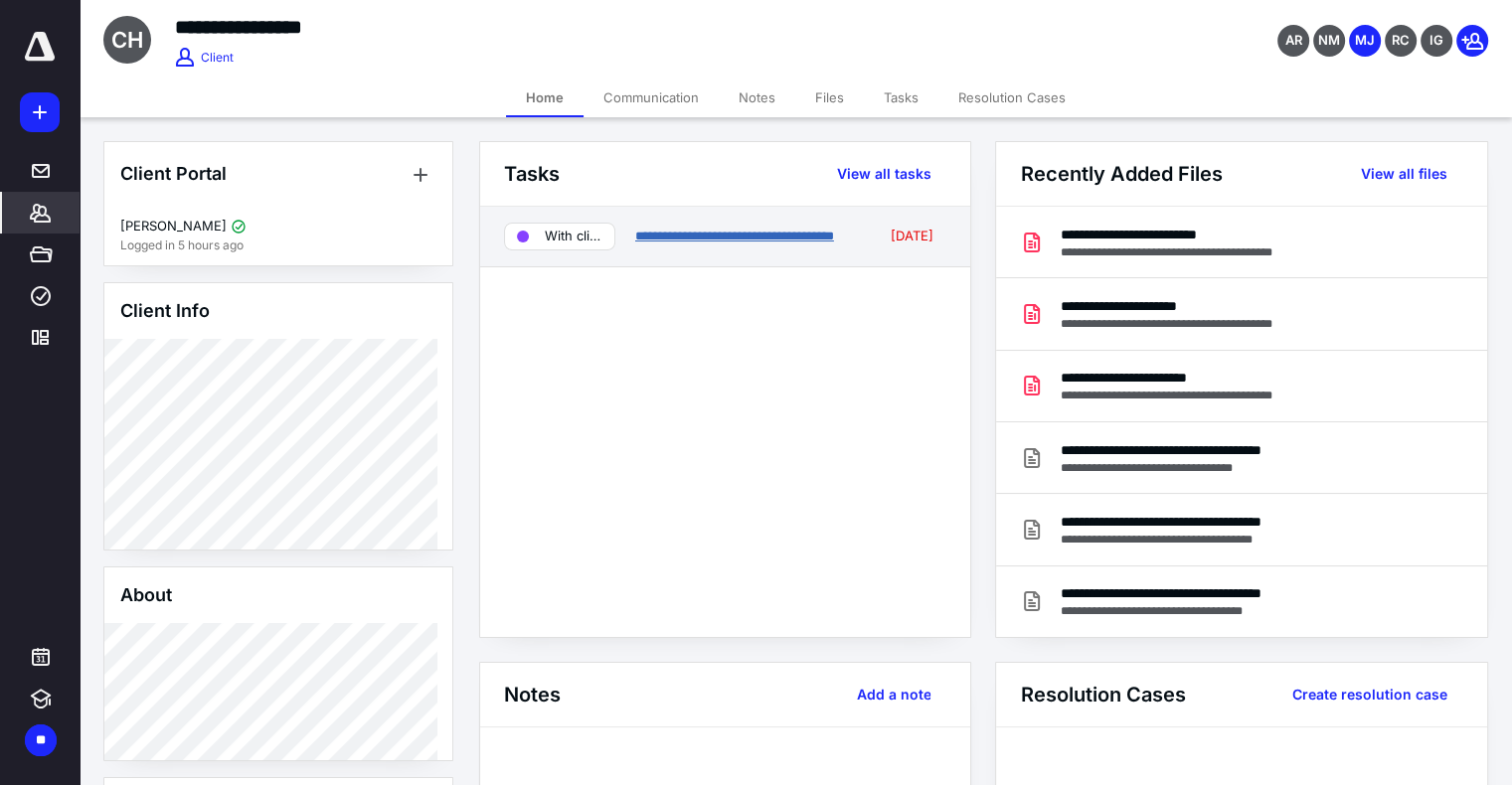 click on "**********" at bounding box center (735, 236) 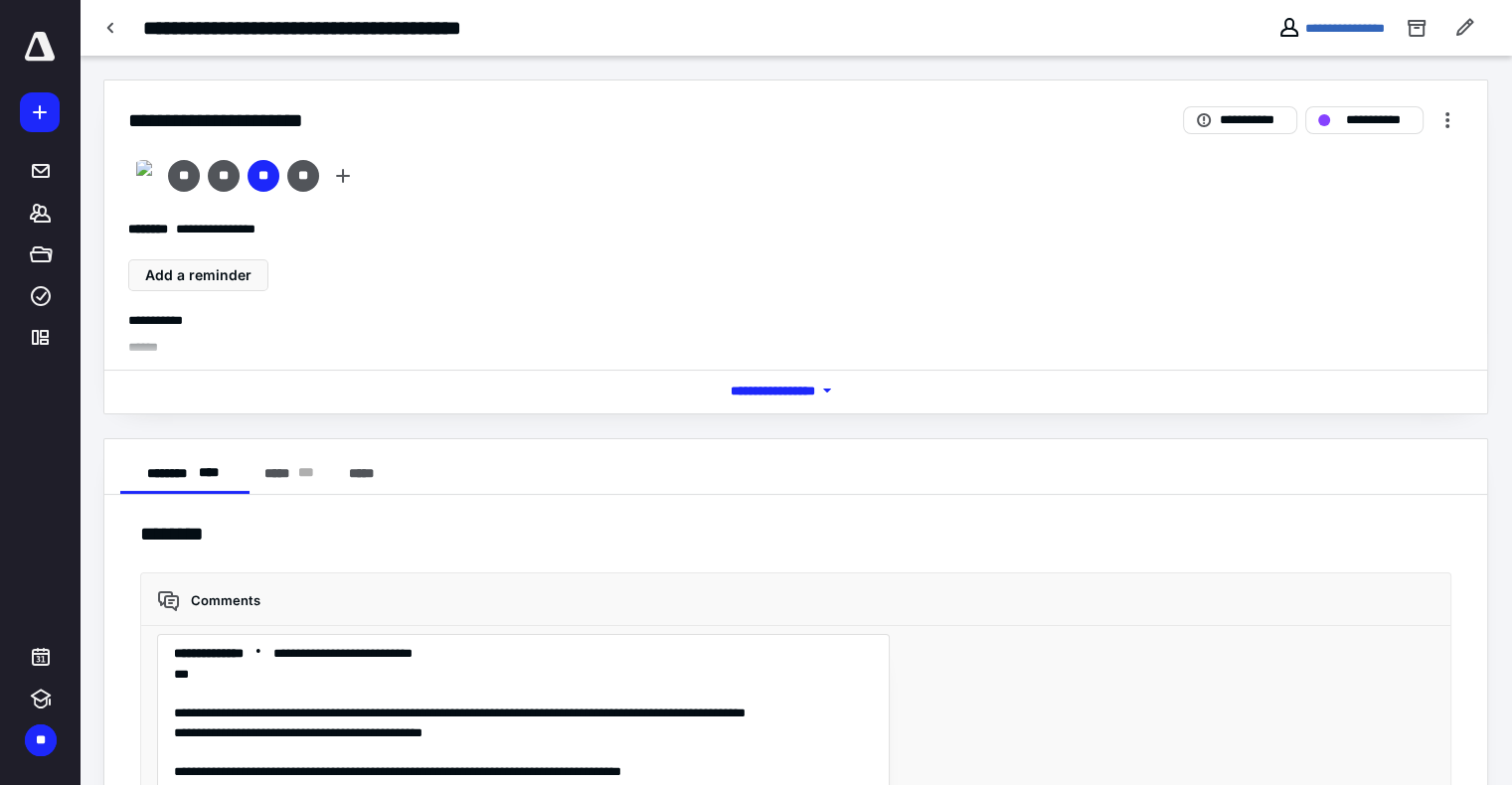 scroll, scrollTop: 10582, scrollLeft: 0, axis: vertical 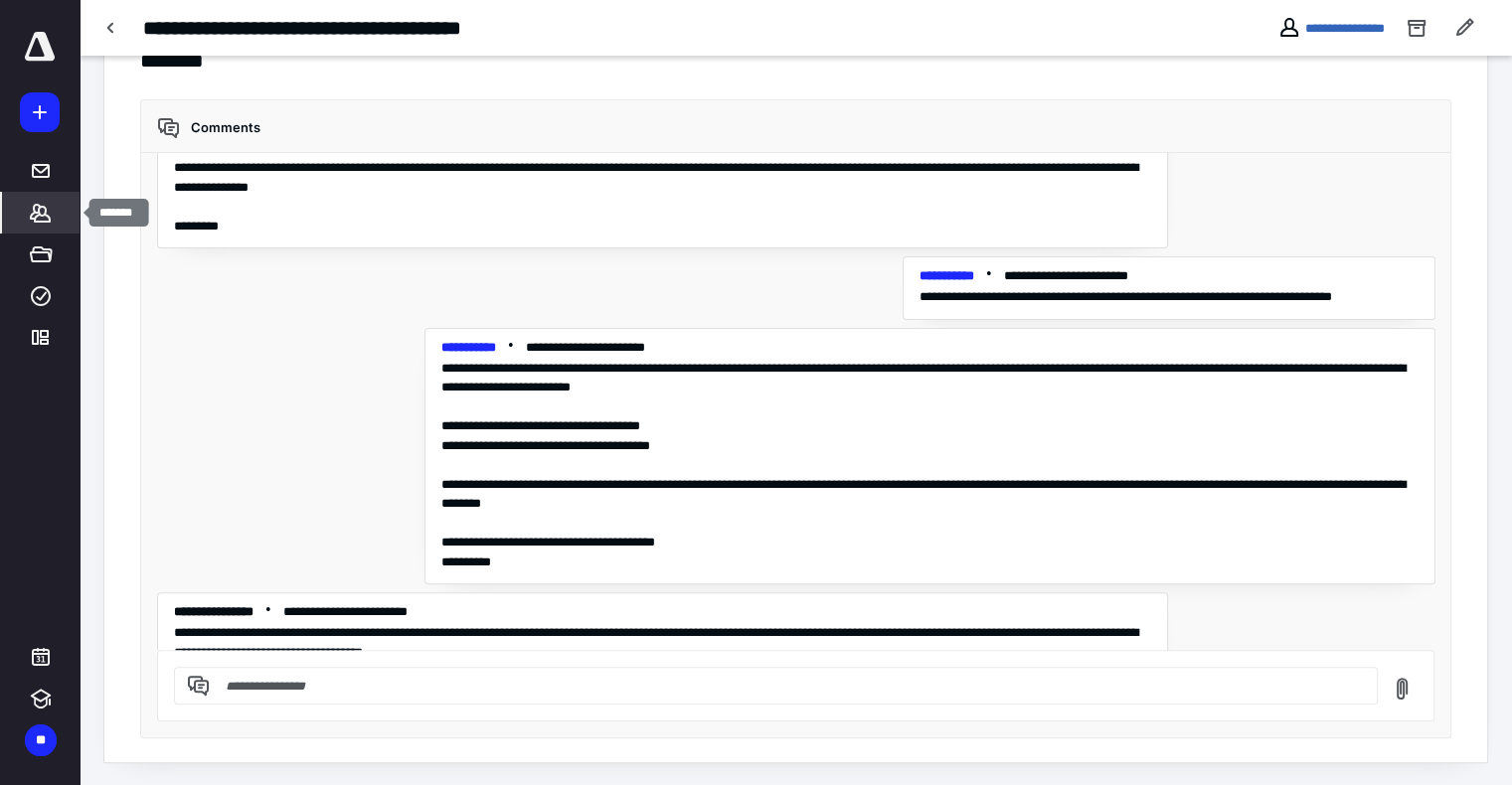 click on "*******" at bounding box center (41, 213) 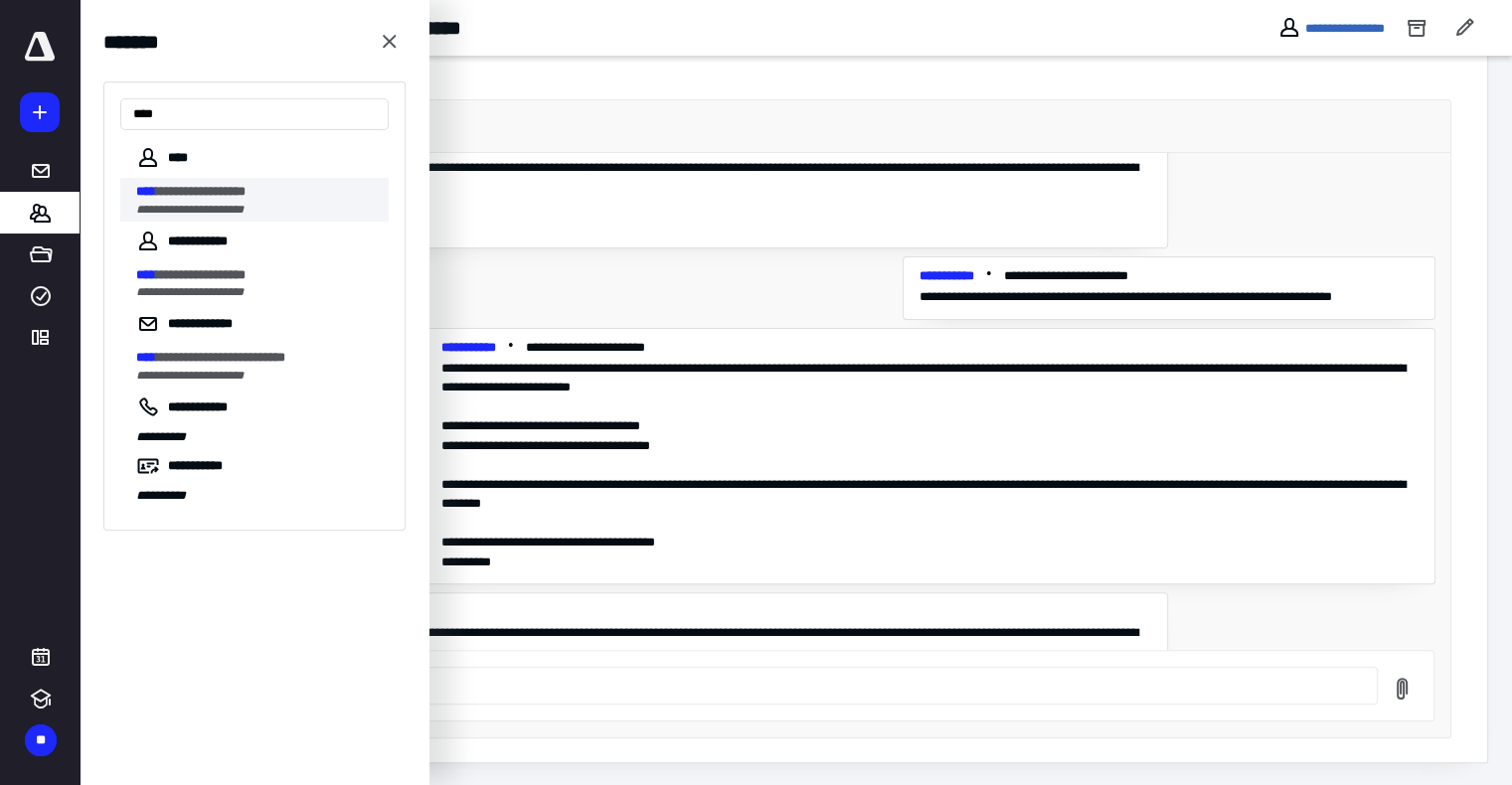 type on "****" 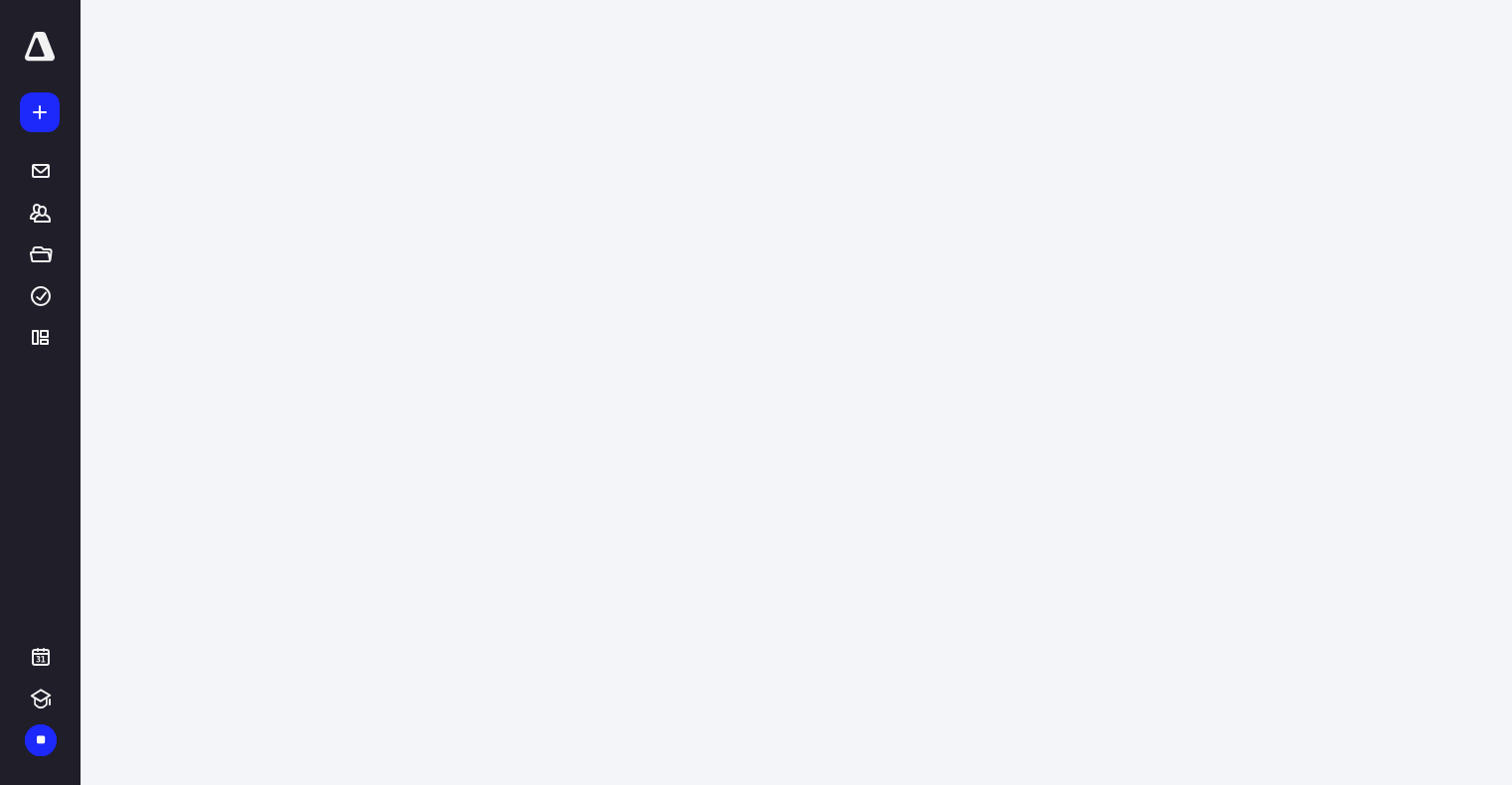 scroll, scrollTop: 0, scrollLeft: 0, axis: both 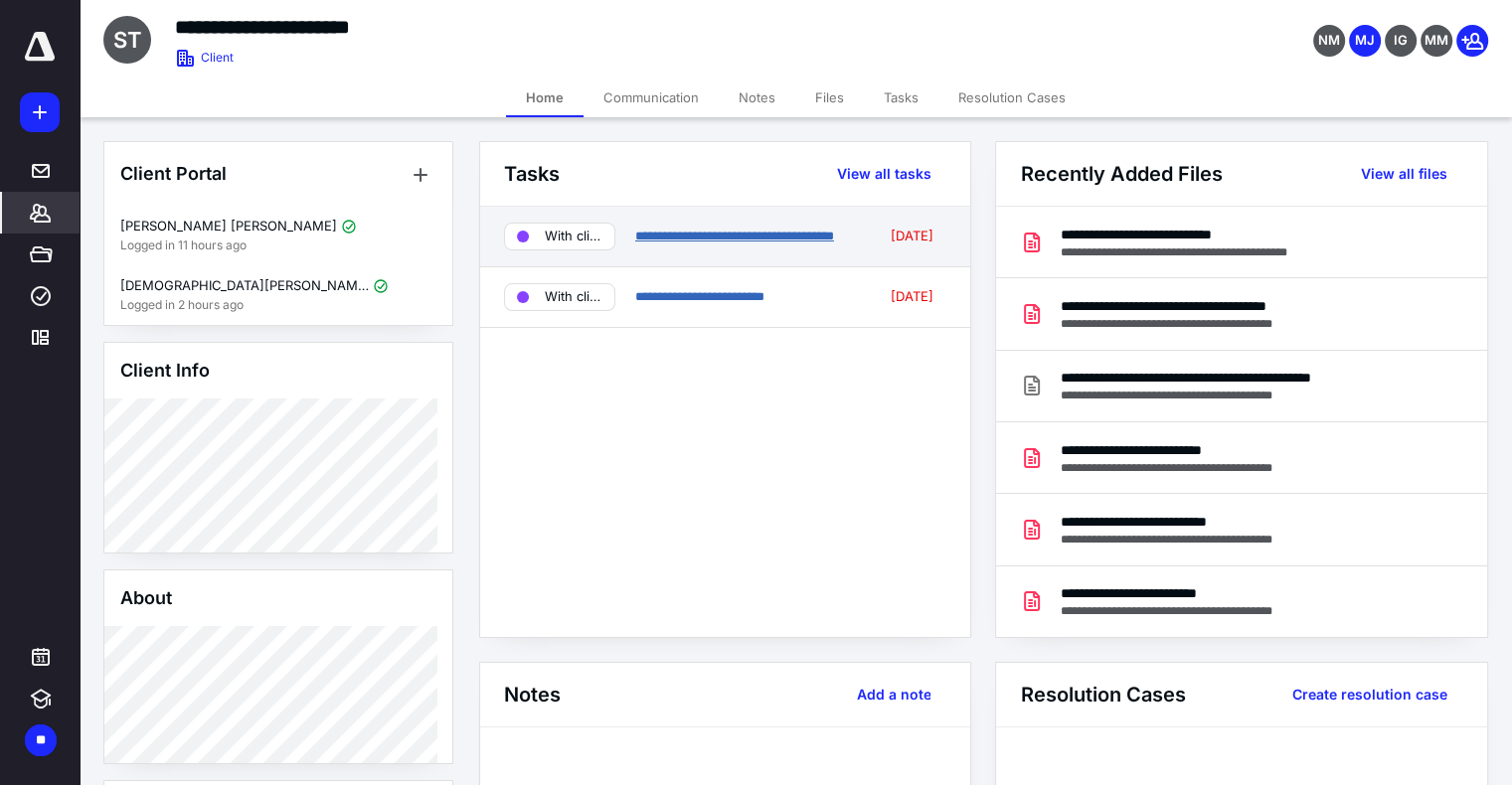 click on "**********" at bounding box center [735, 236] 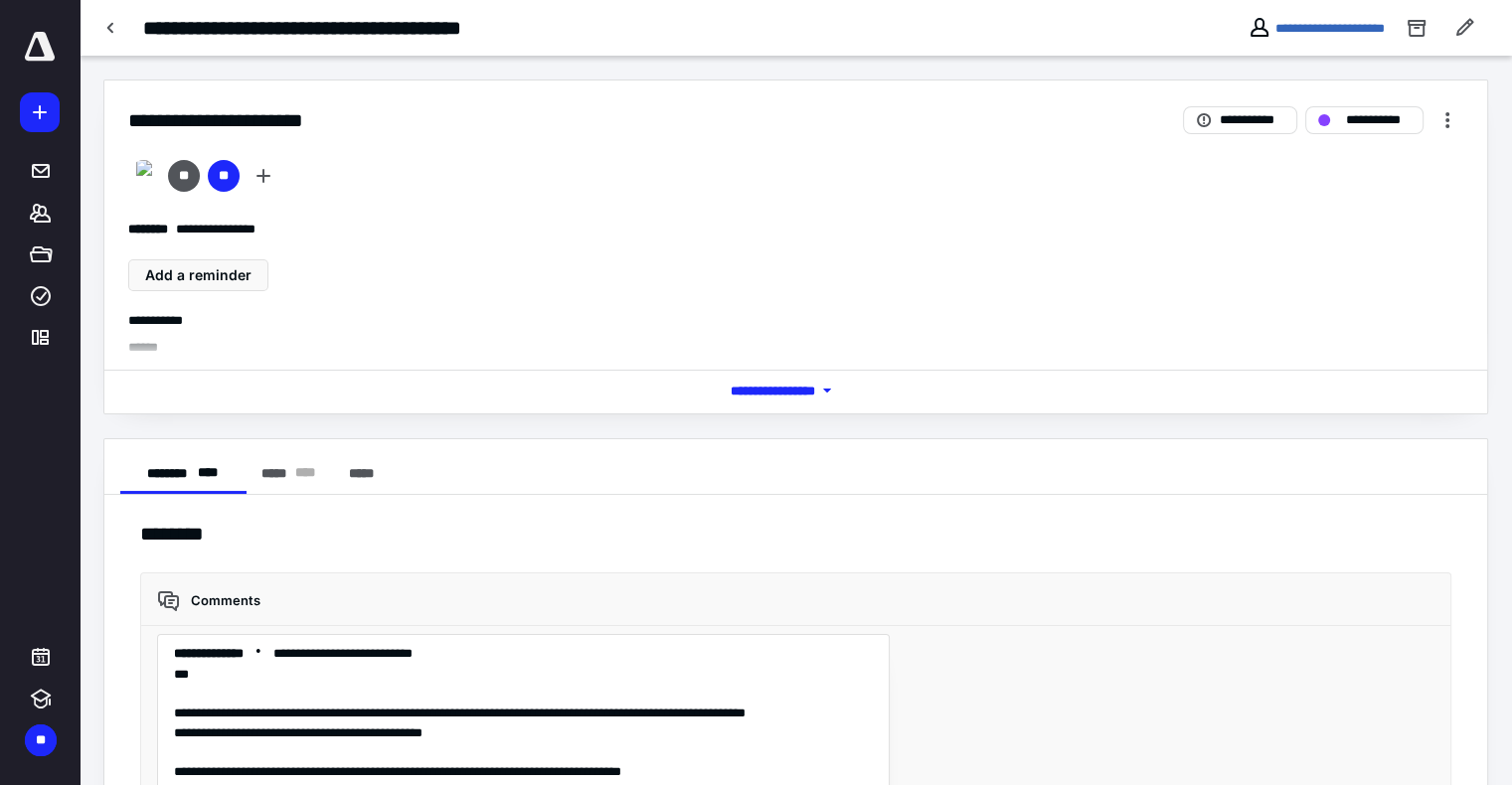 scroll, scrollTop: 4996, scrollLeft: 0, axis: vertical 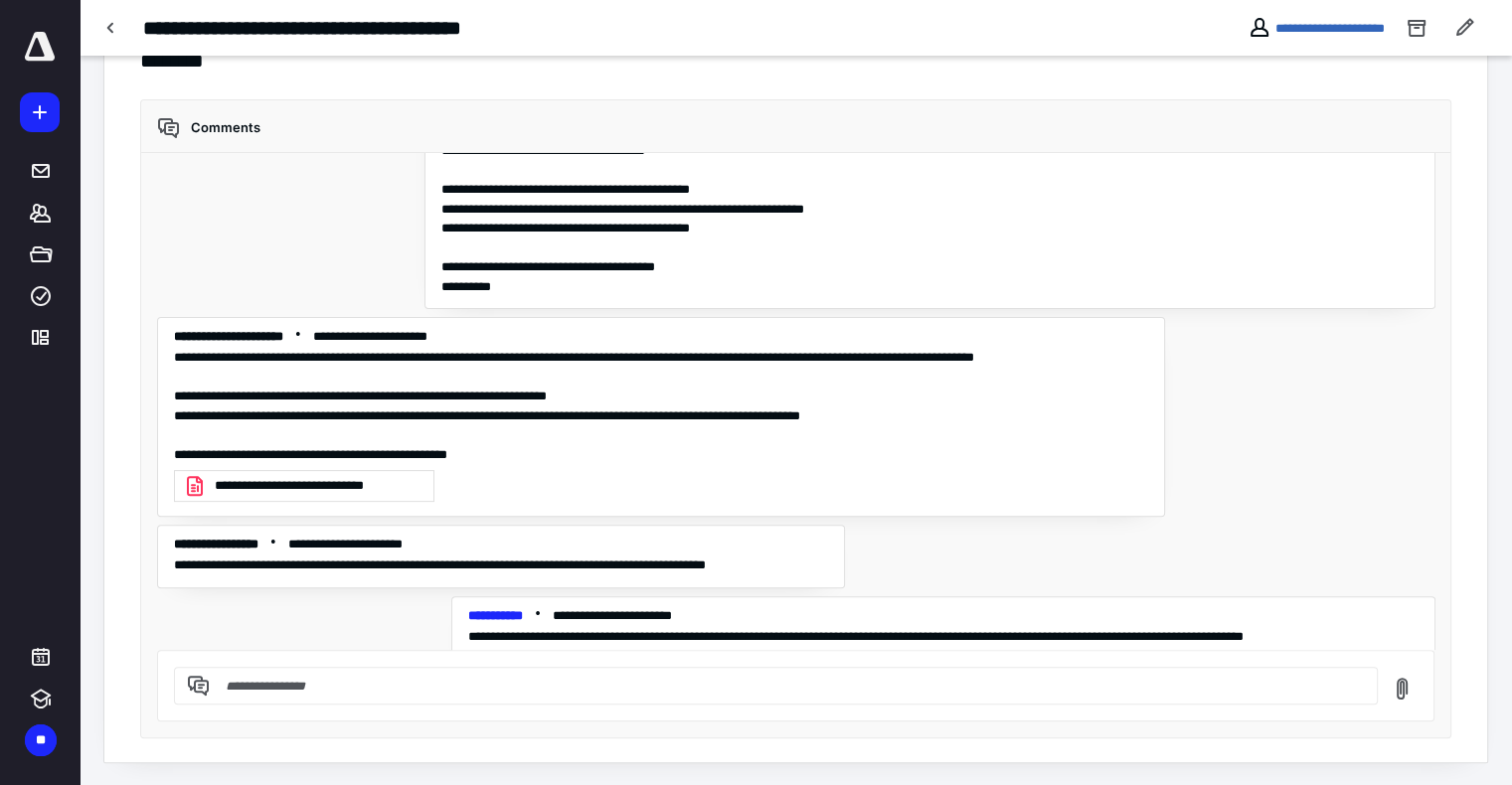 click at bounding box center [787, 686] 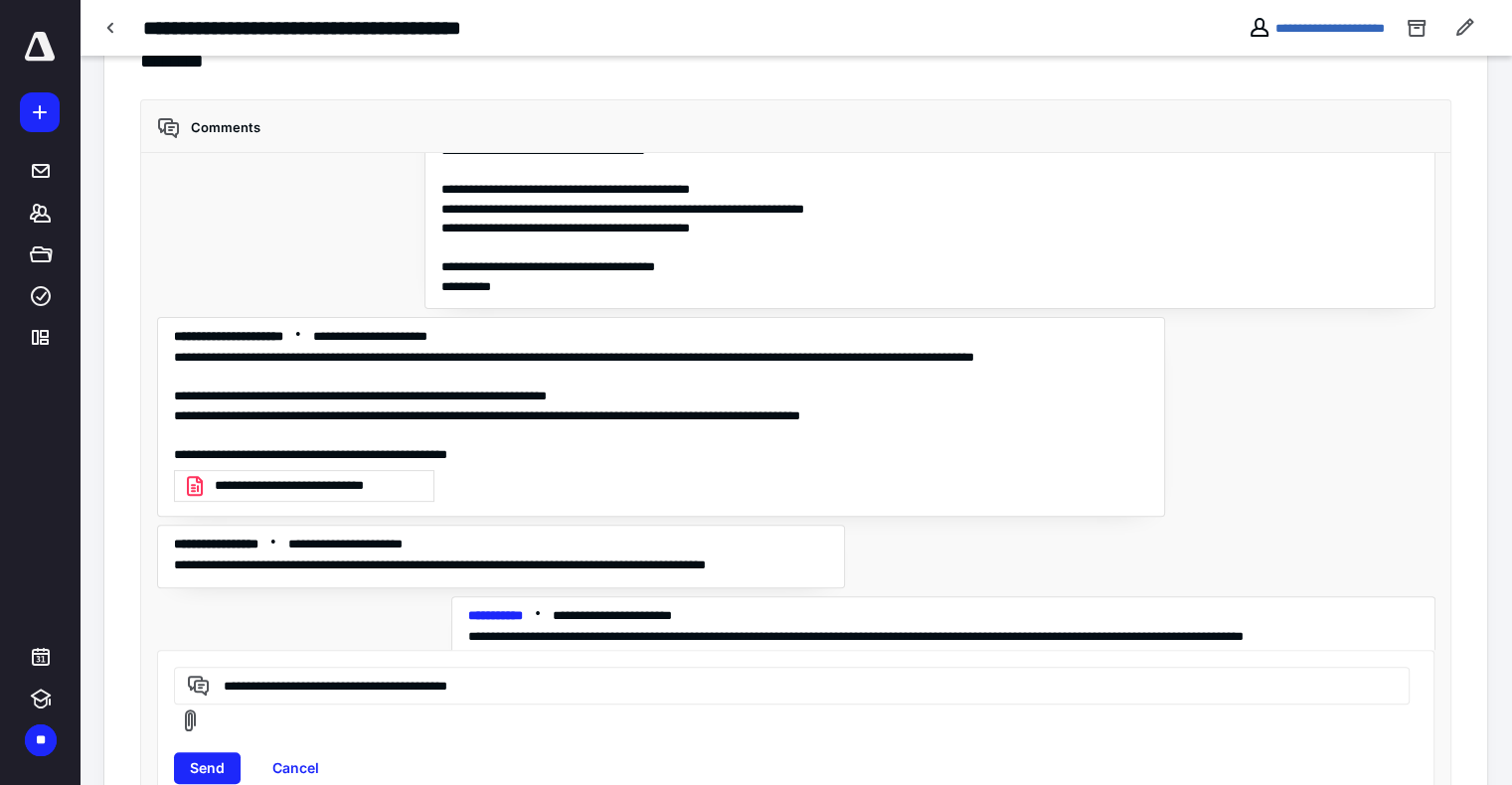click on "**********" at bounding box center [788, 685] 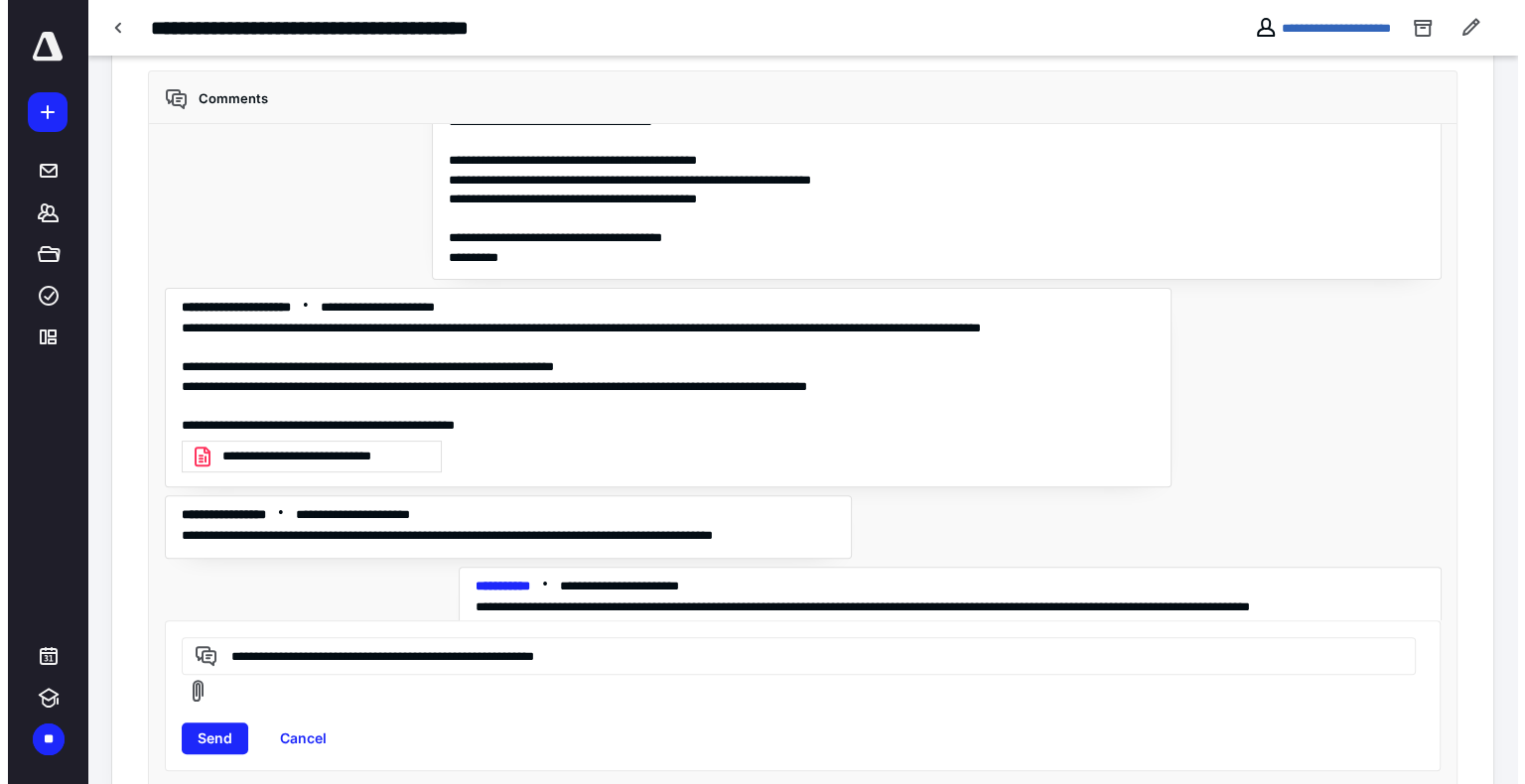 scroll, scrollTop: 520, scrollLeft: 0, axis: vertical 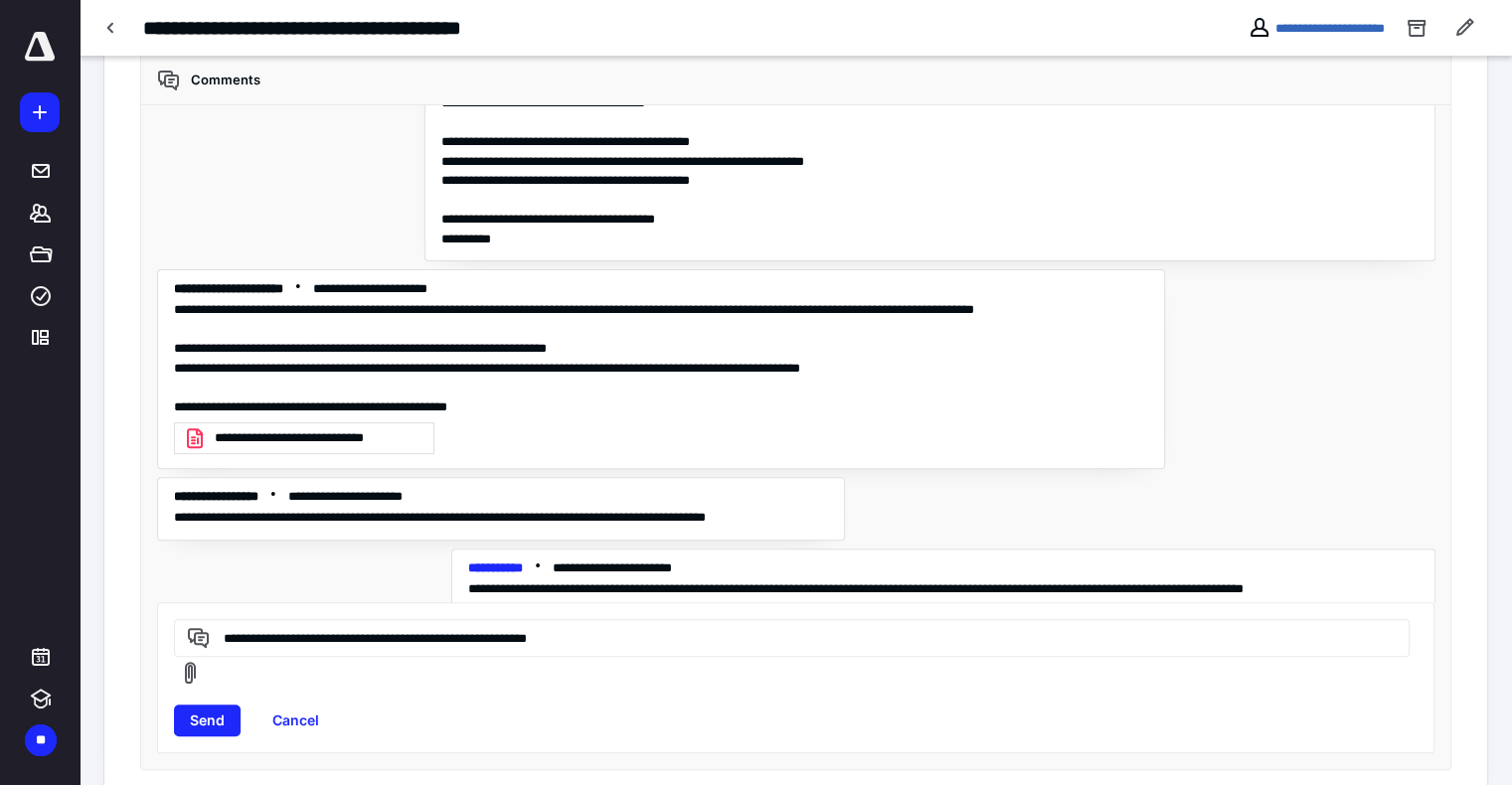 click on "**********" at bounding box center (788, 637) 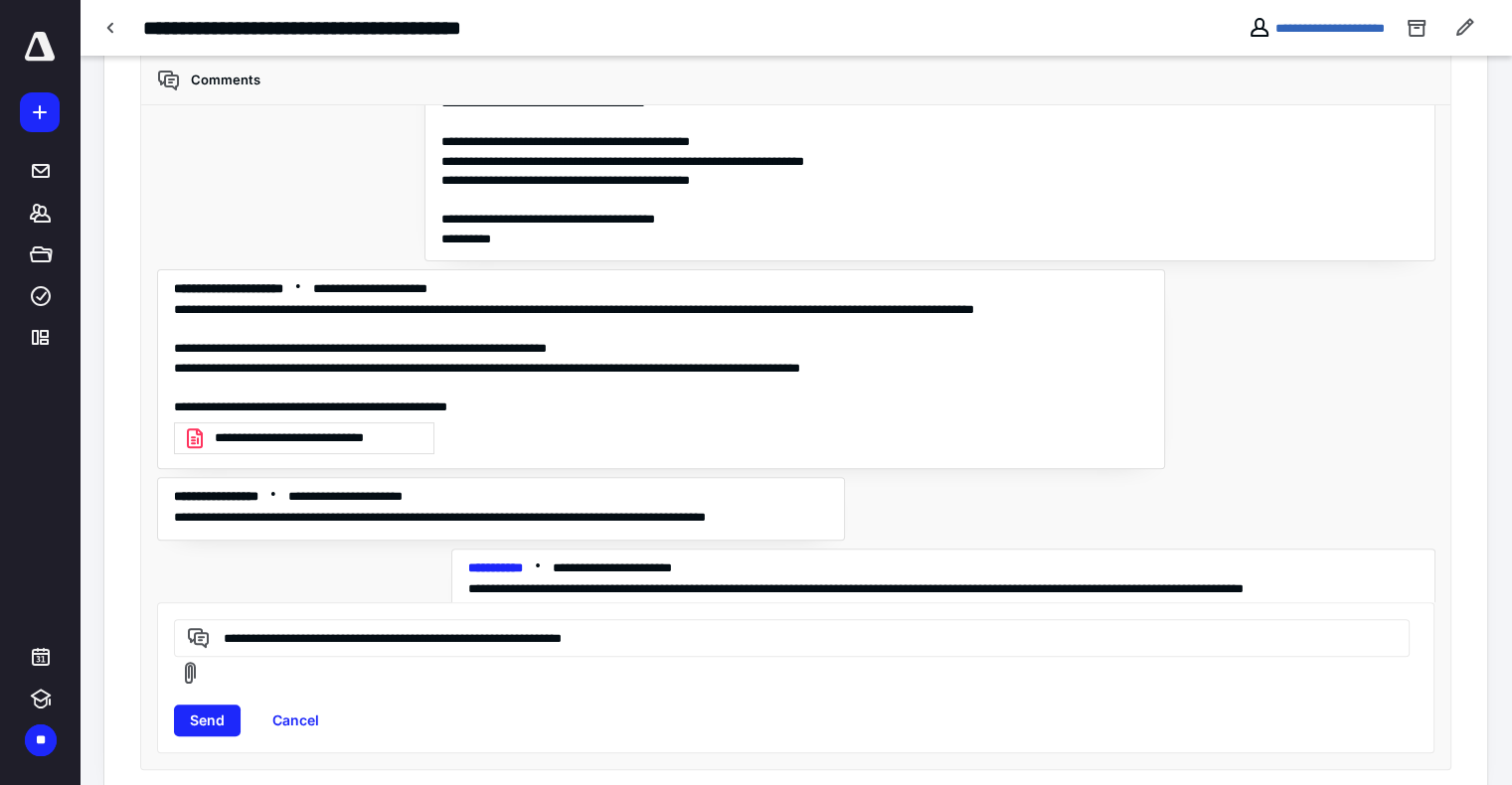 type on "**********" 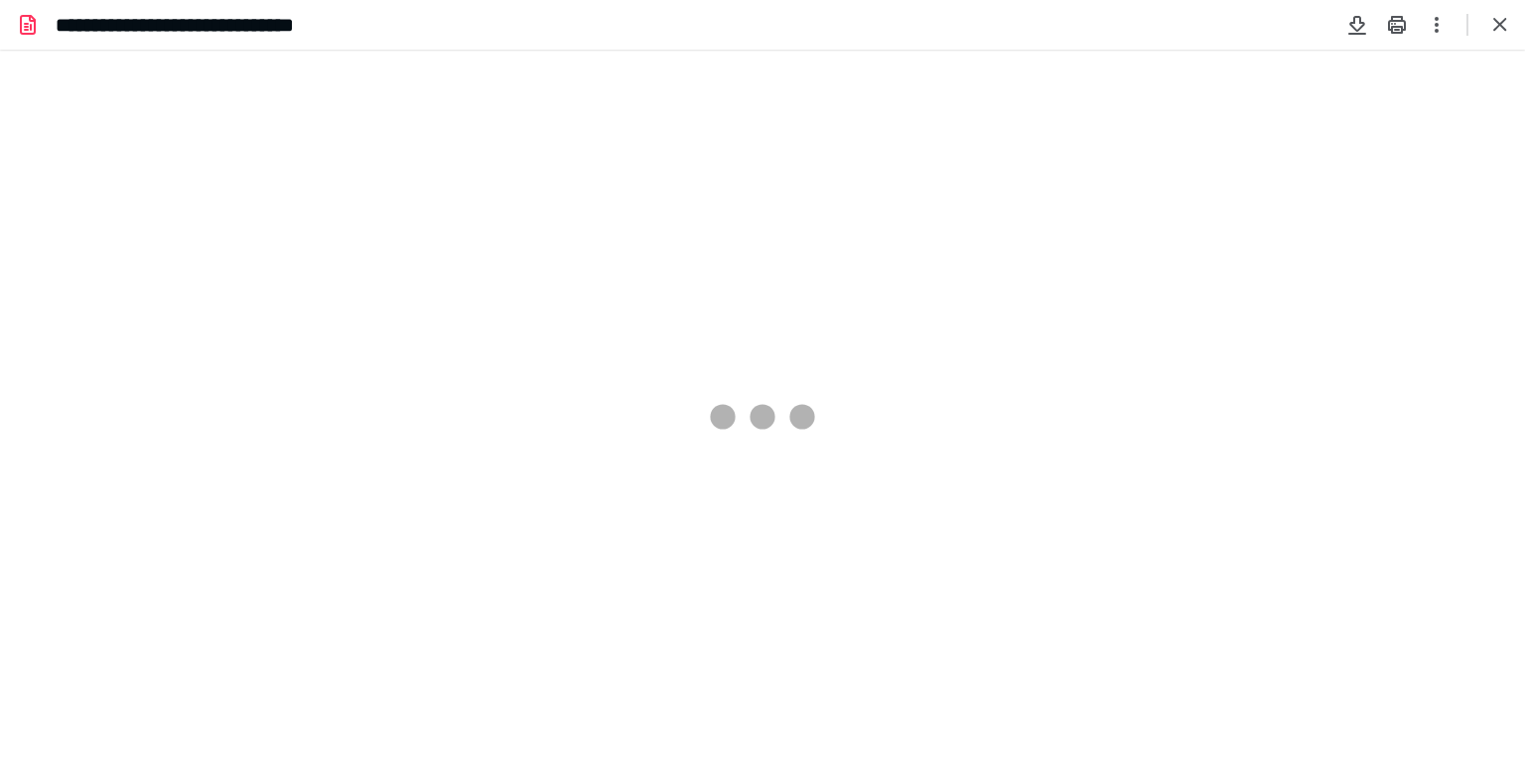 scroll, scrollTop: 0, scrollLeft: 0, axis: both 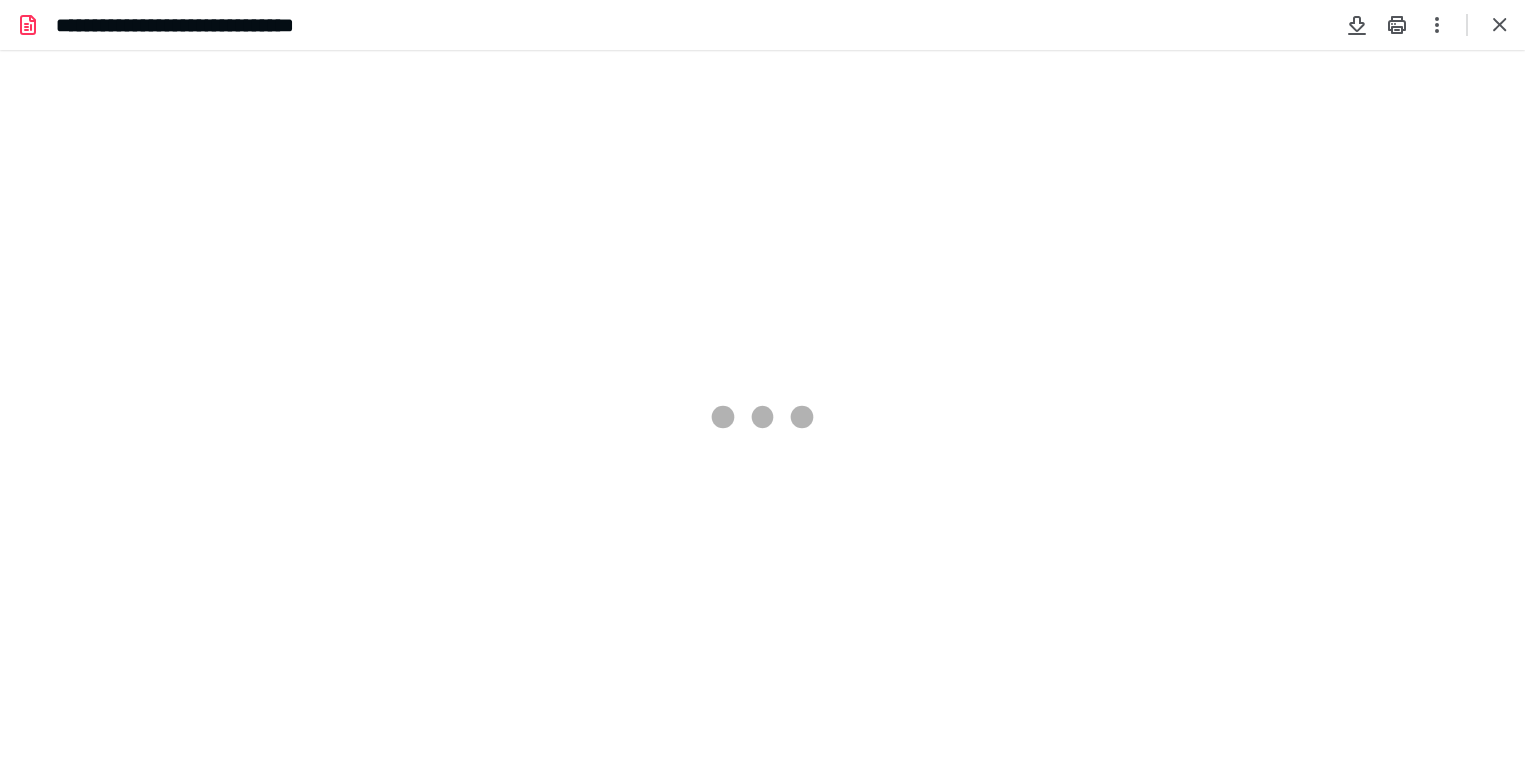 type on "108" 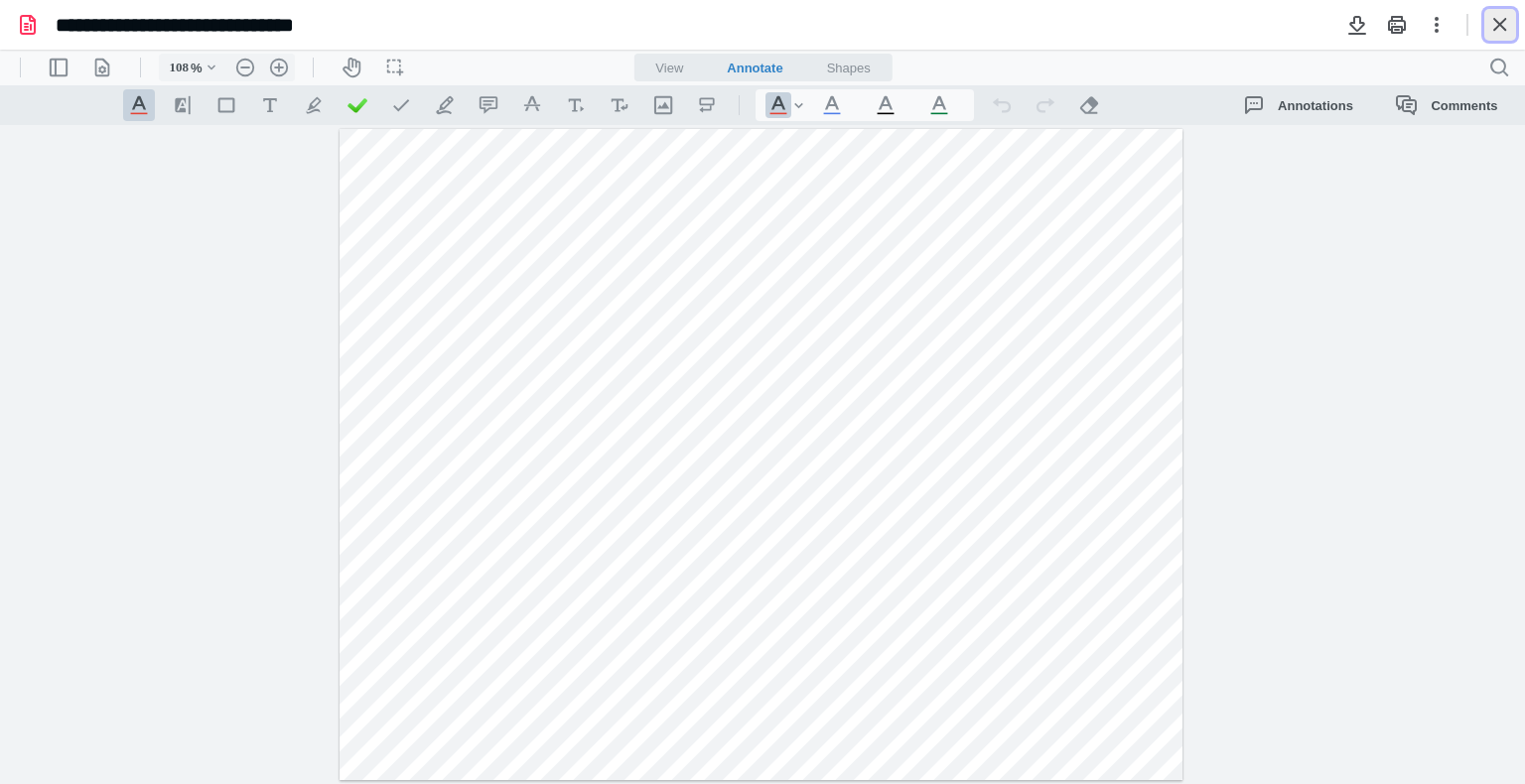 click at bounding box center (1500, 25) 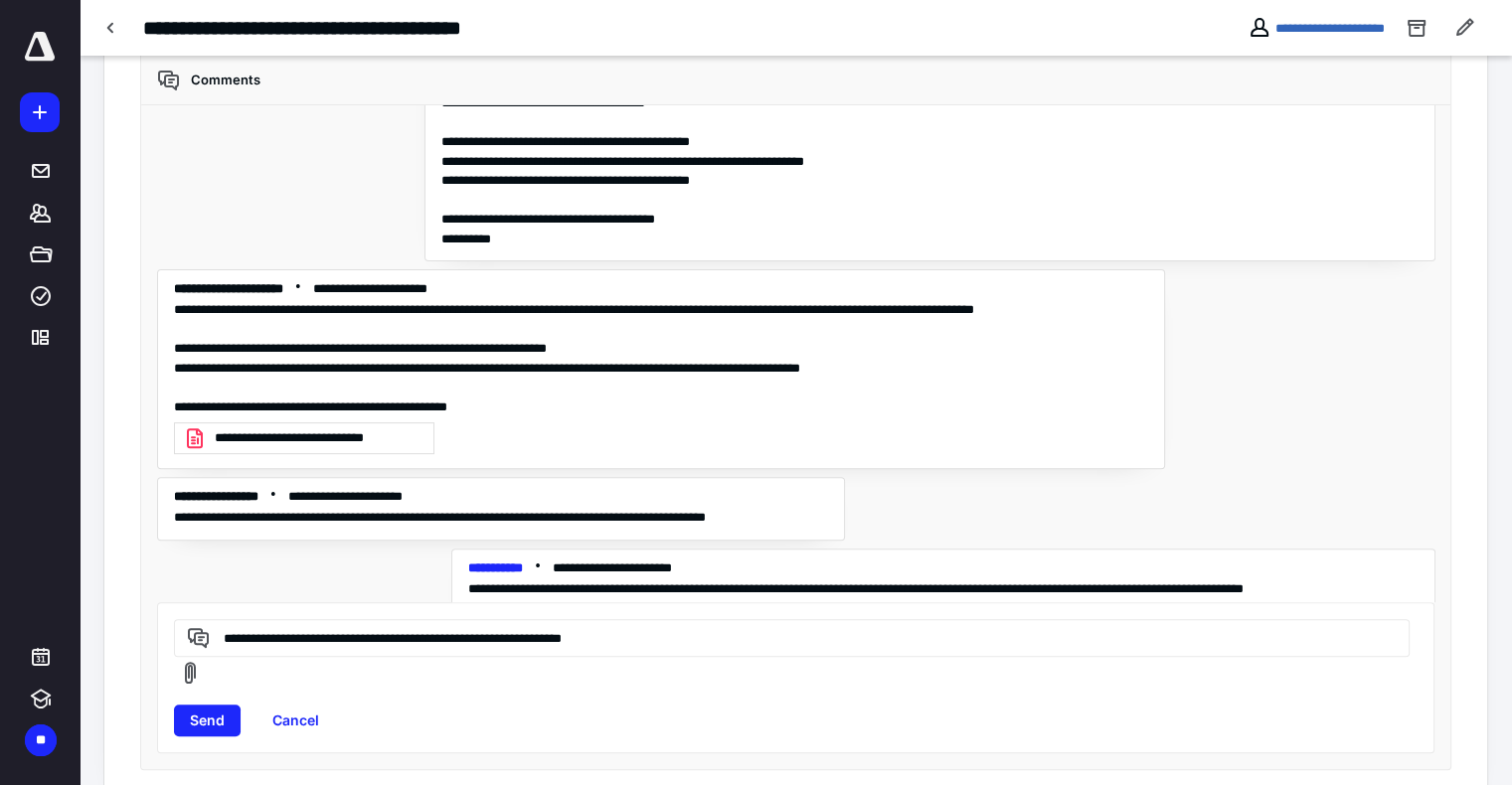 click on "**********" at bounding box center (318, 438) 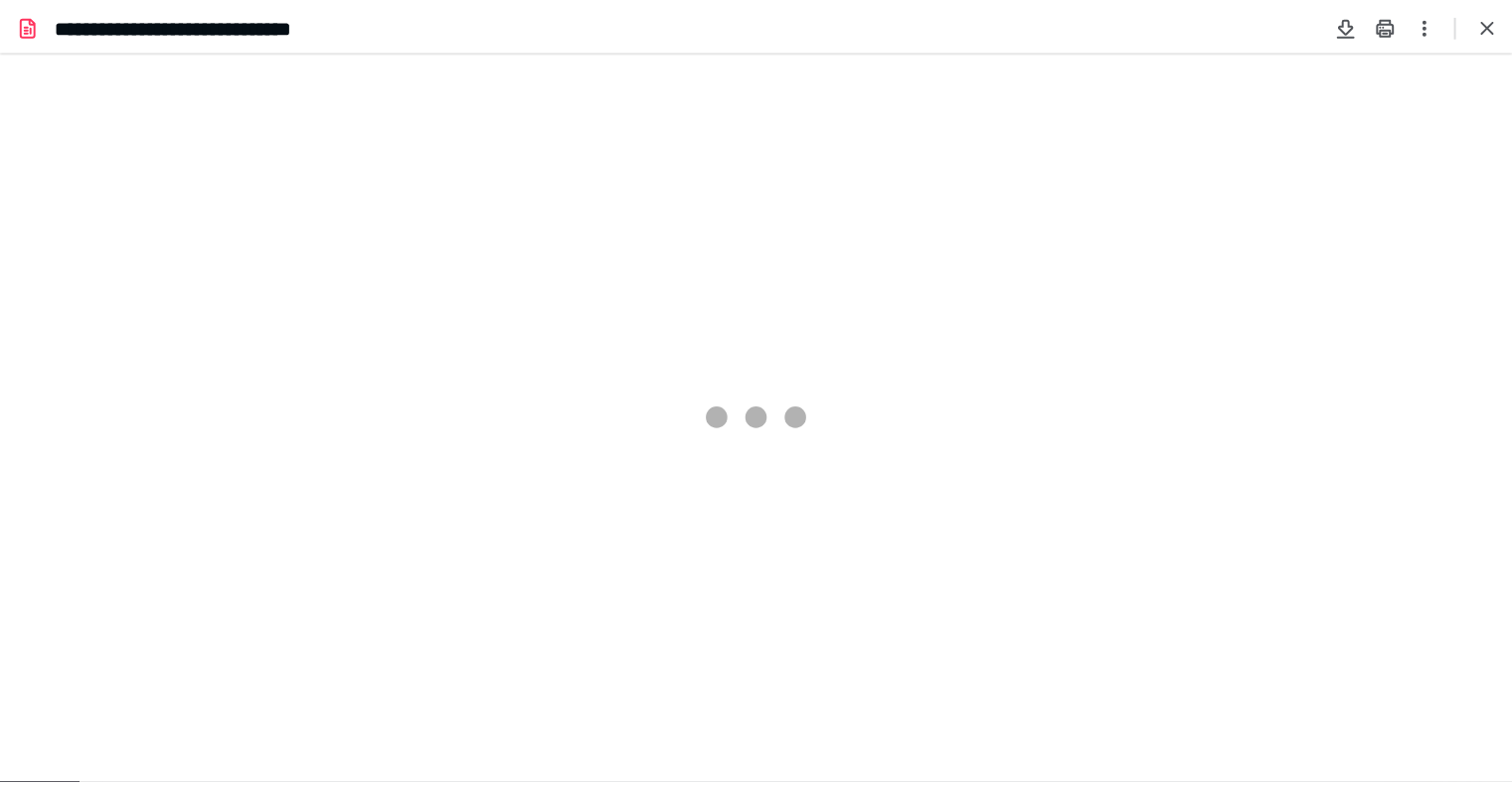 scroll, scrollTop: 0, scrollLeft: 0, axis: both 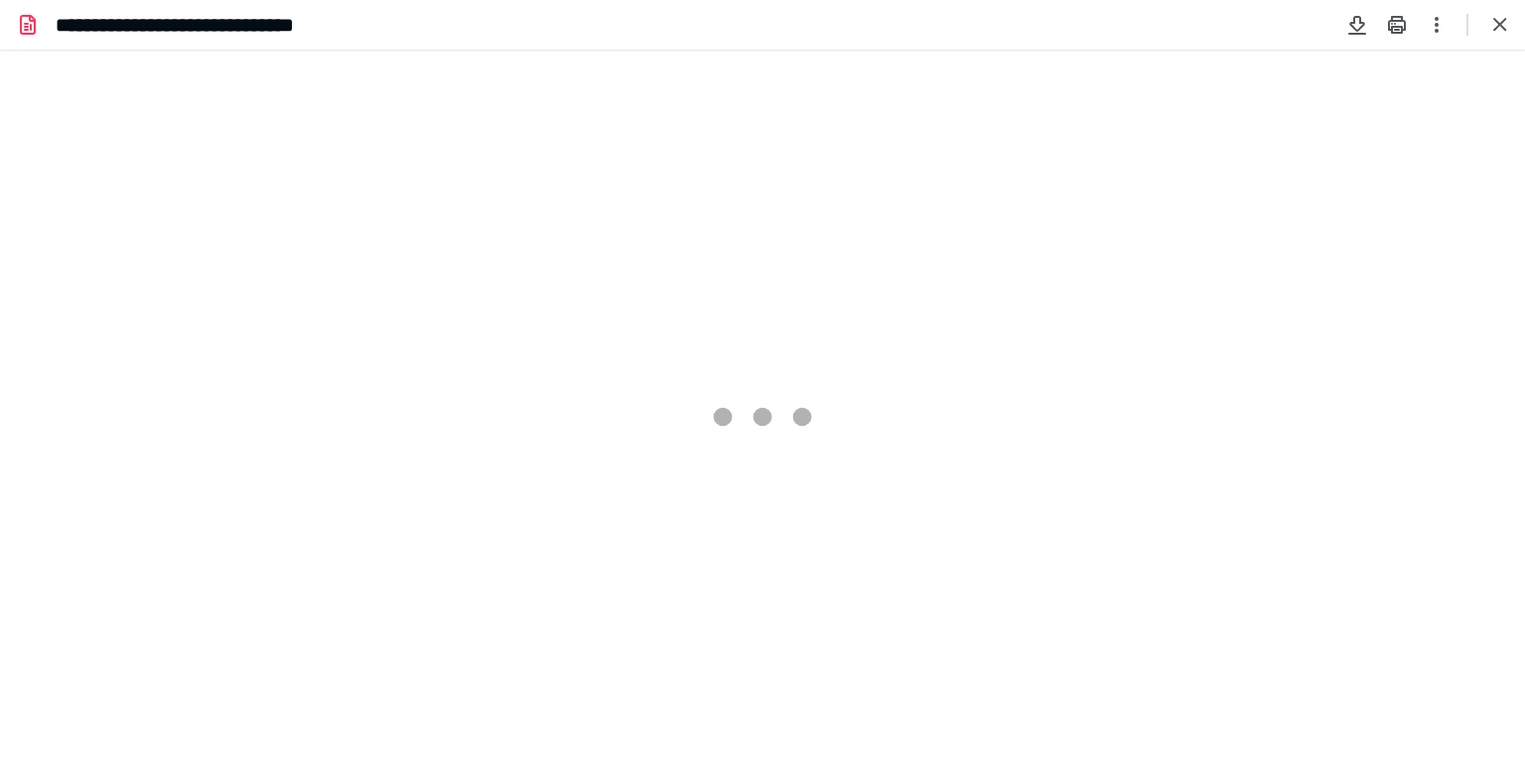 type on "108" 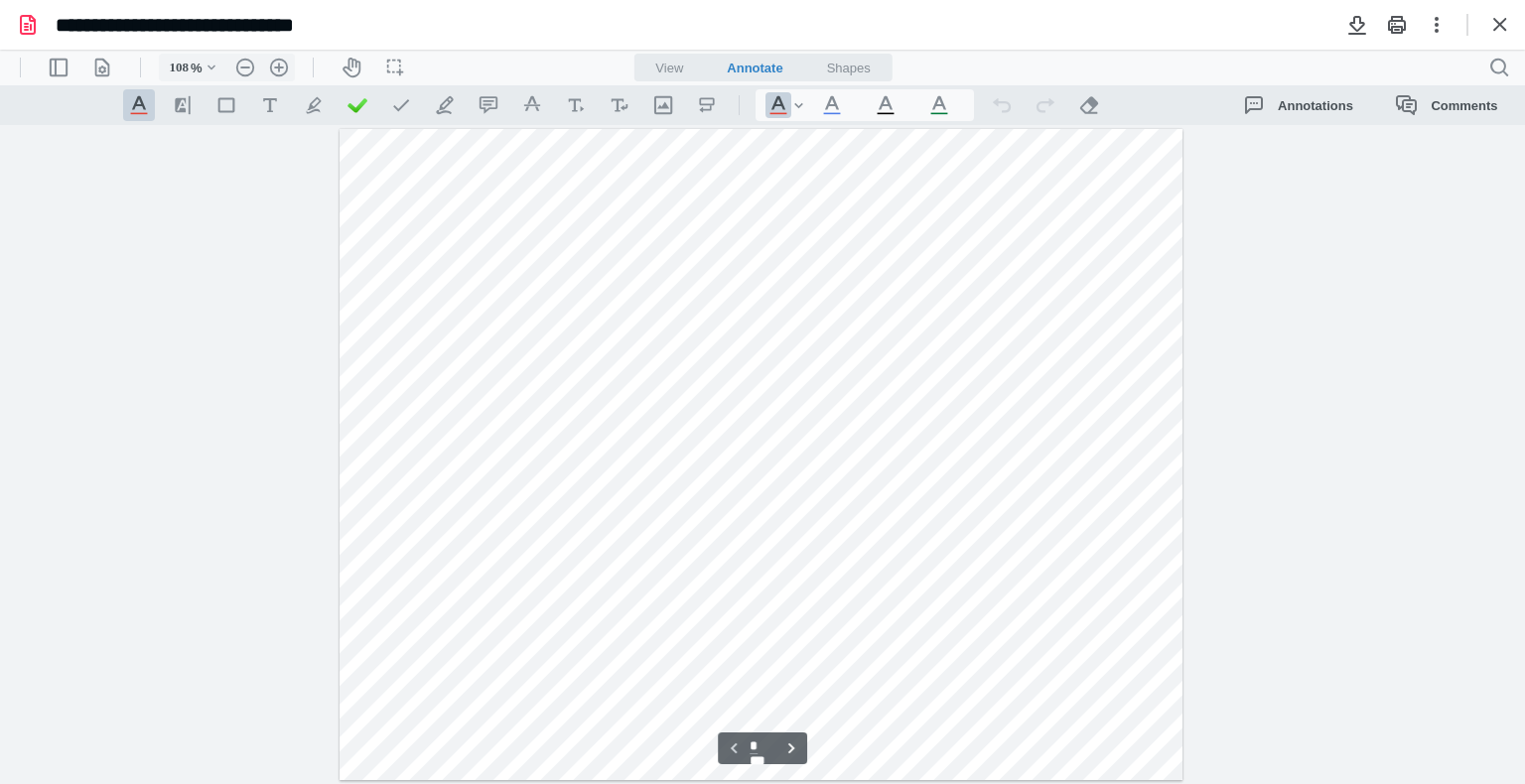 drag, startPoint x: 1513, startPoint y: 322, endPoint x: 1524, endPoint y: 621, distance: 299.20227 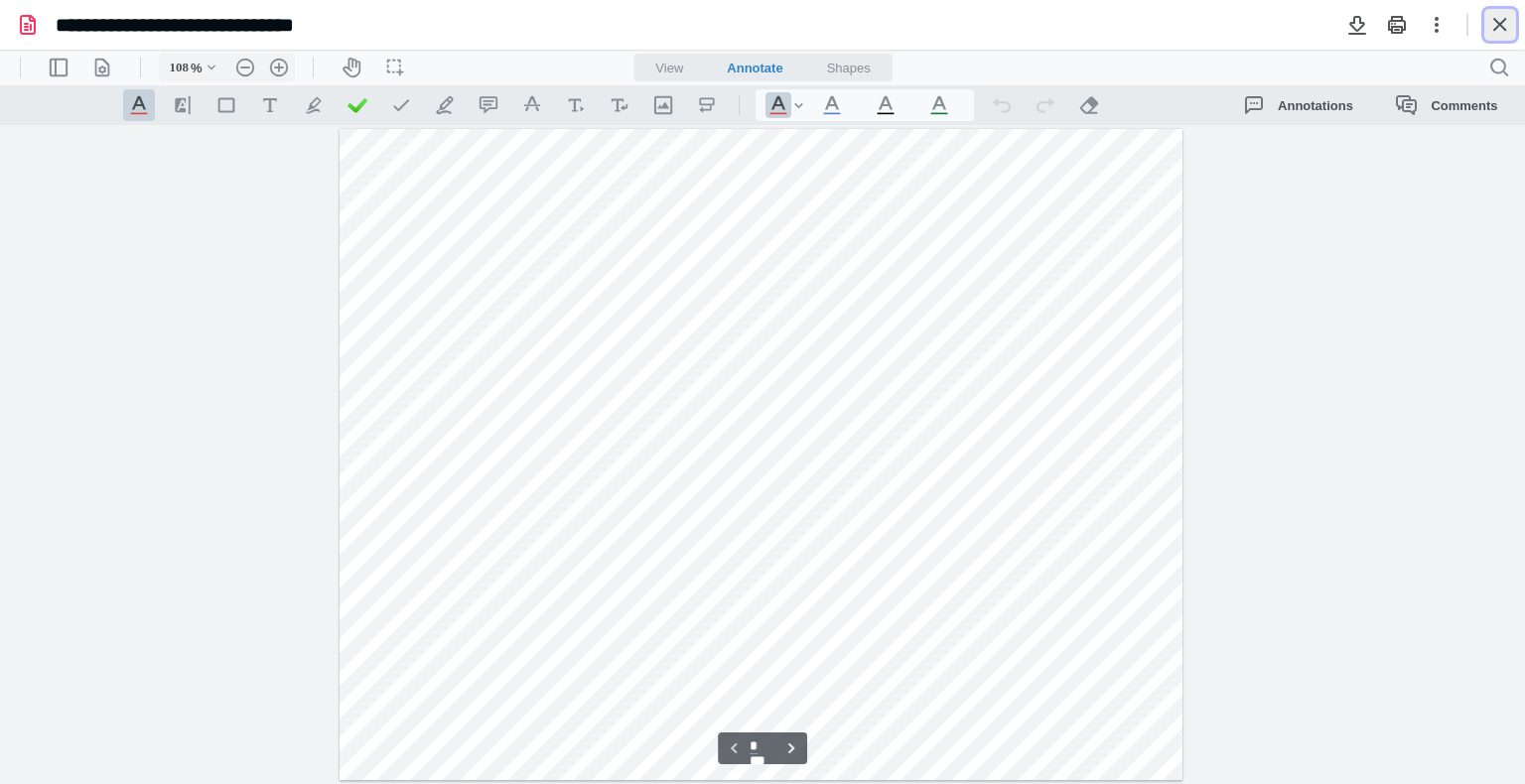 click at bounding box center [1500, 25] 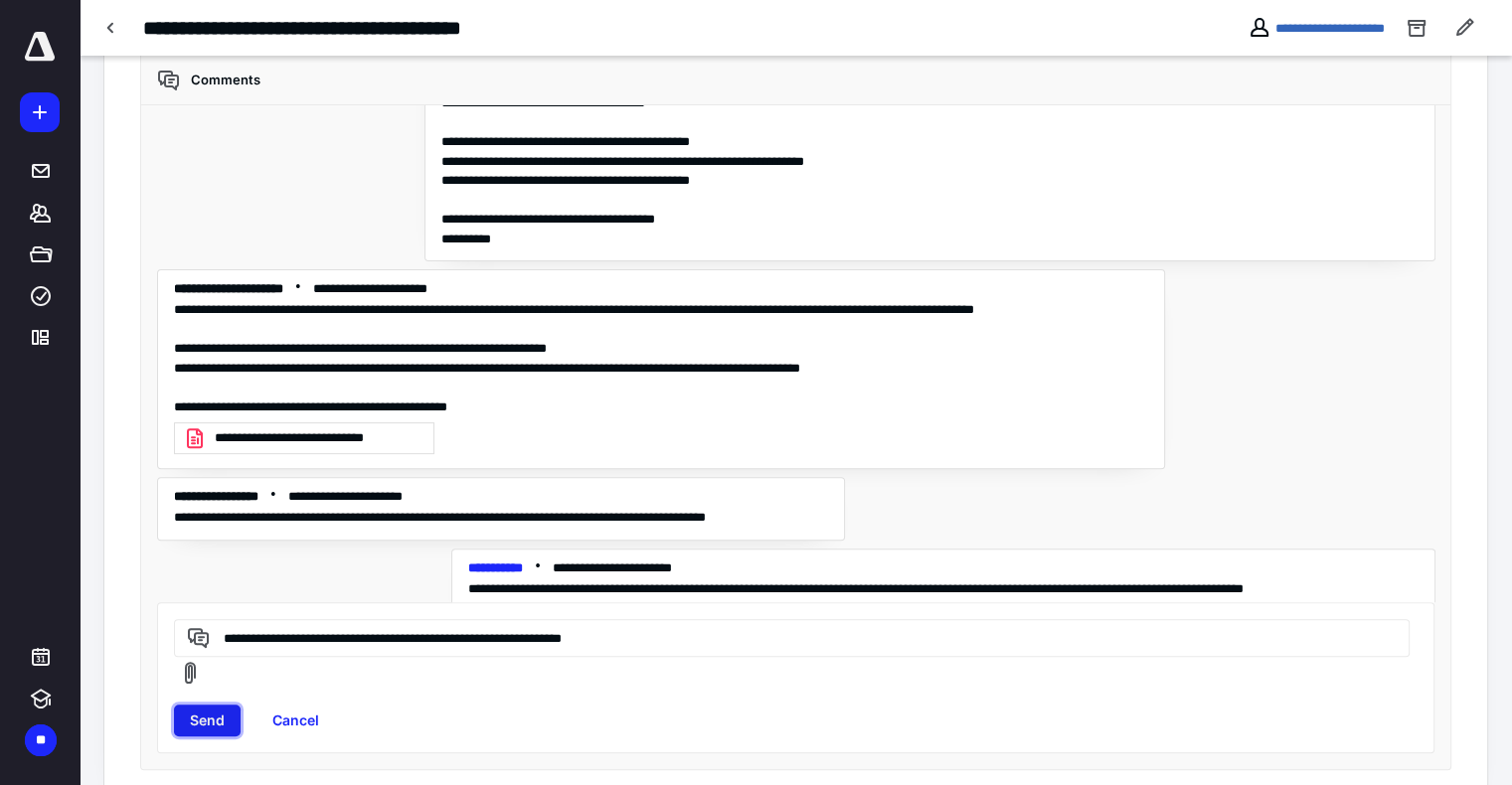 click on "Send" at bounding box center (207, 720) 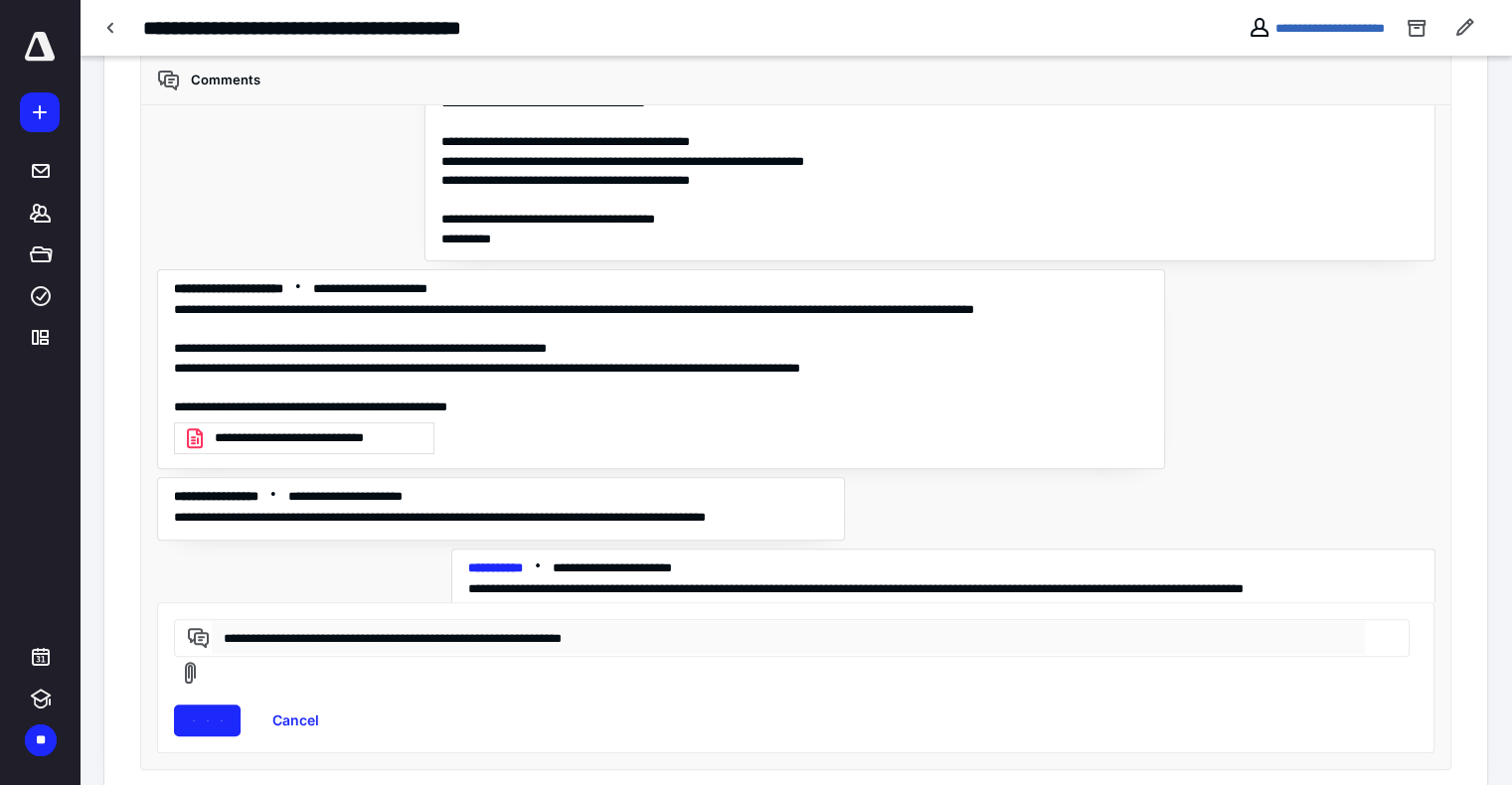 type 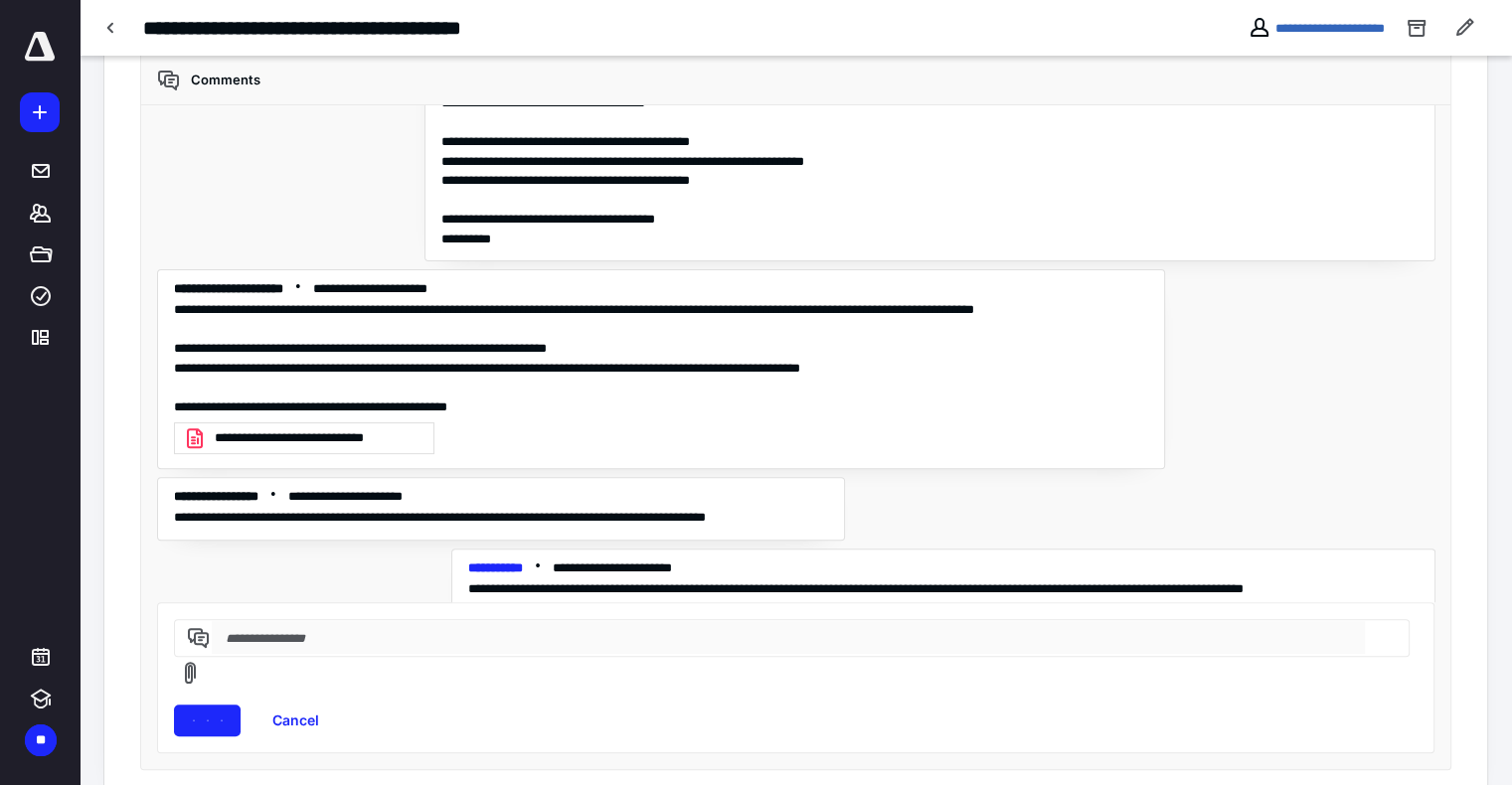 scroll, scrollTop: 473, scrollLeft: 0, axis: vertical 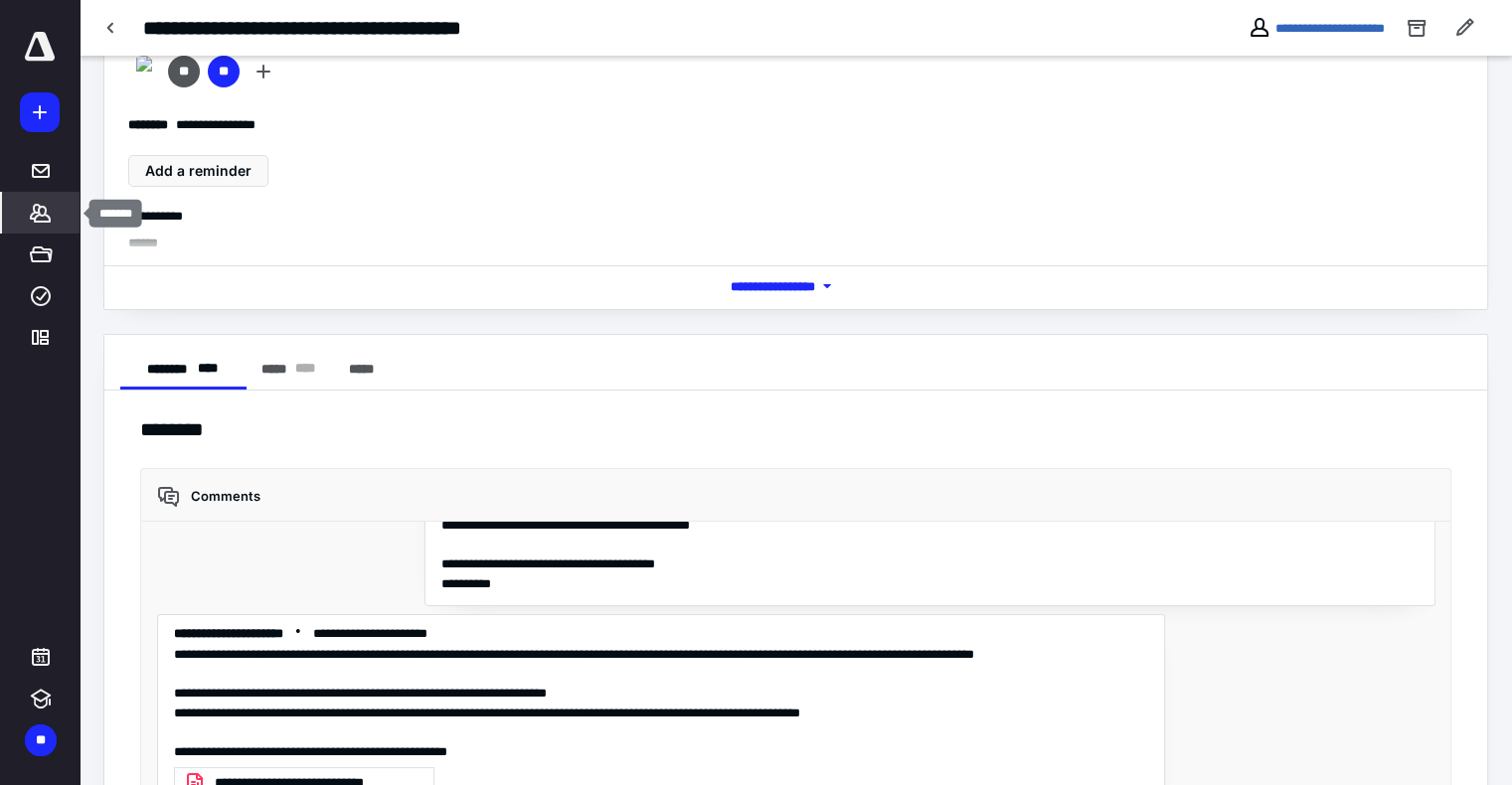 click on "*******" at bounding box center [41, 213] 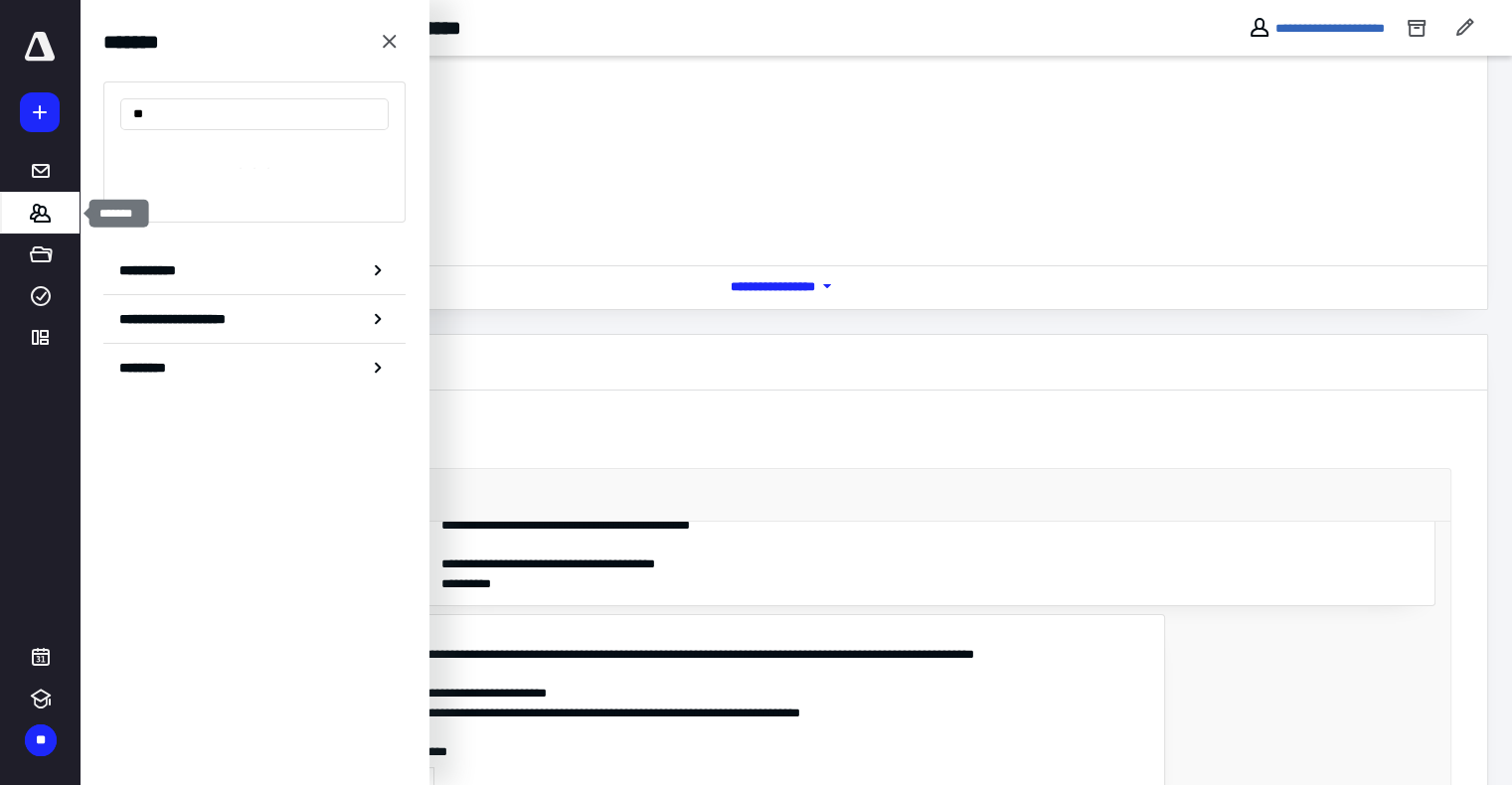 type on "***" 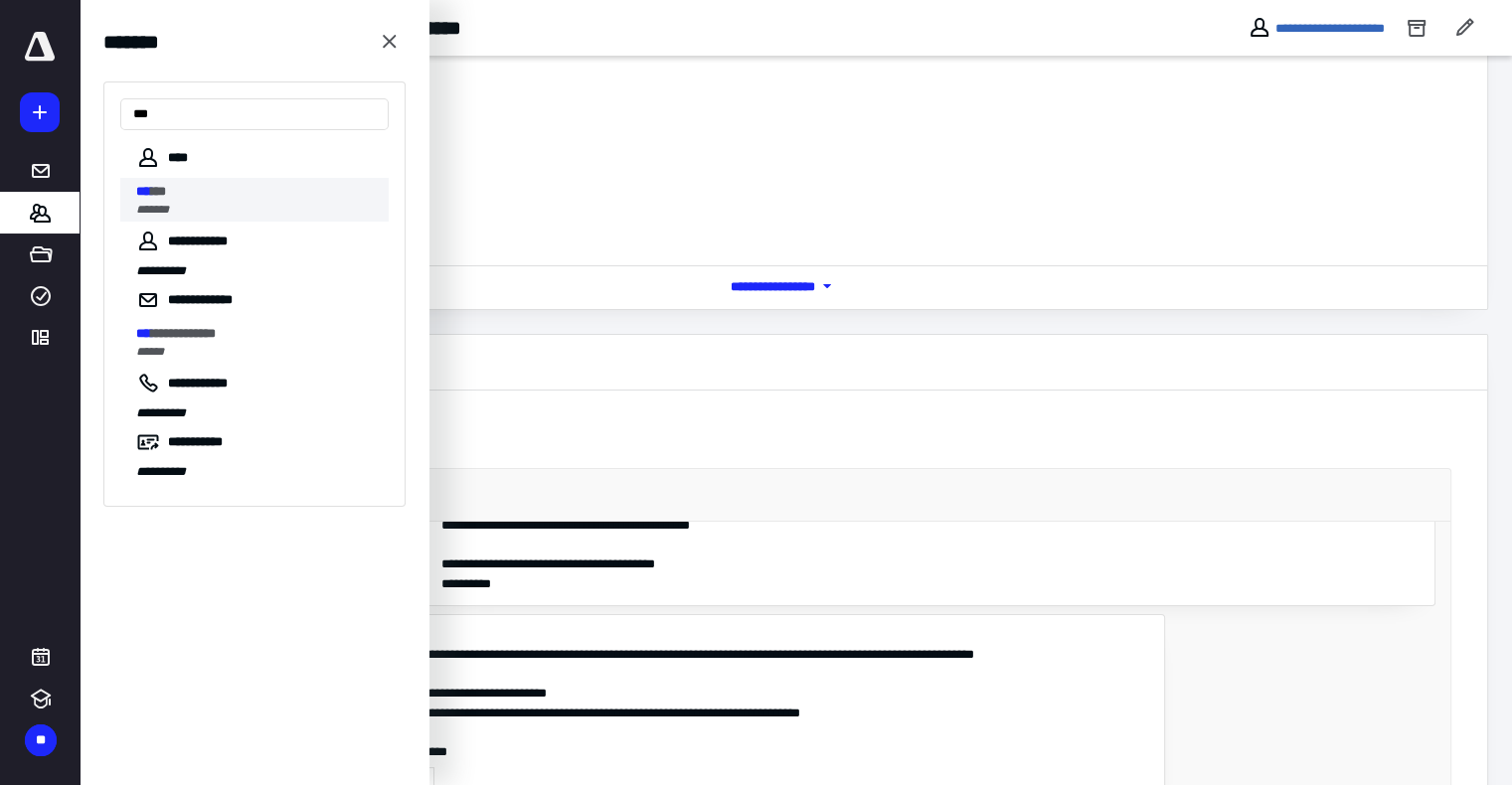 click on "*** **" at bounding box center (256, 192) 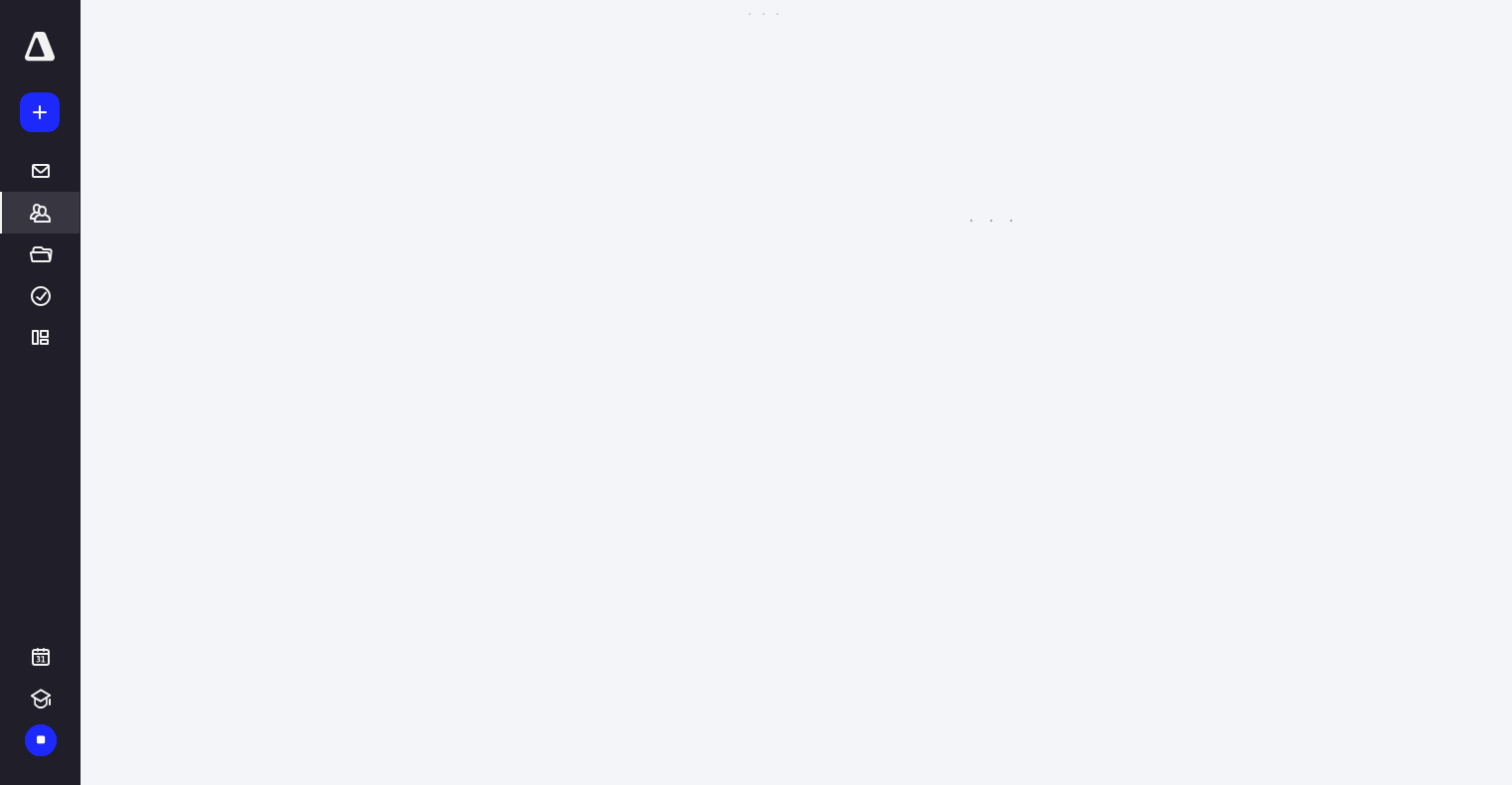 scroll, scrollTop: 0, scrollLeft: 0, axis: both 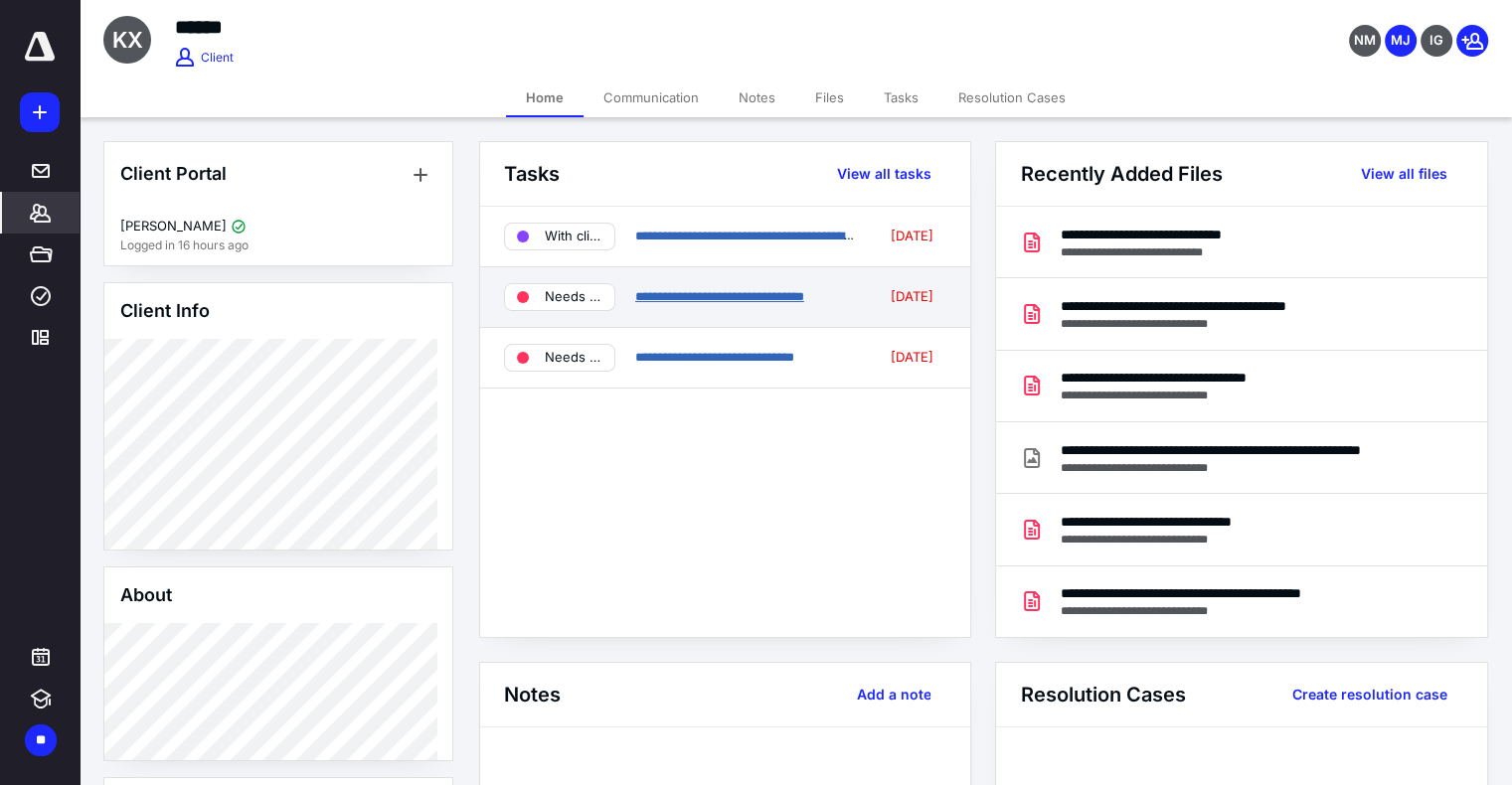 click on "**********" at bounding box center [720, 296] 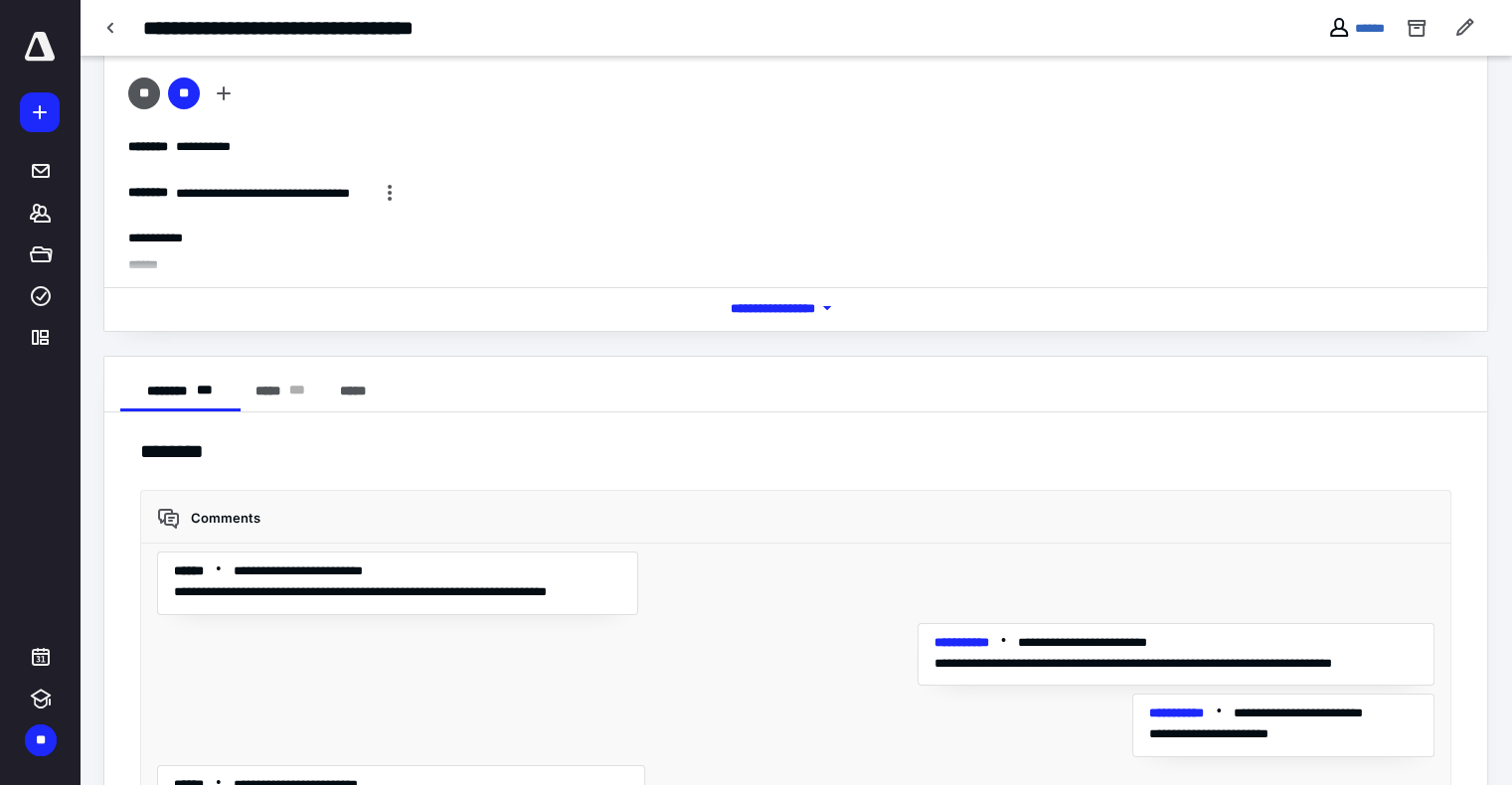 scroll, scrollTop: 0, scrollLeft: 0, axis: both 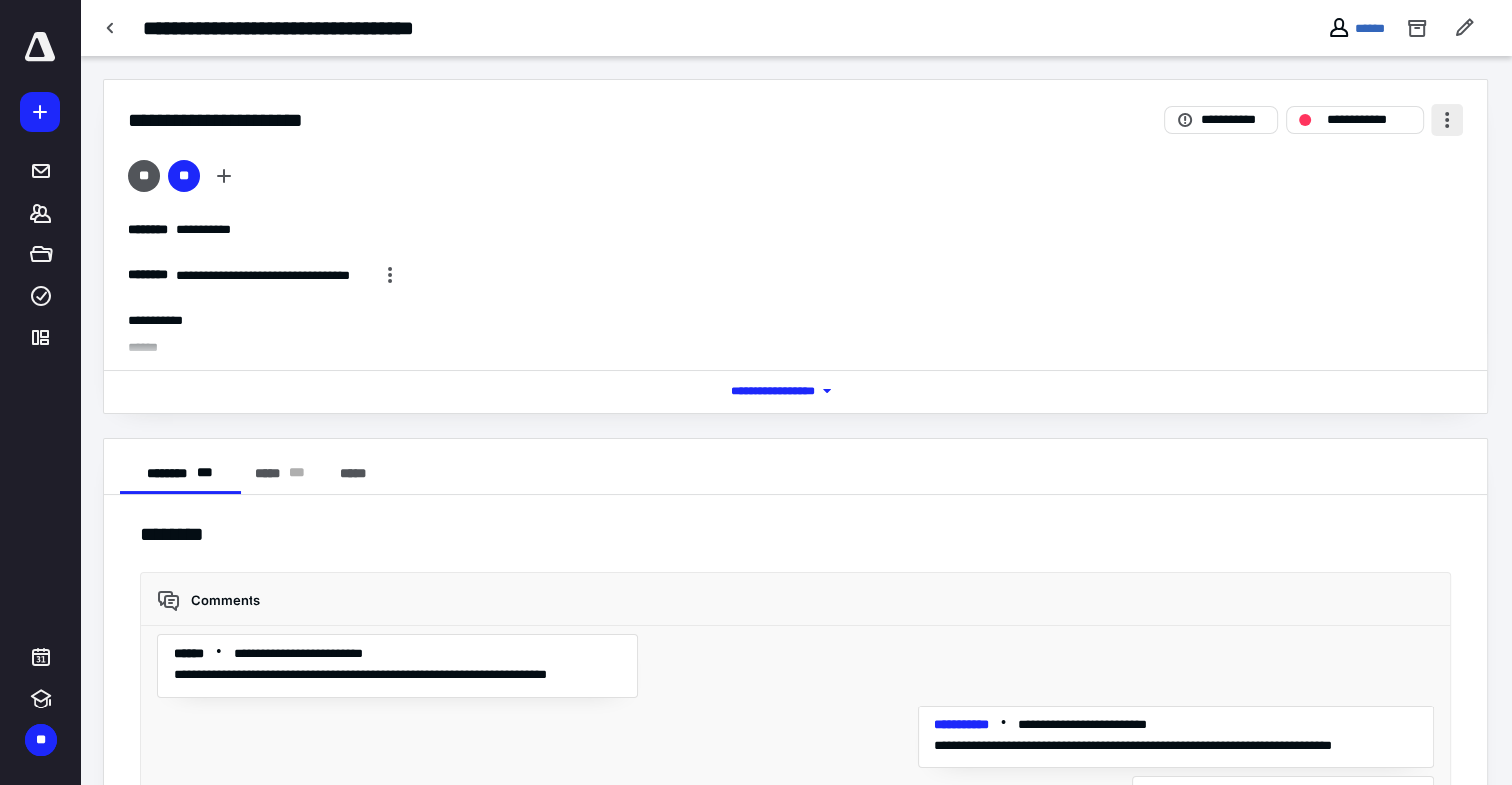 click at bounding box center (1447, 120) 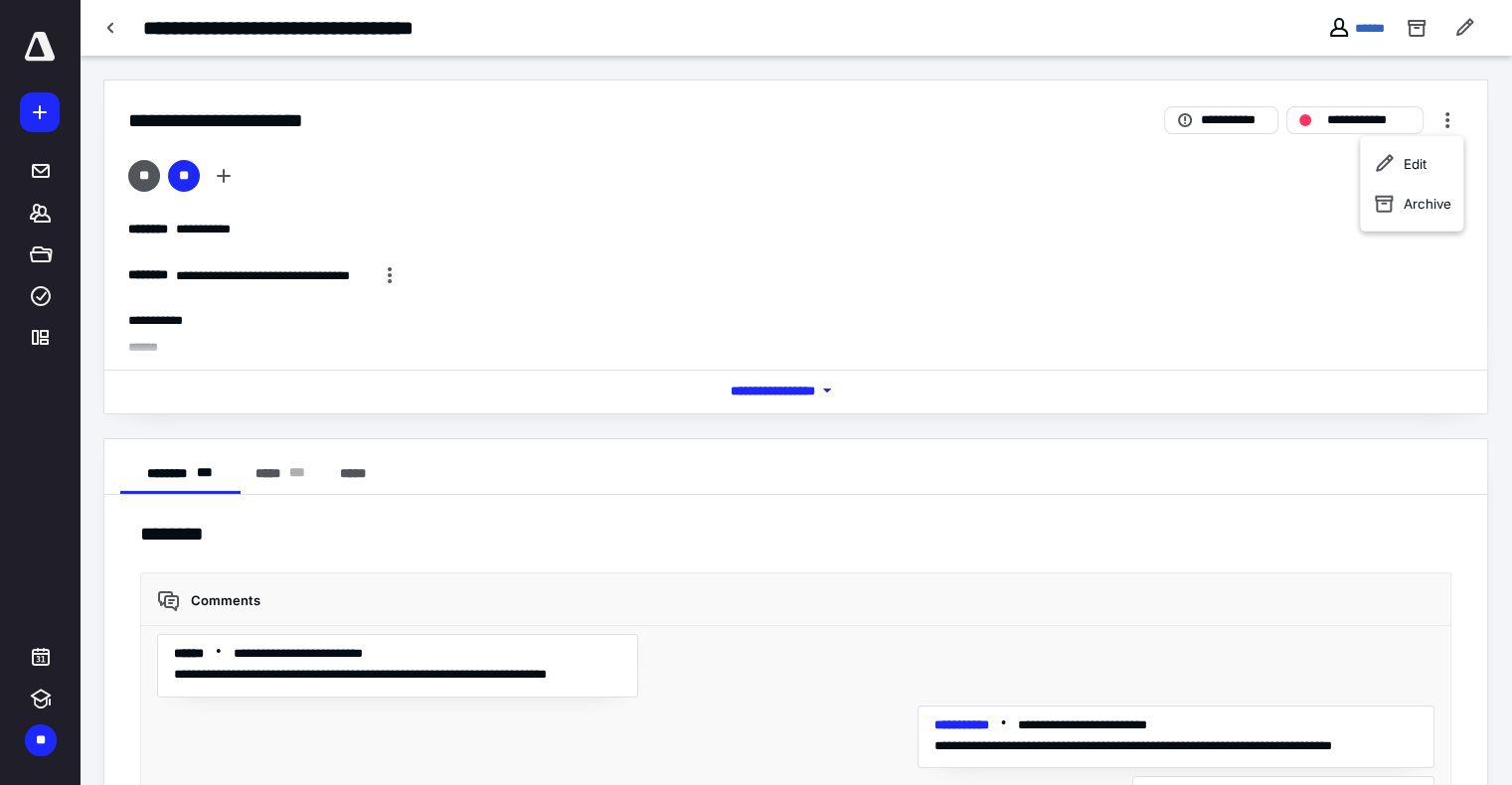 click on "** **" at bounding box center (795, 180) 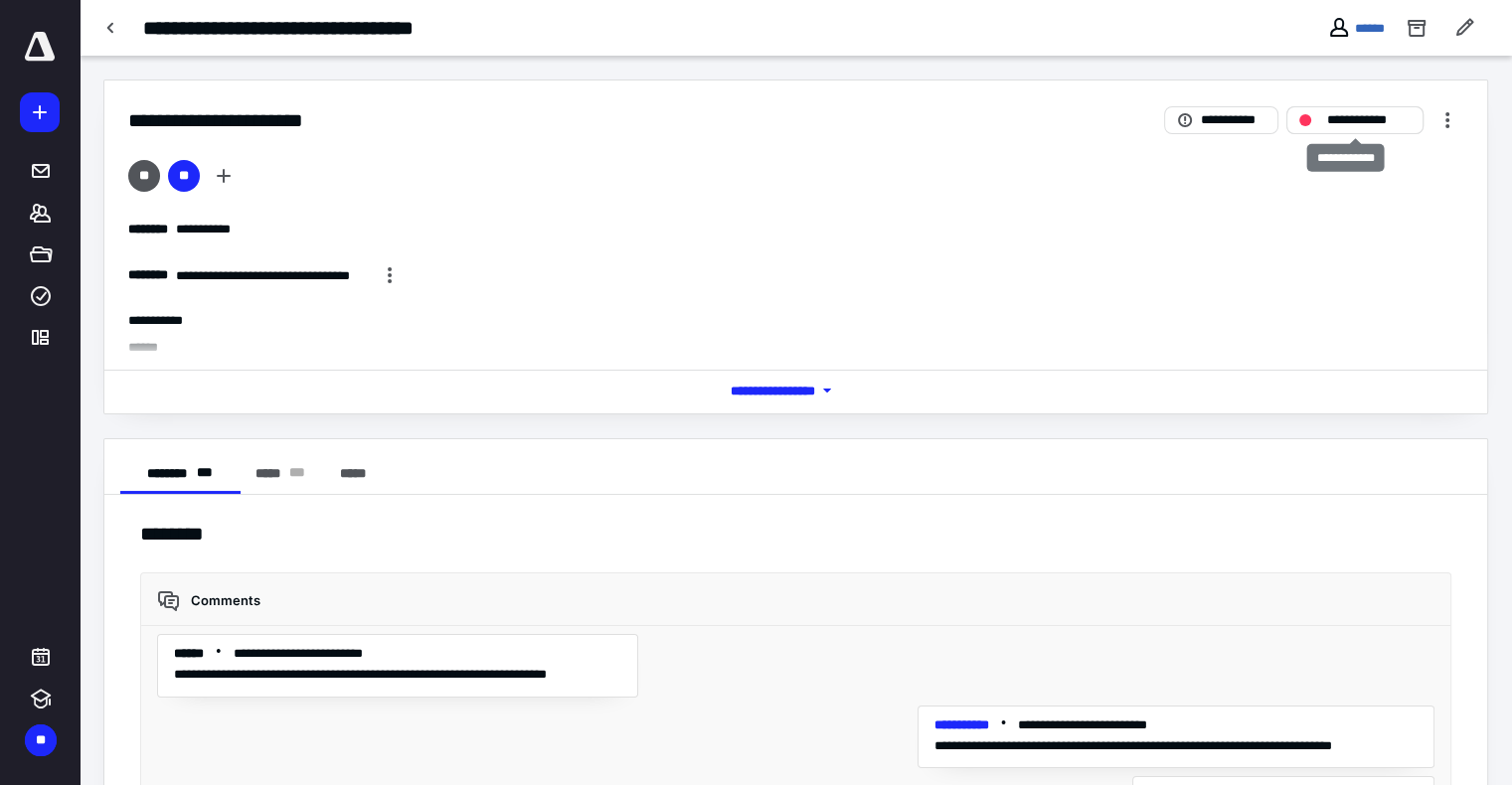 click on "**********" at bounding box center [1369, 120] 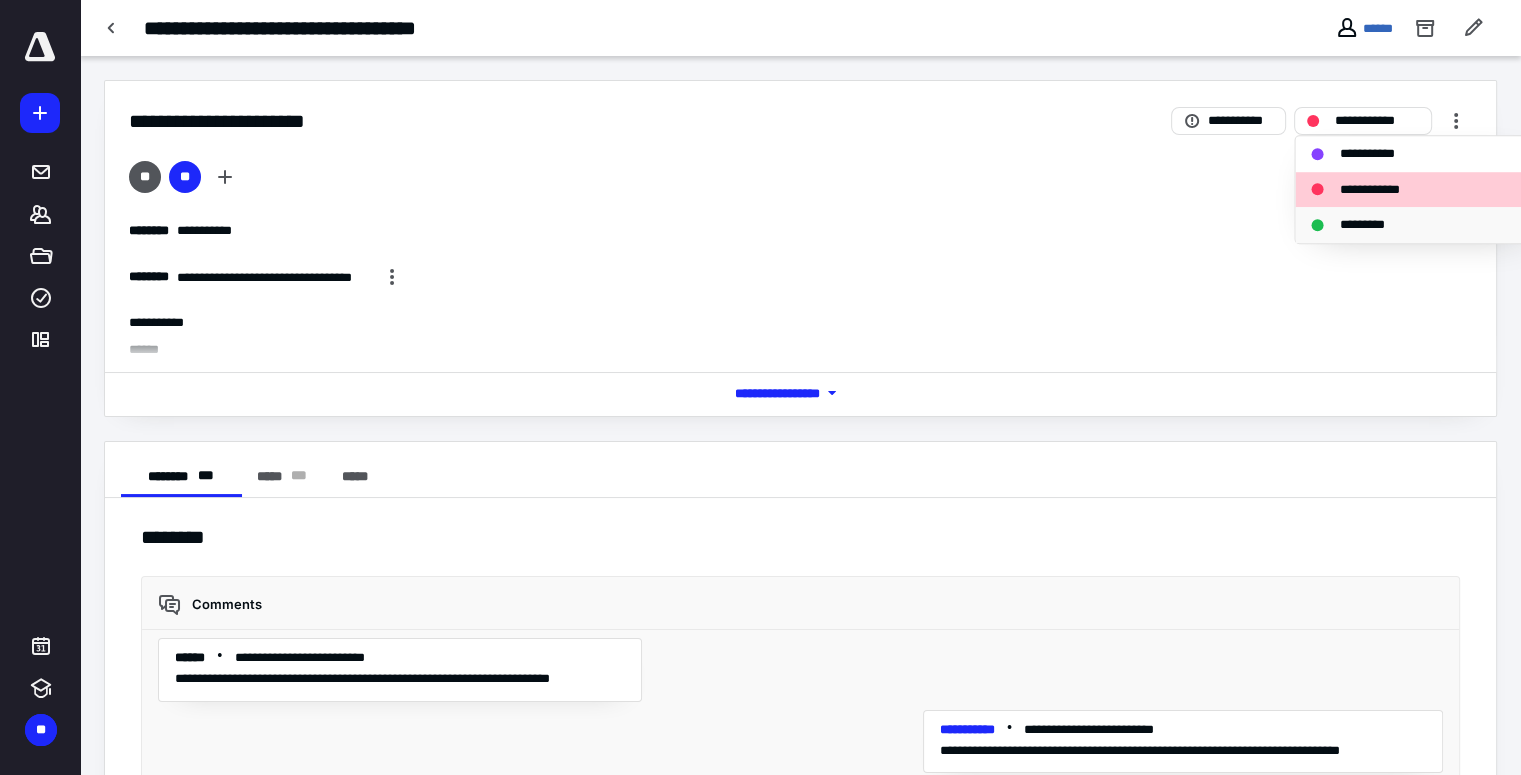 click on "*********" at bounding box center [1372, 225] 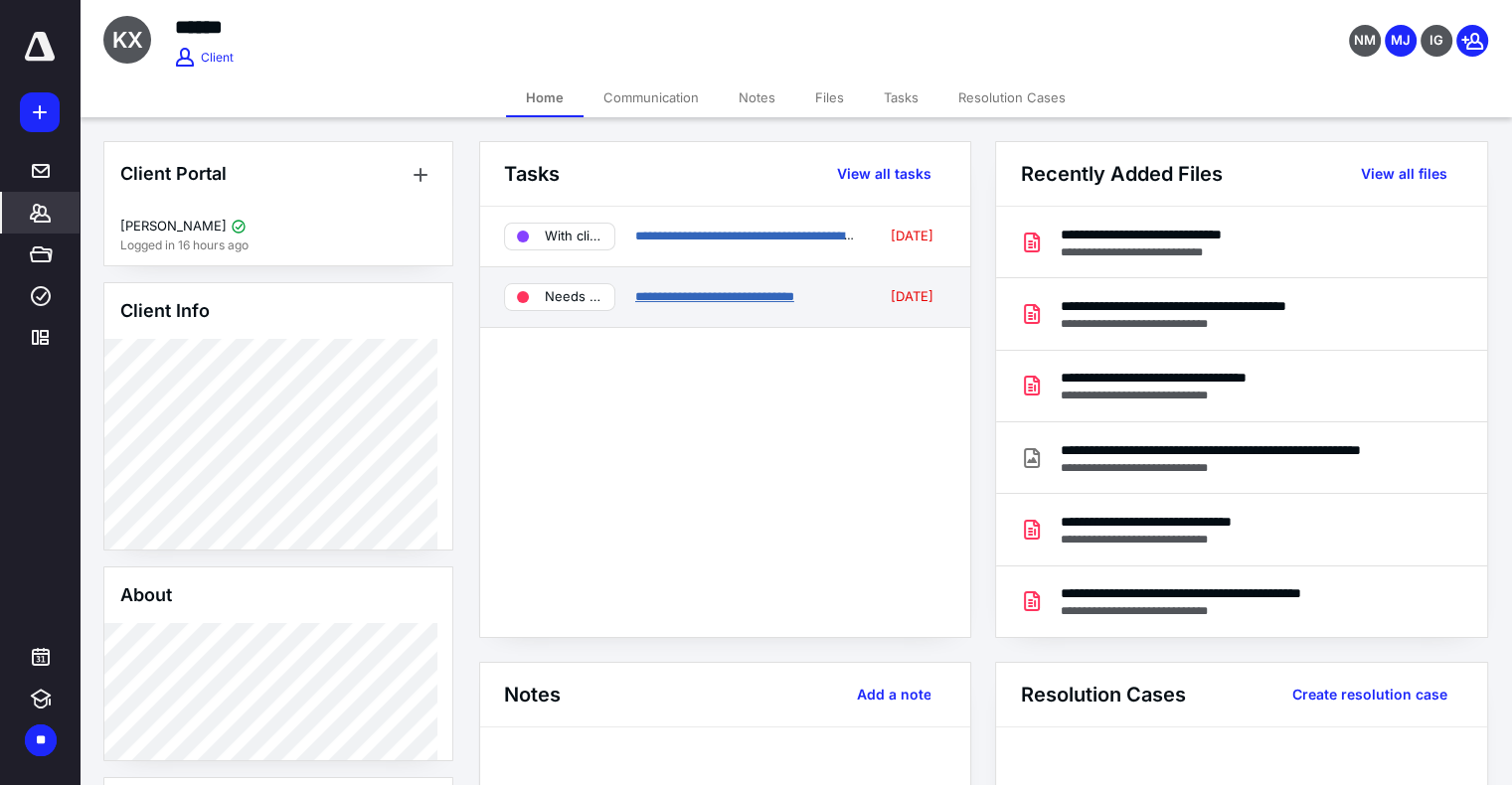 click on "**********" at bounding box center [715, 296] 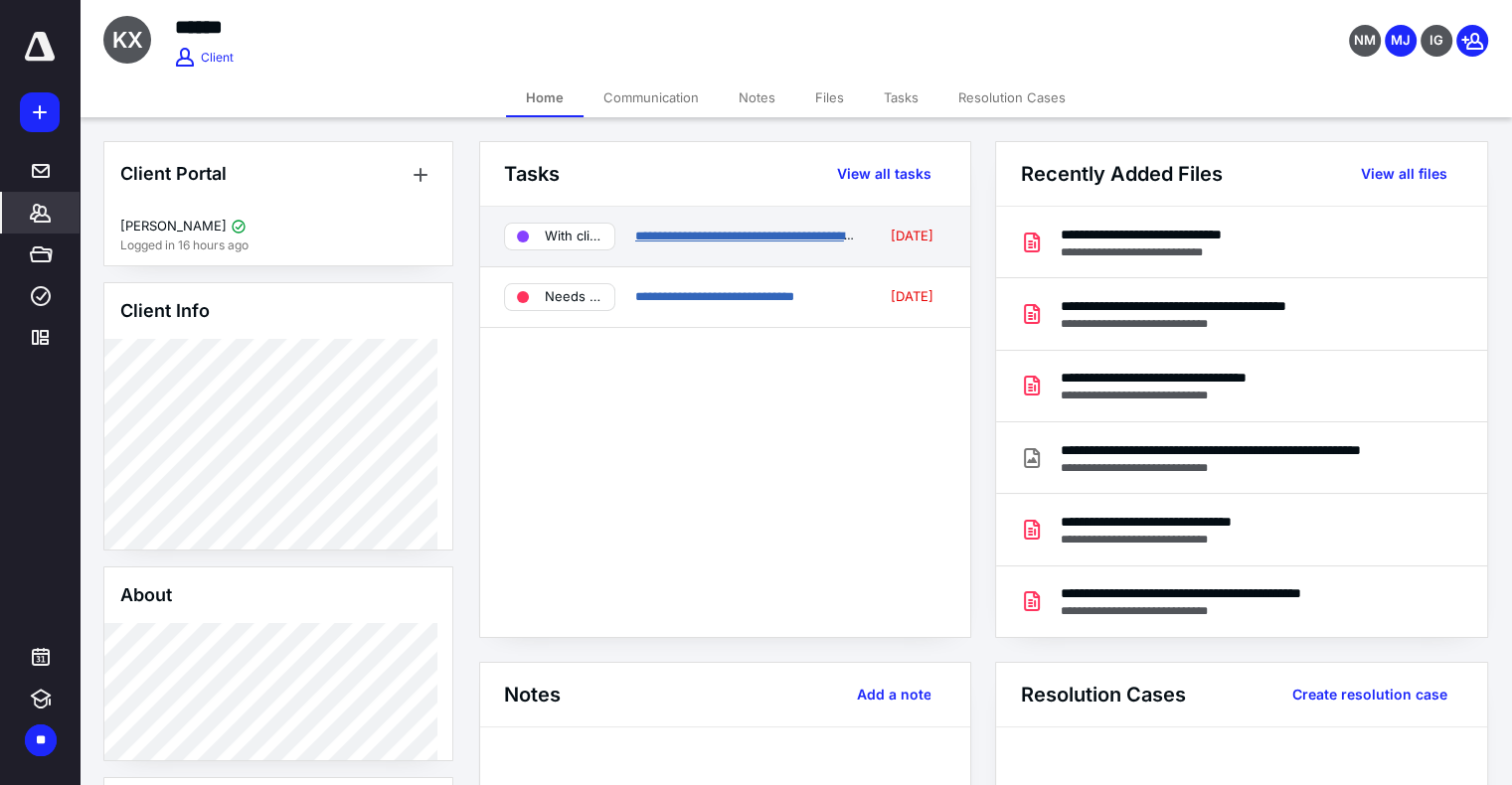 click on "**********" at bounding box center (750, 236) 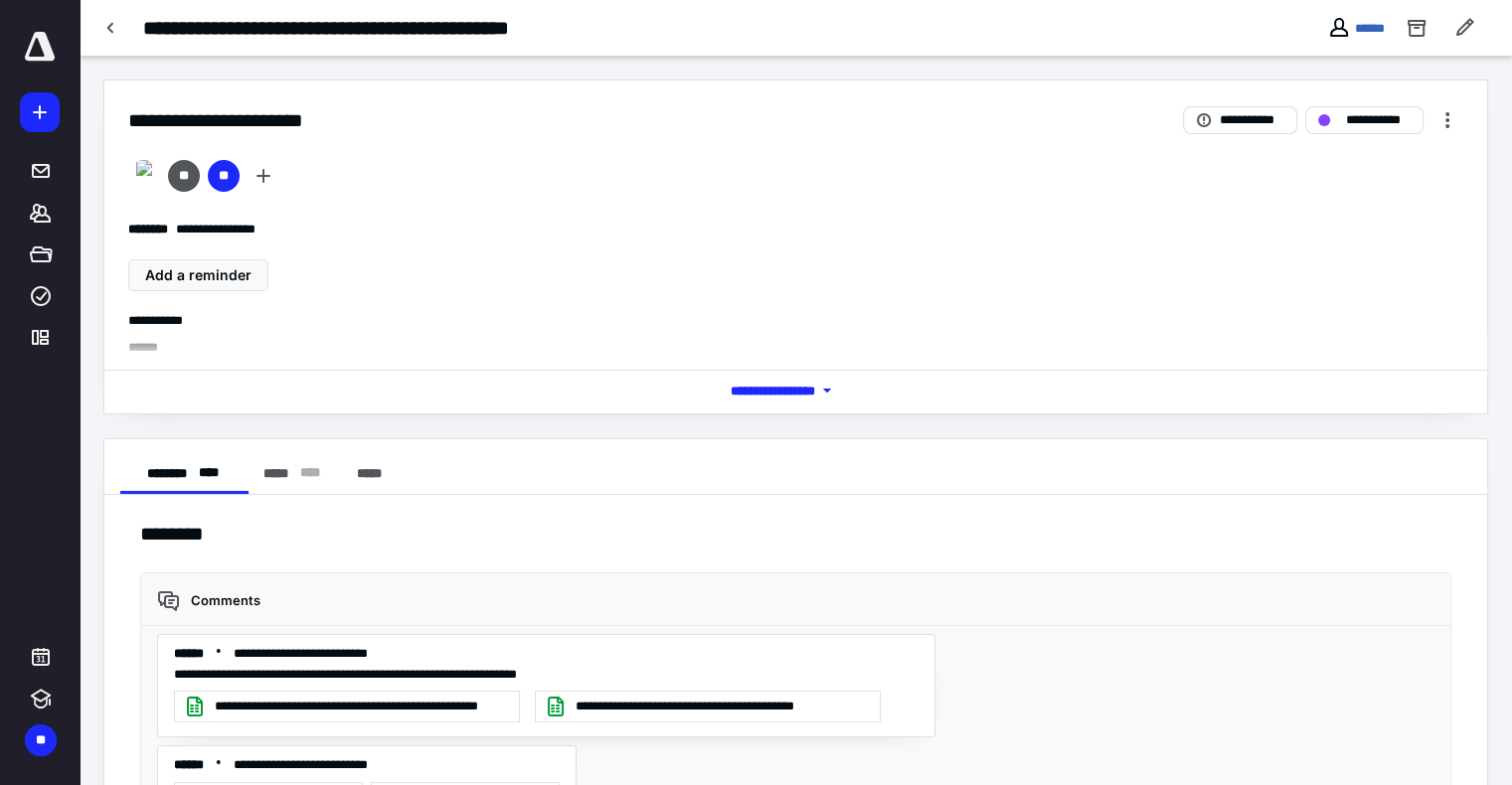 scroll, scrollTop: 7052, scrollLeft: 0, axis: vertical 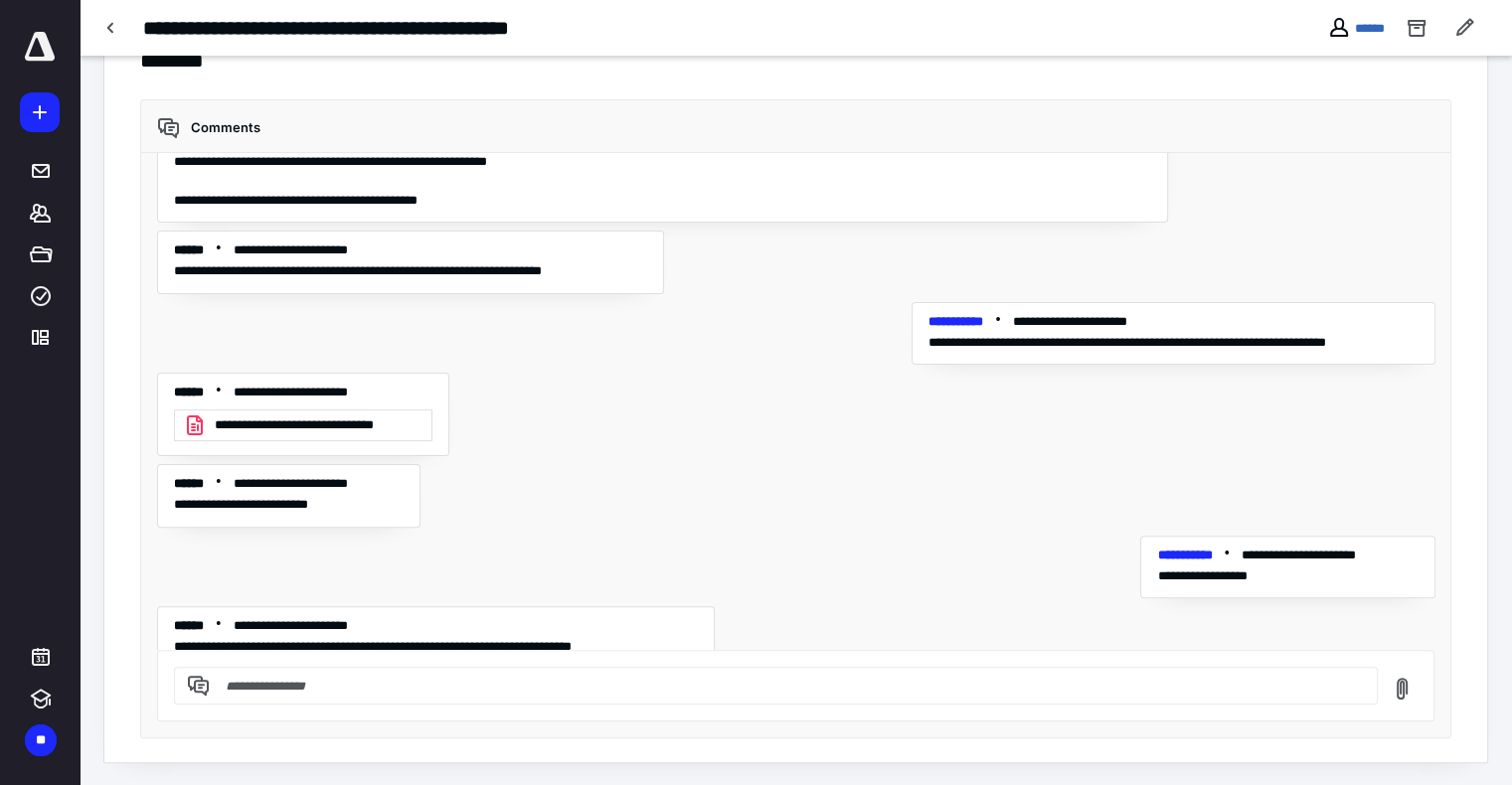 click at bounding box center [787, 686] 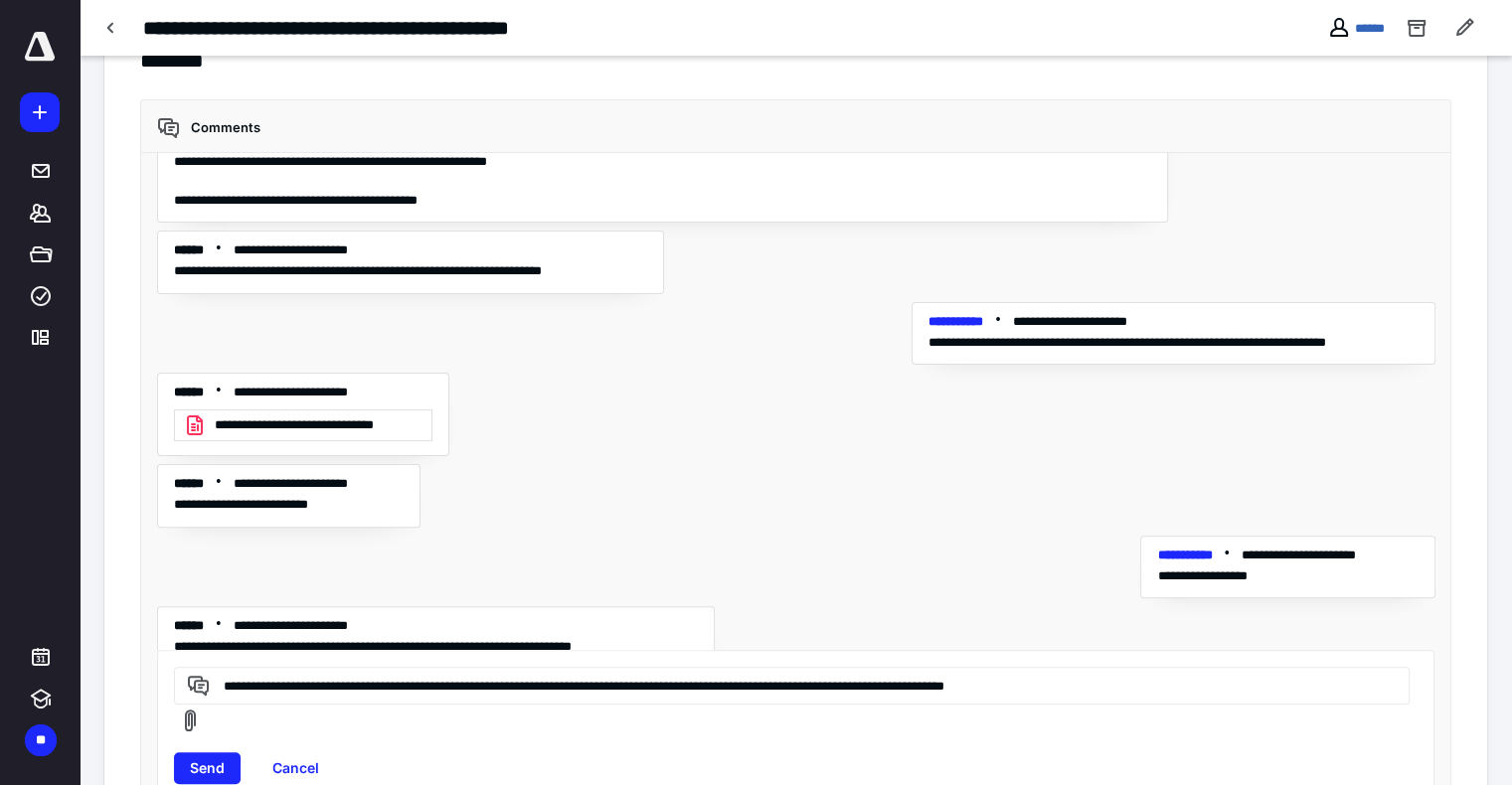 drag, startPoint x: 241, startPoint y: 684, endPoint x: 1133, endPoint y: 696, distance: 892.0807 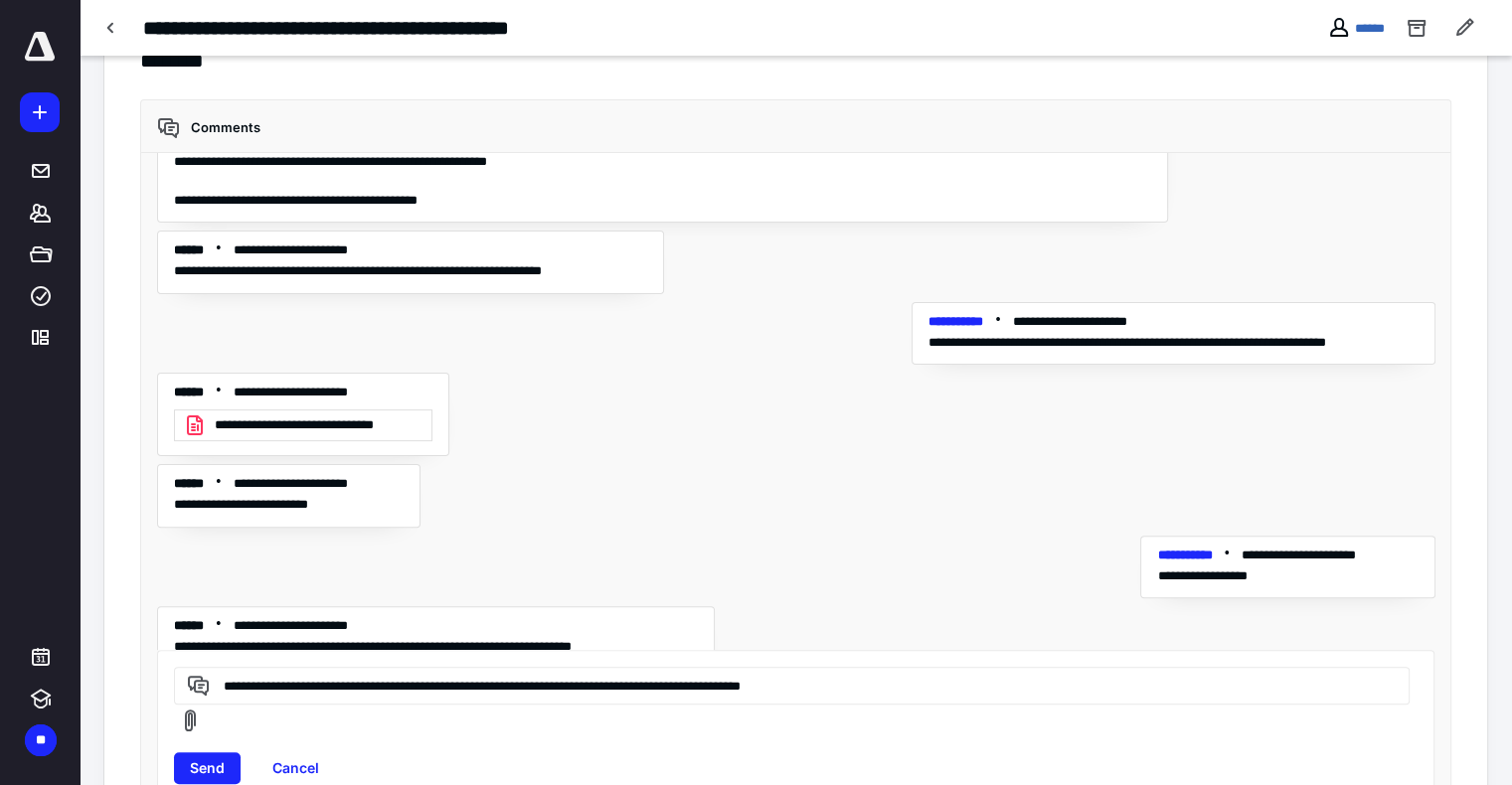 scroll, scrollTop: 497, scrollLeft: 0, axis: vertical 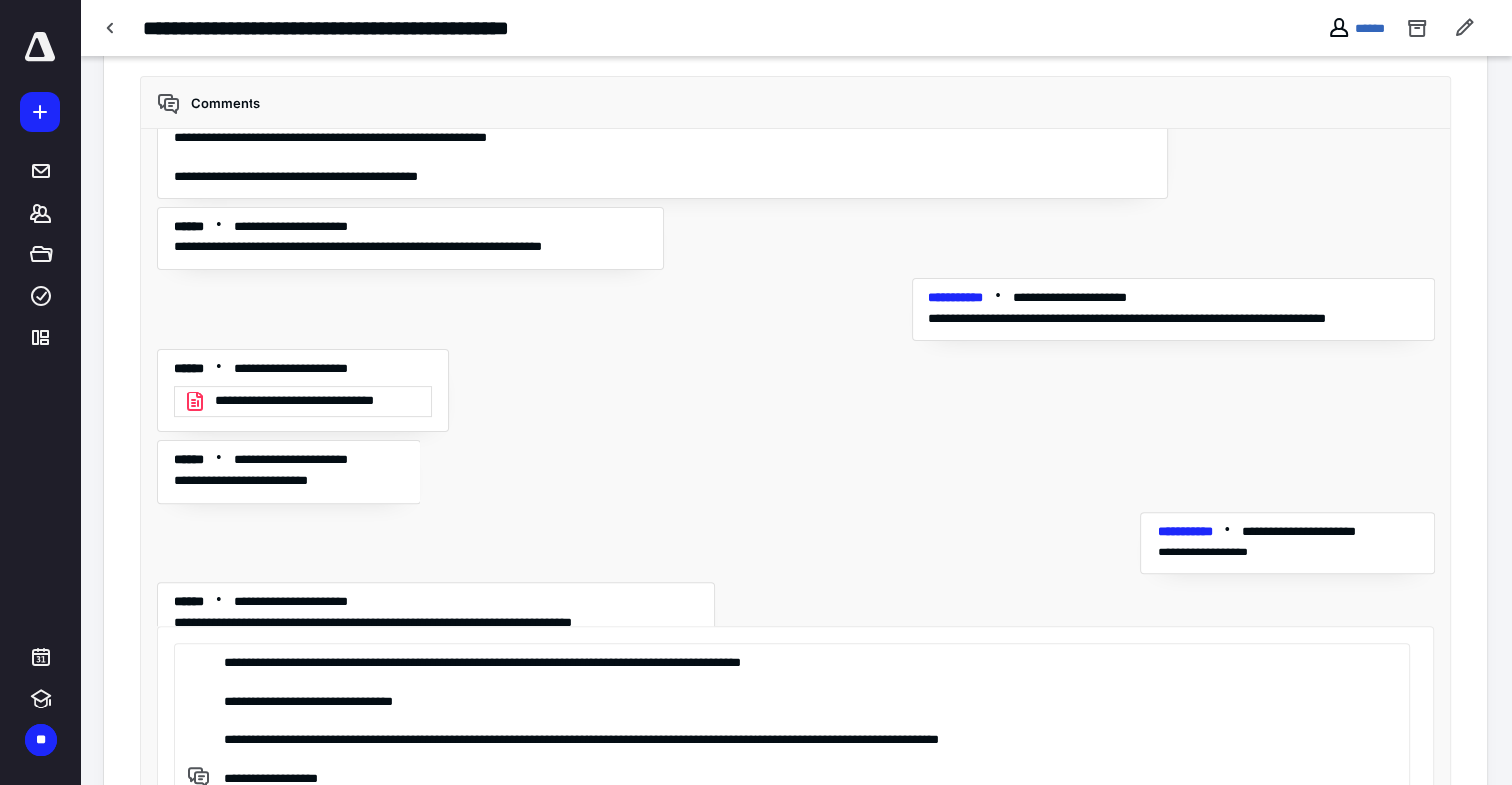 click on "**********" at bounding box center [788, 719] 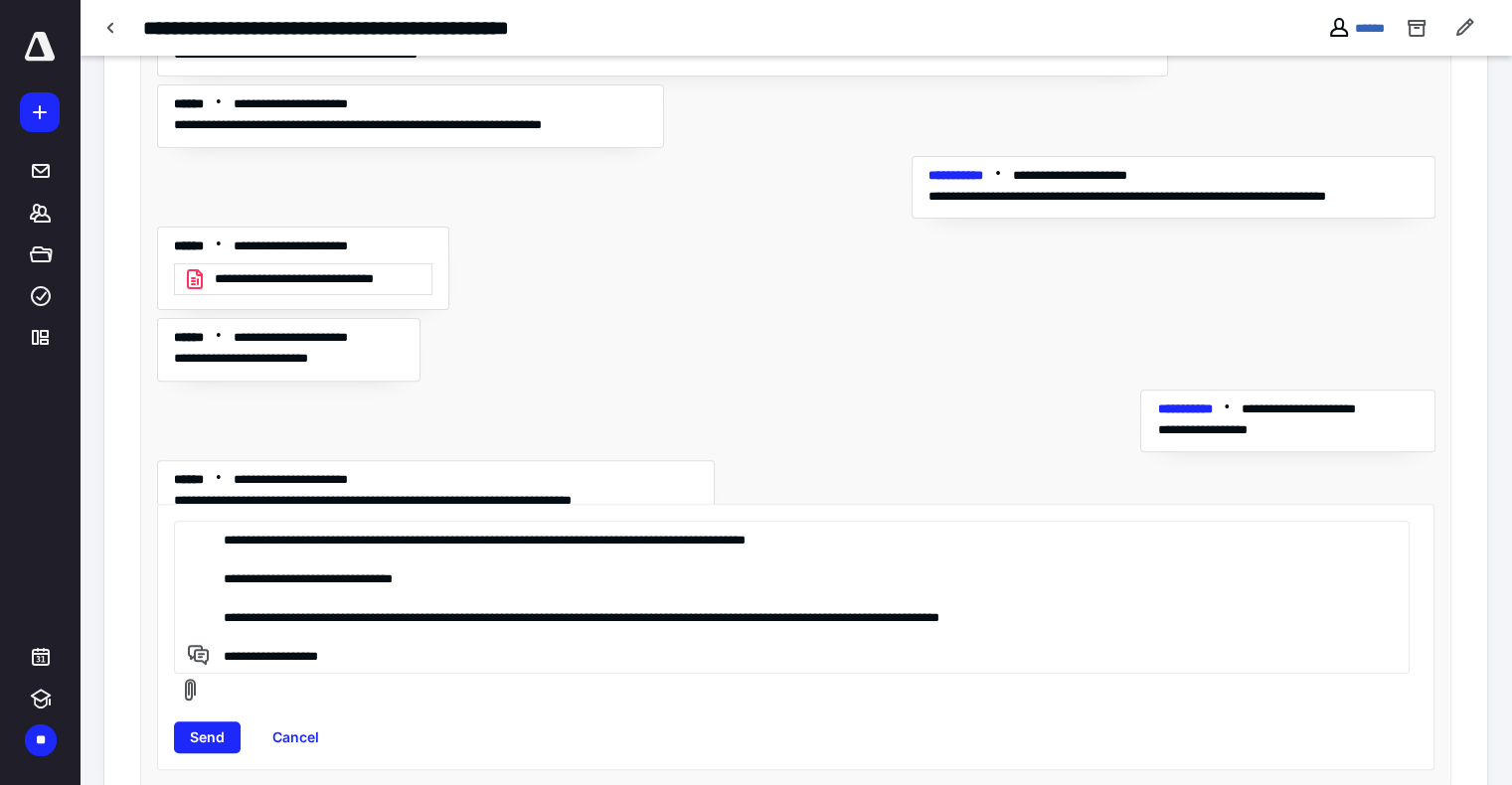 scroll, scrollTop: 636, scrollLeft: 0, axis: vertical 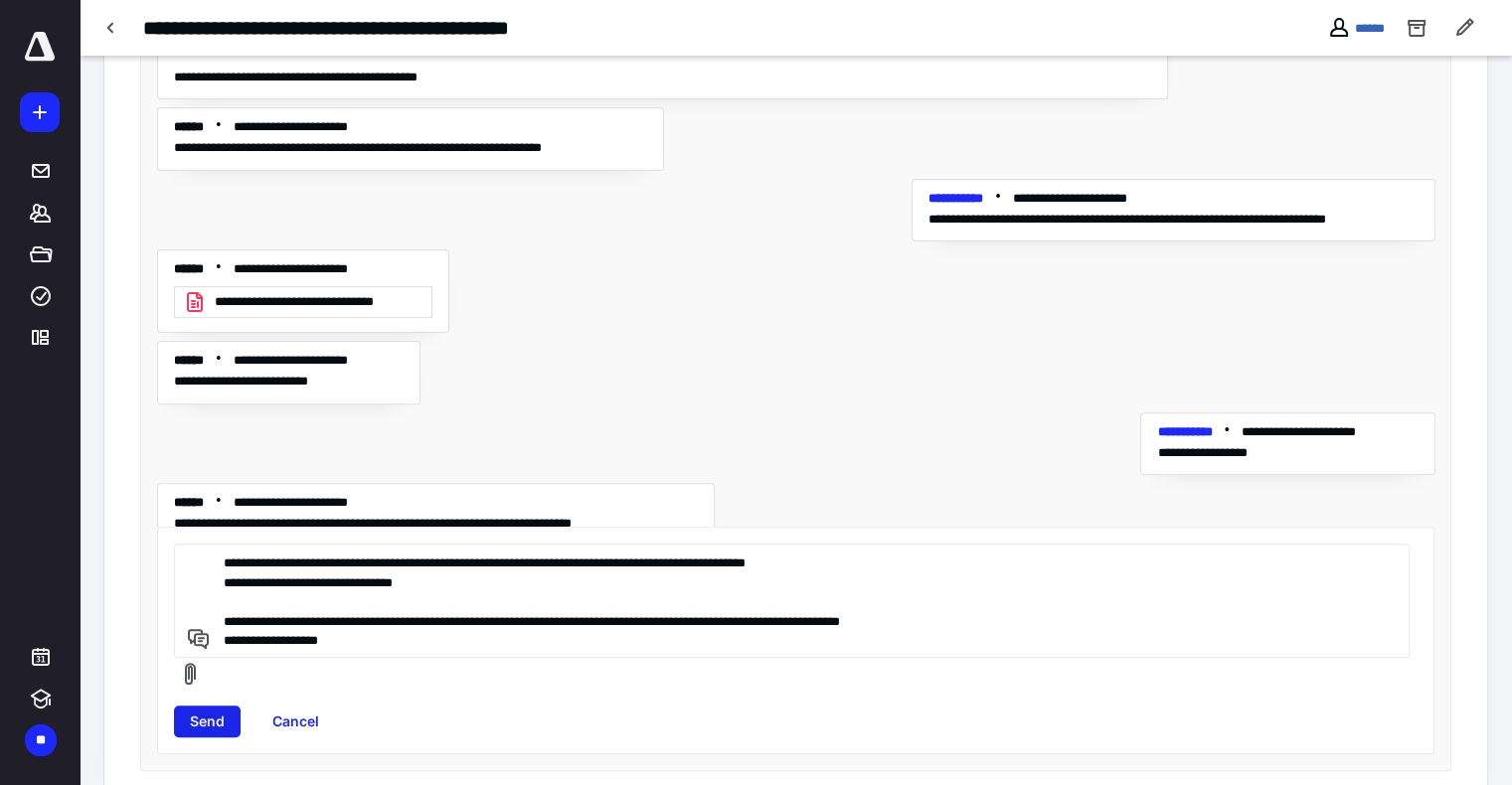 type on "**********" 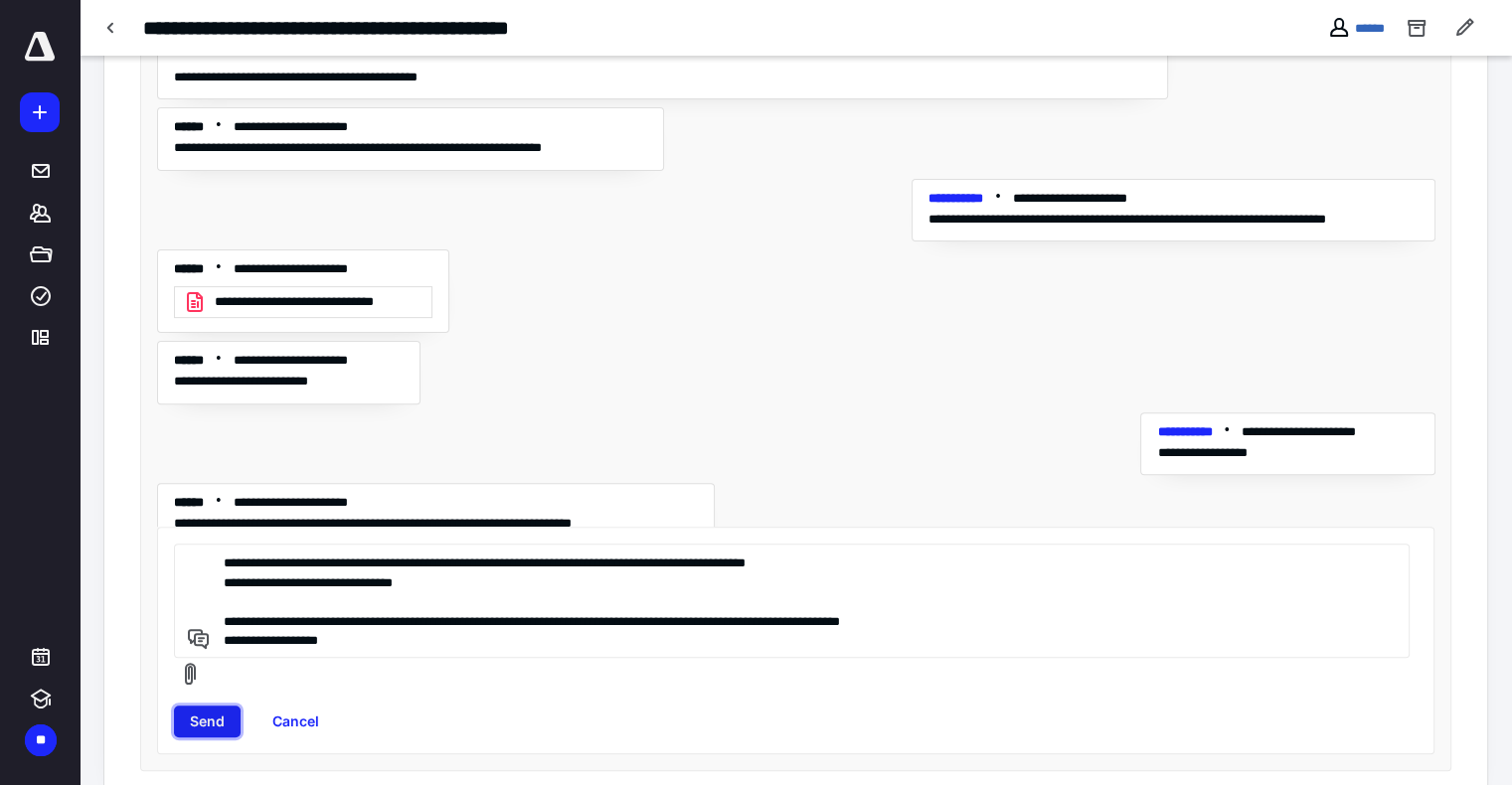 click on "Send" at bounding box center [207, 721] 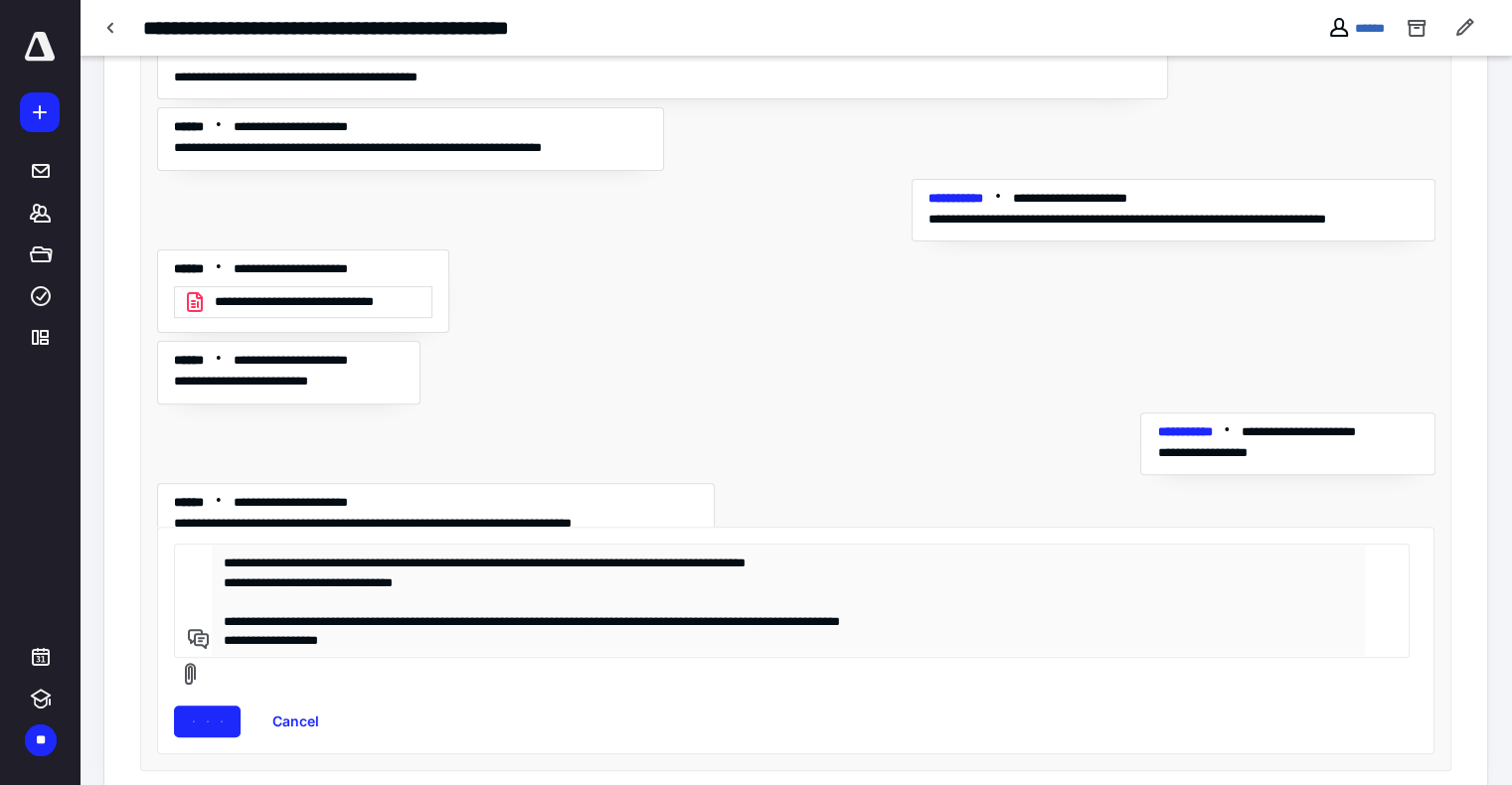 type 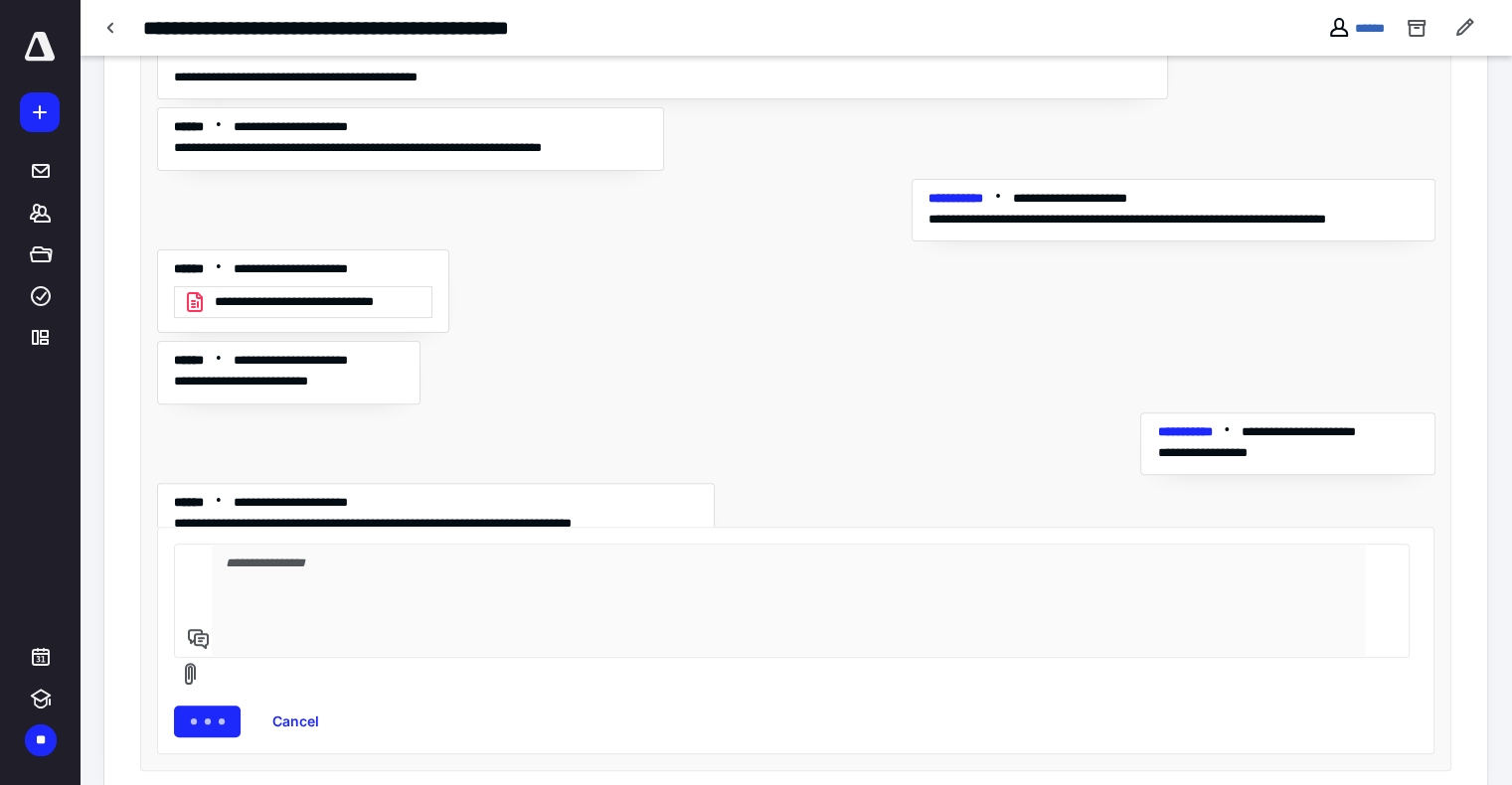 scroll, scrollTop: 473, scrollLeft: 0, axis: vertical 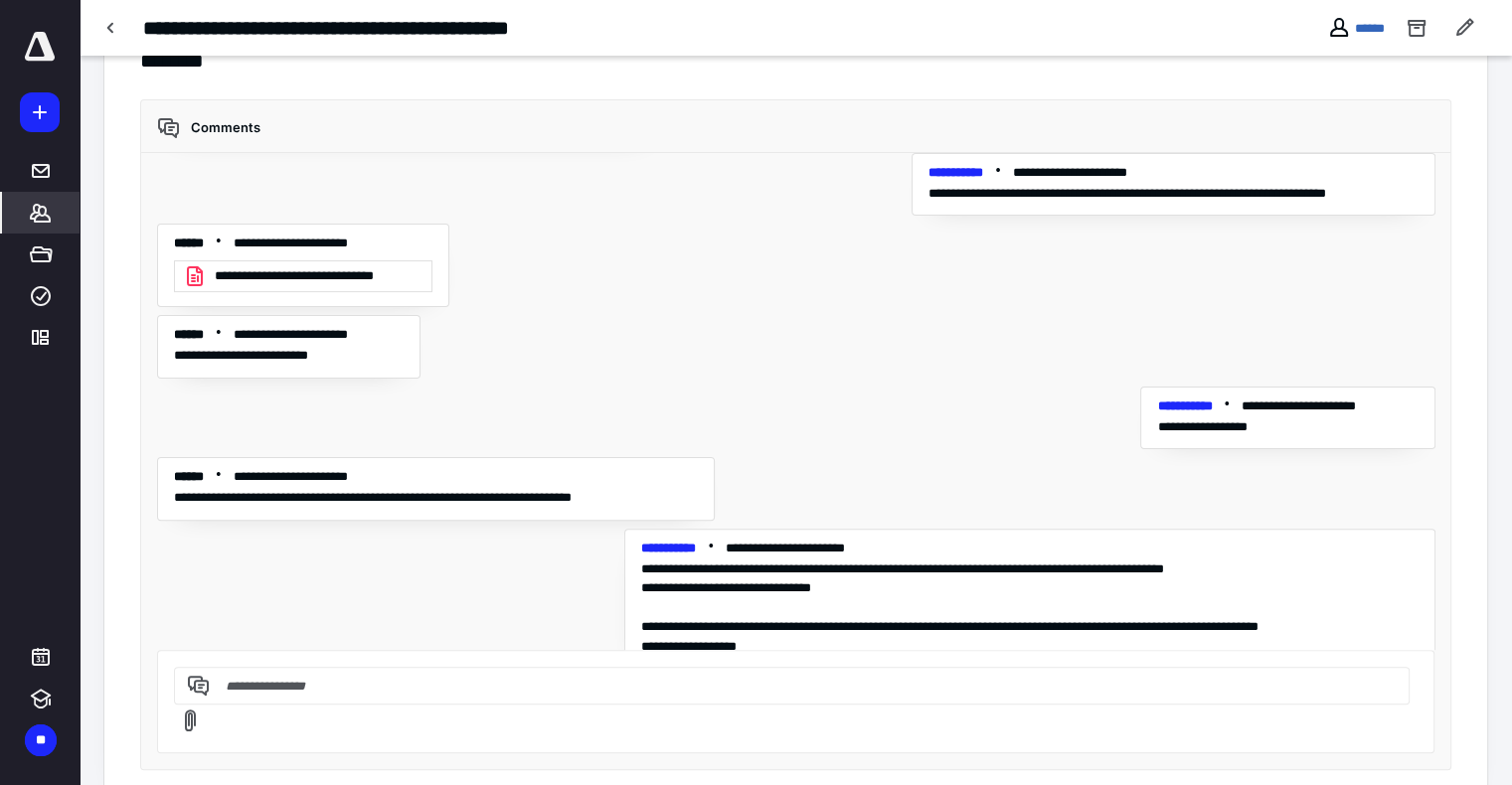 click on "*******" at bounding box center (41, 213) 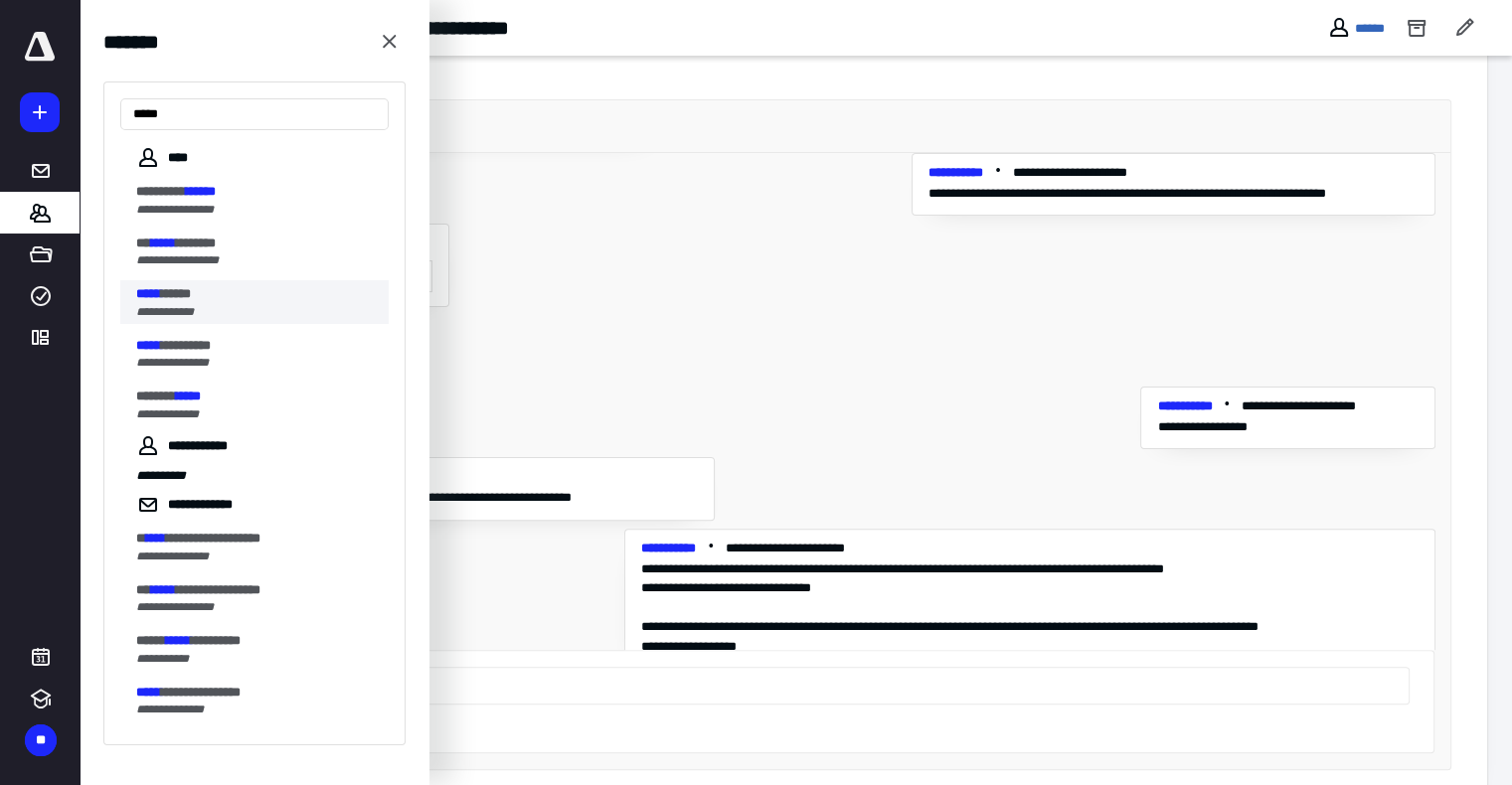 type on "*****" 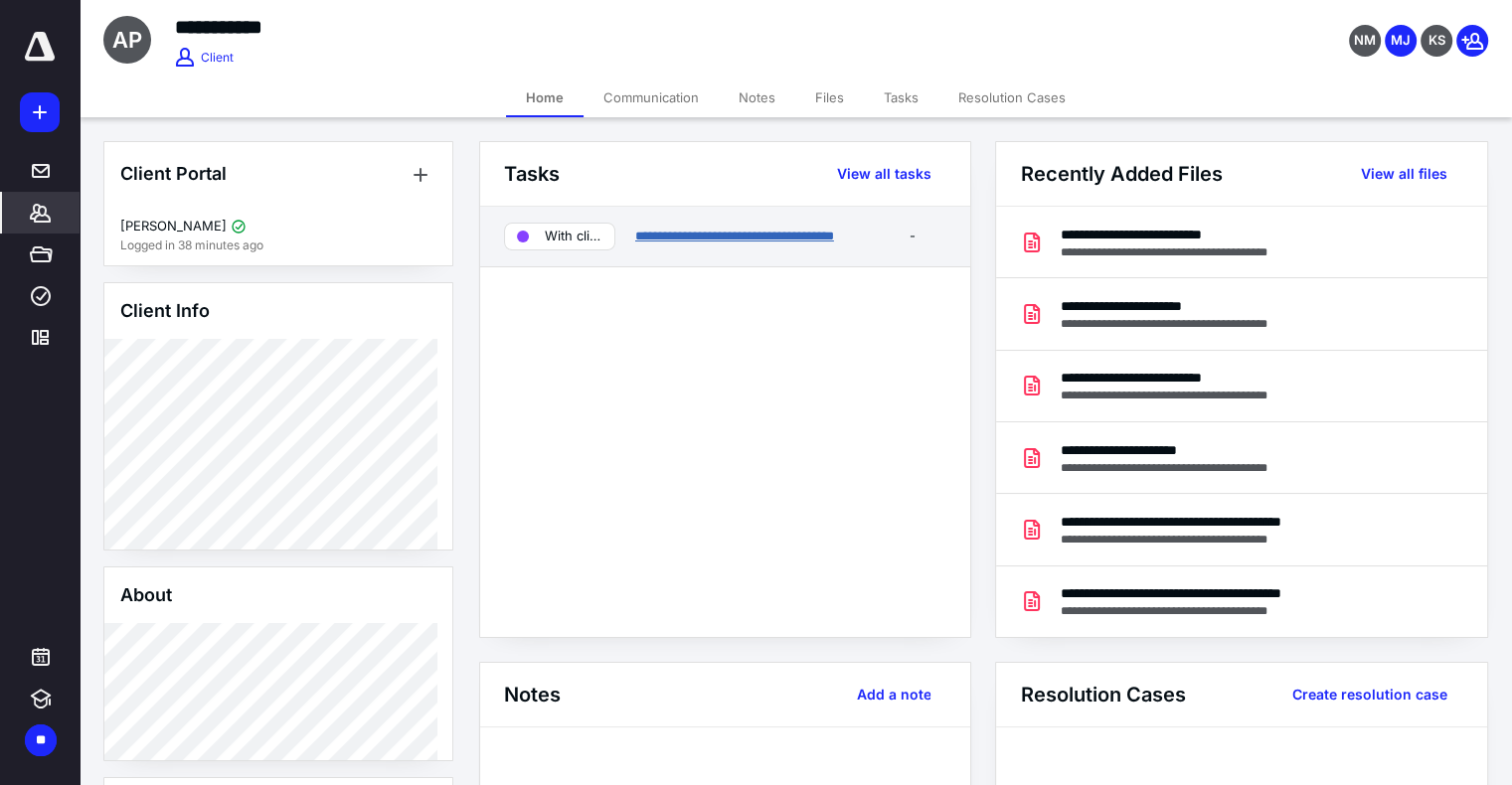 click on "**********" at bounding box center [735, 236] 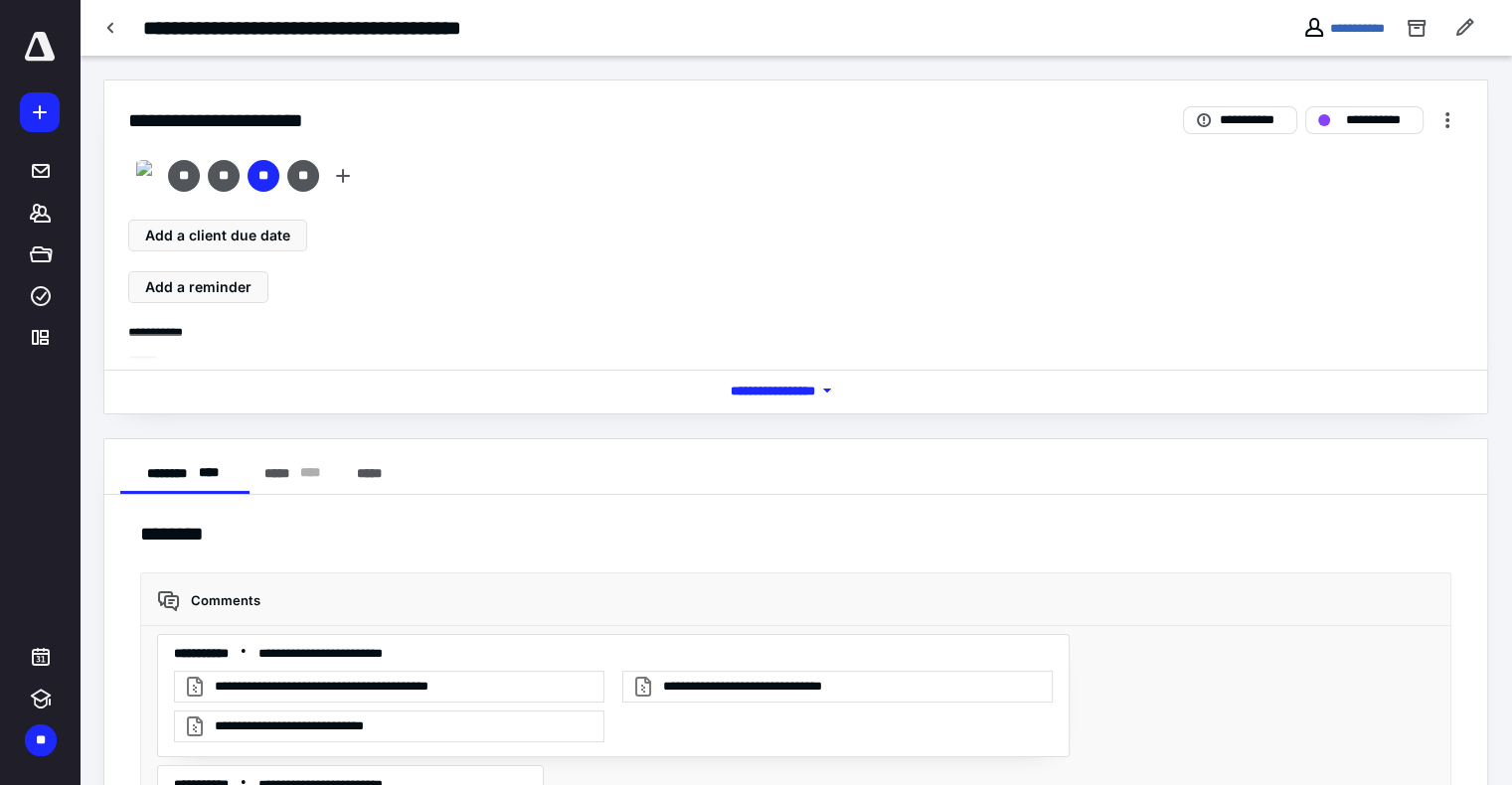 scroll, scrollTop: 118, scrollLeft: 0, axis: vertical 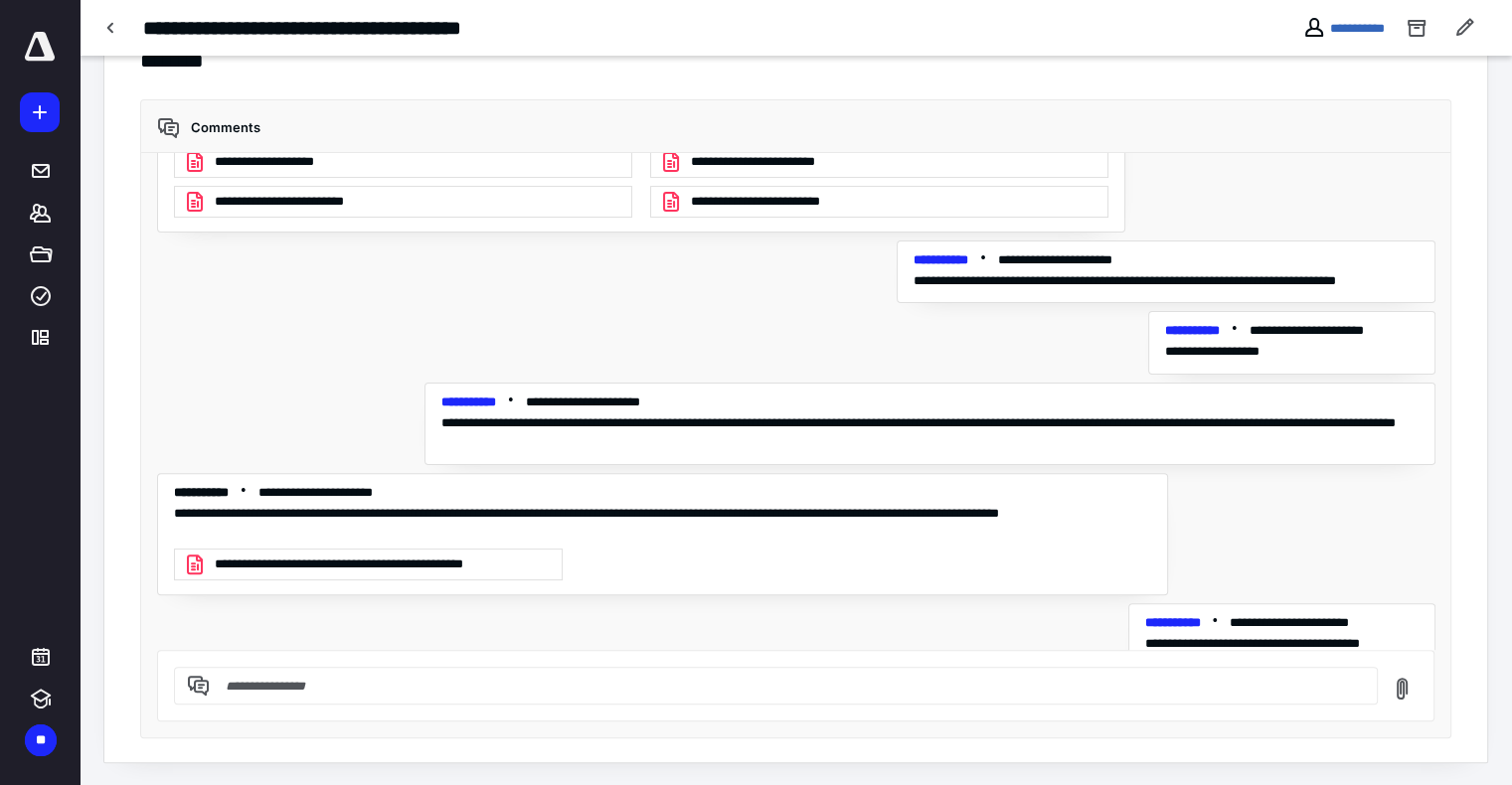 click at bounding box center (787, 686) 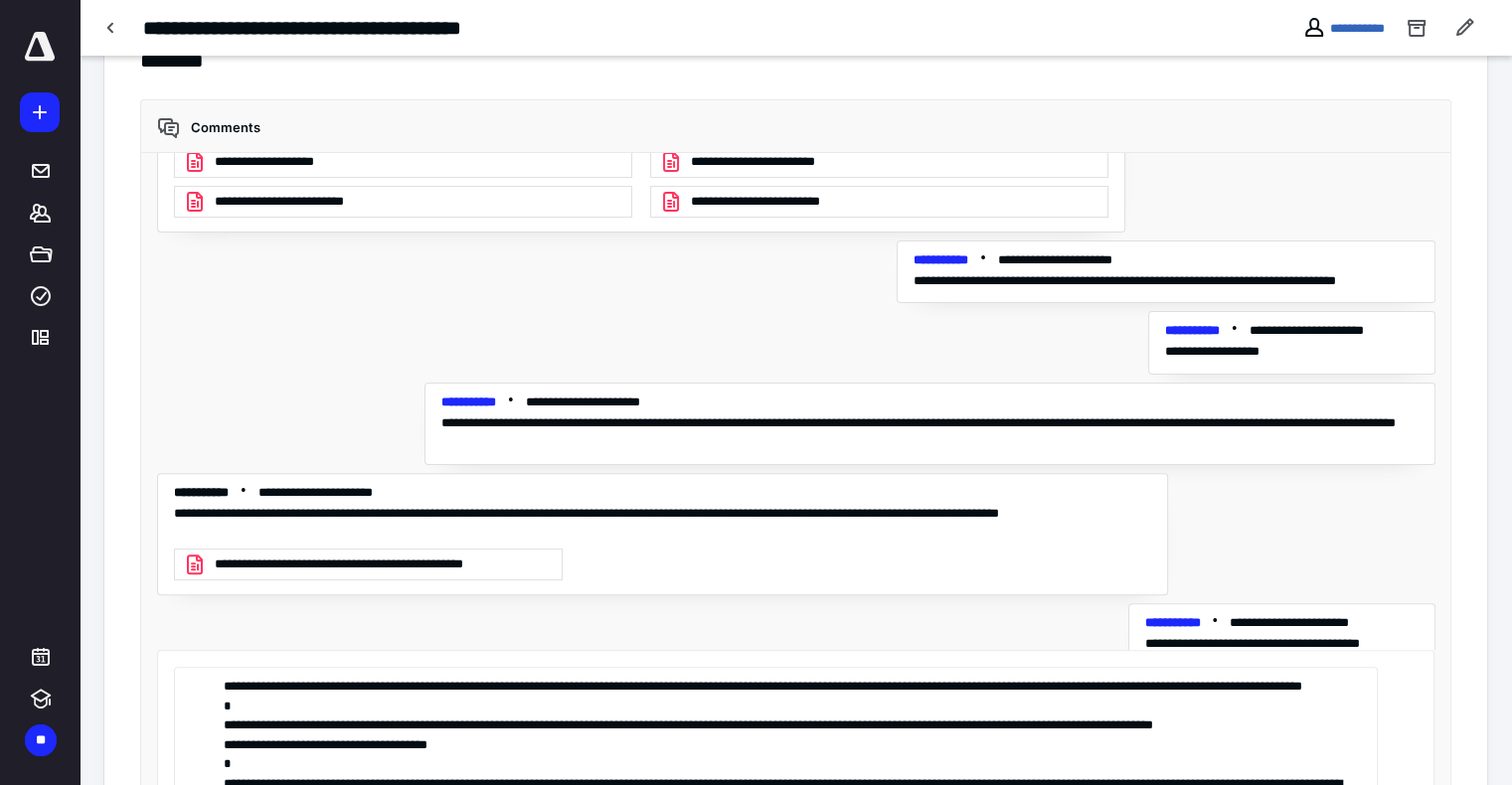 scroll, scrollTop: 40, scrollLeft: 0, axis: vertical 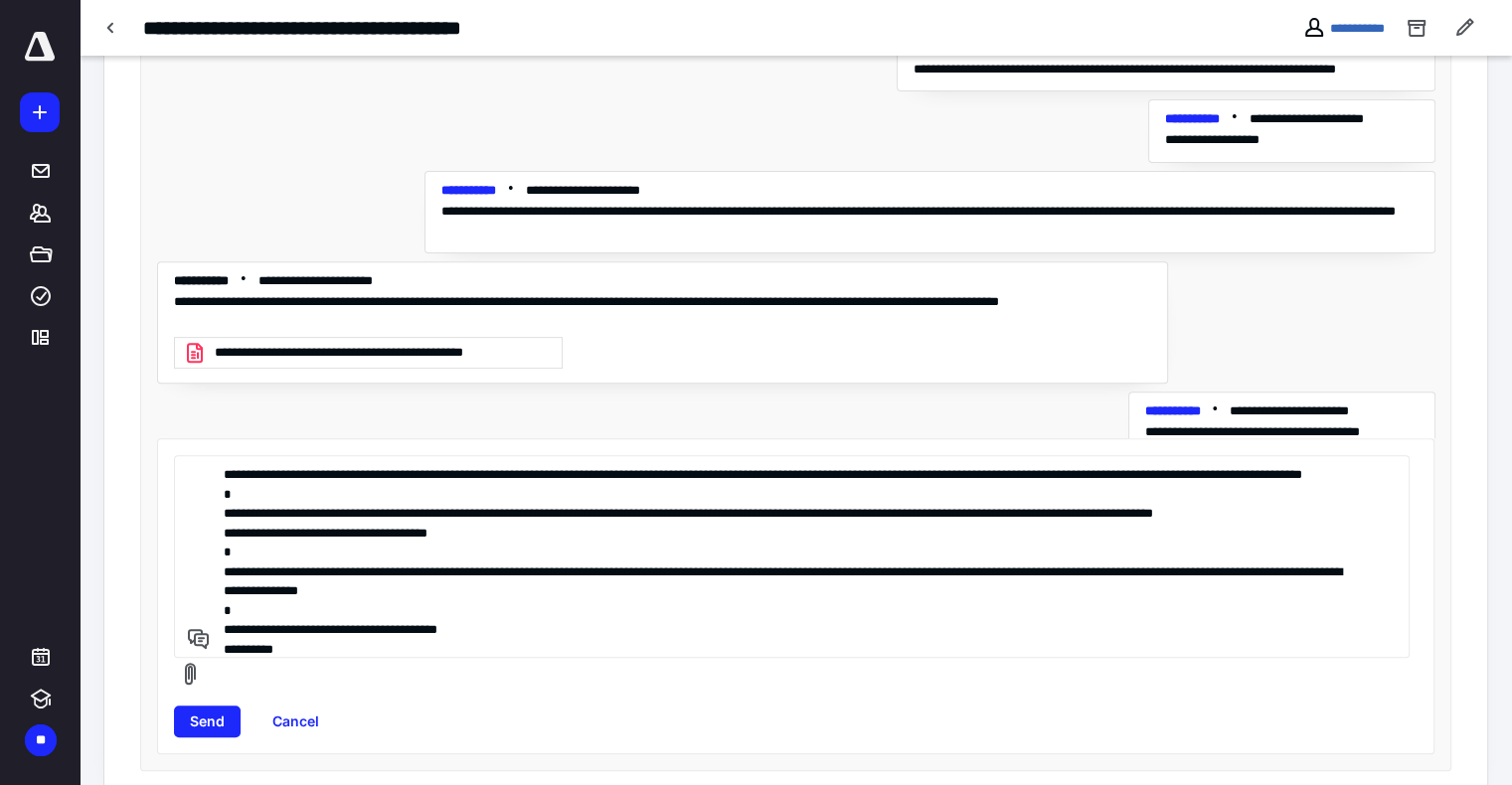 click on "**********" at bounding box center (788, 556) 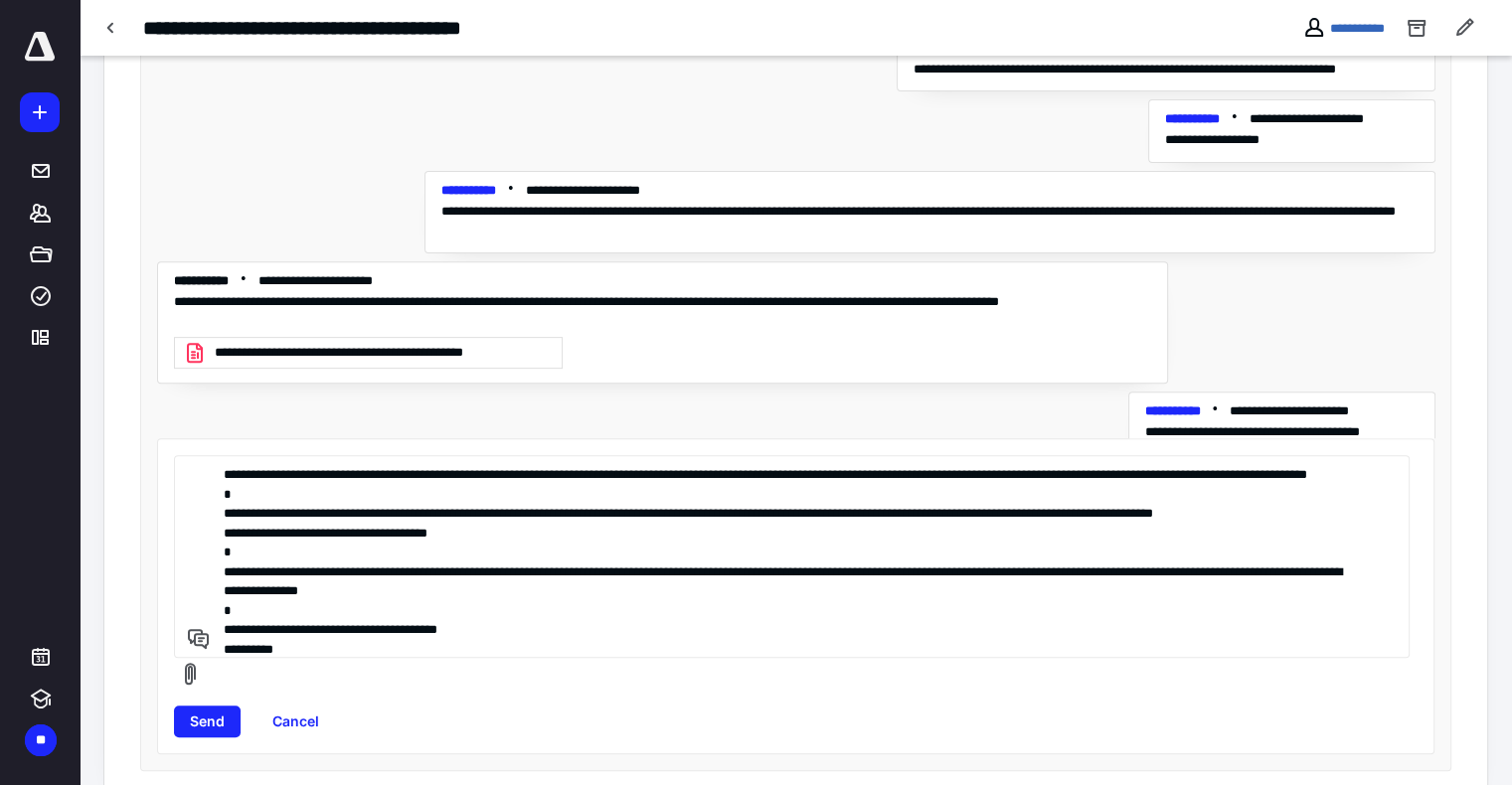 drag, startPoint x: 1165, startPoint y: 526, endPoint x: 1169, endPoint y: 549, distance: 23.345235 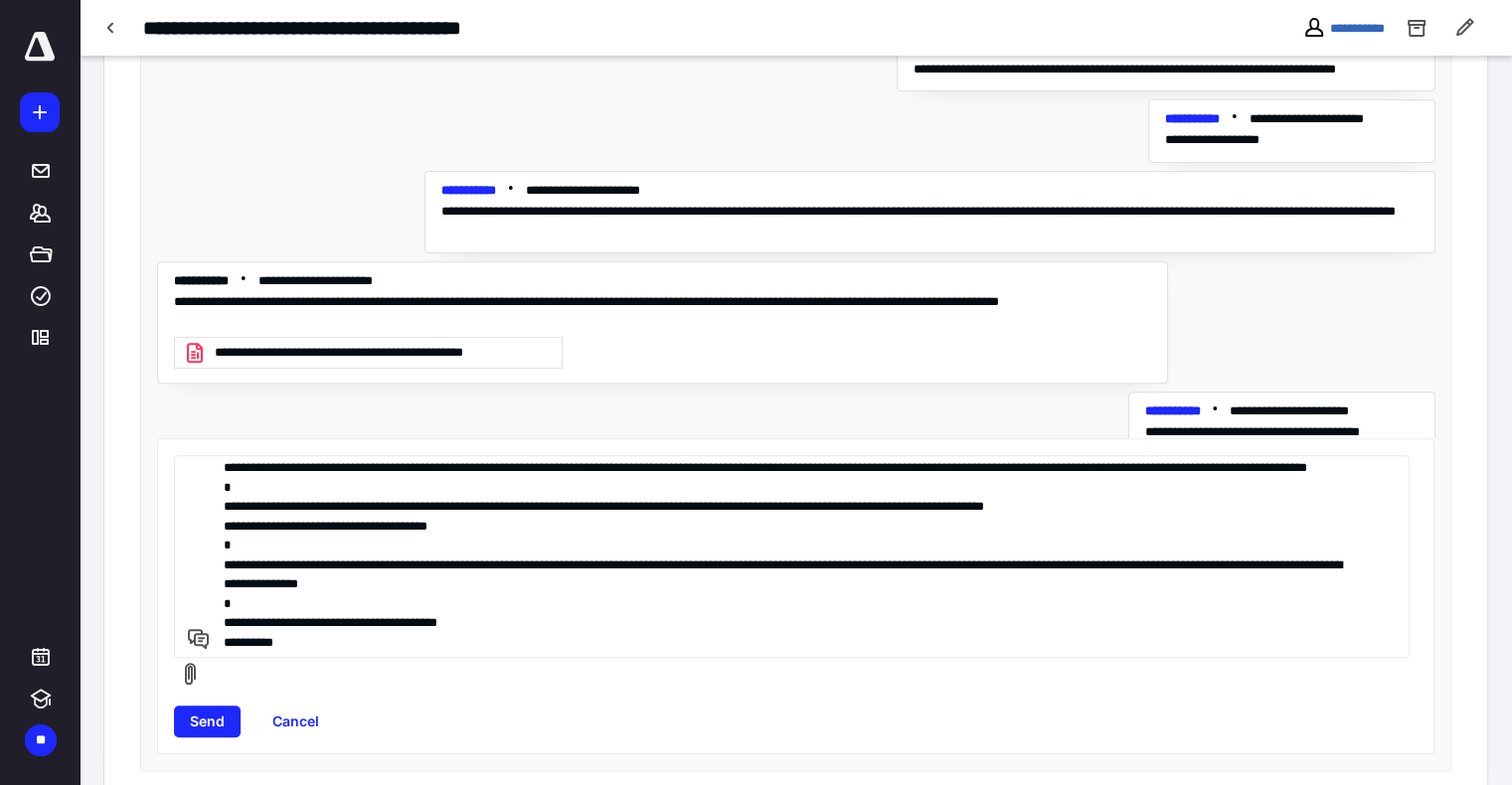 scroll, scrollTop: 26, scrollLeft: 0, axis: vertical 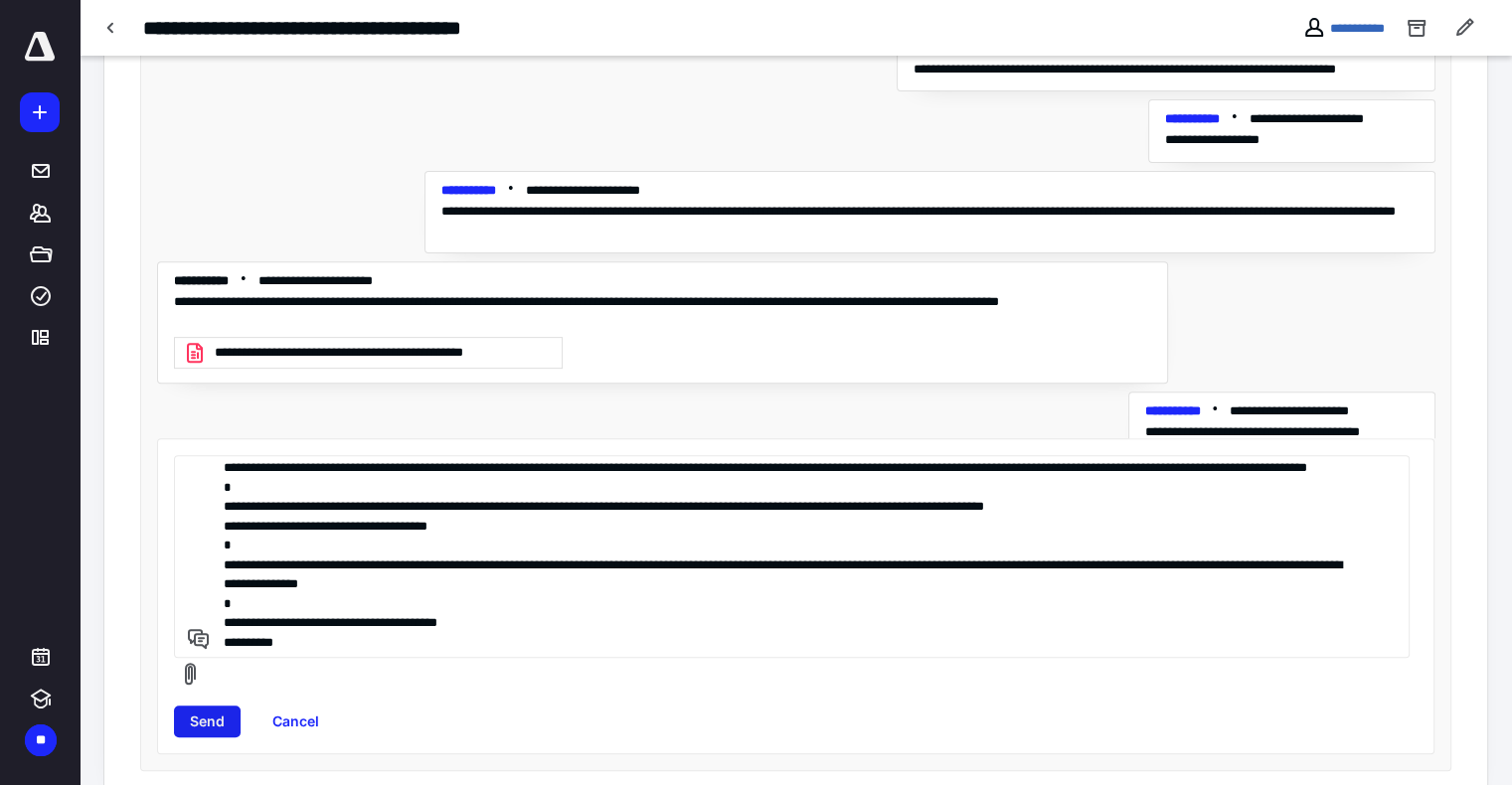 type on "**********" 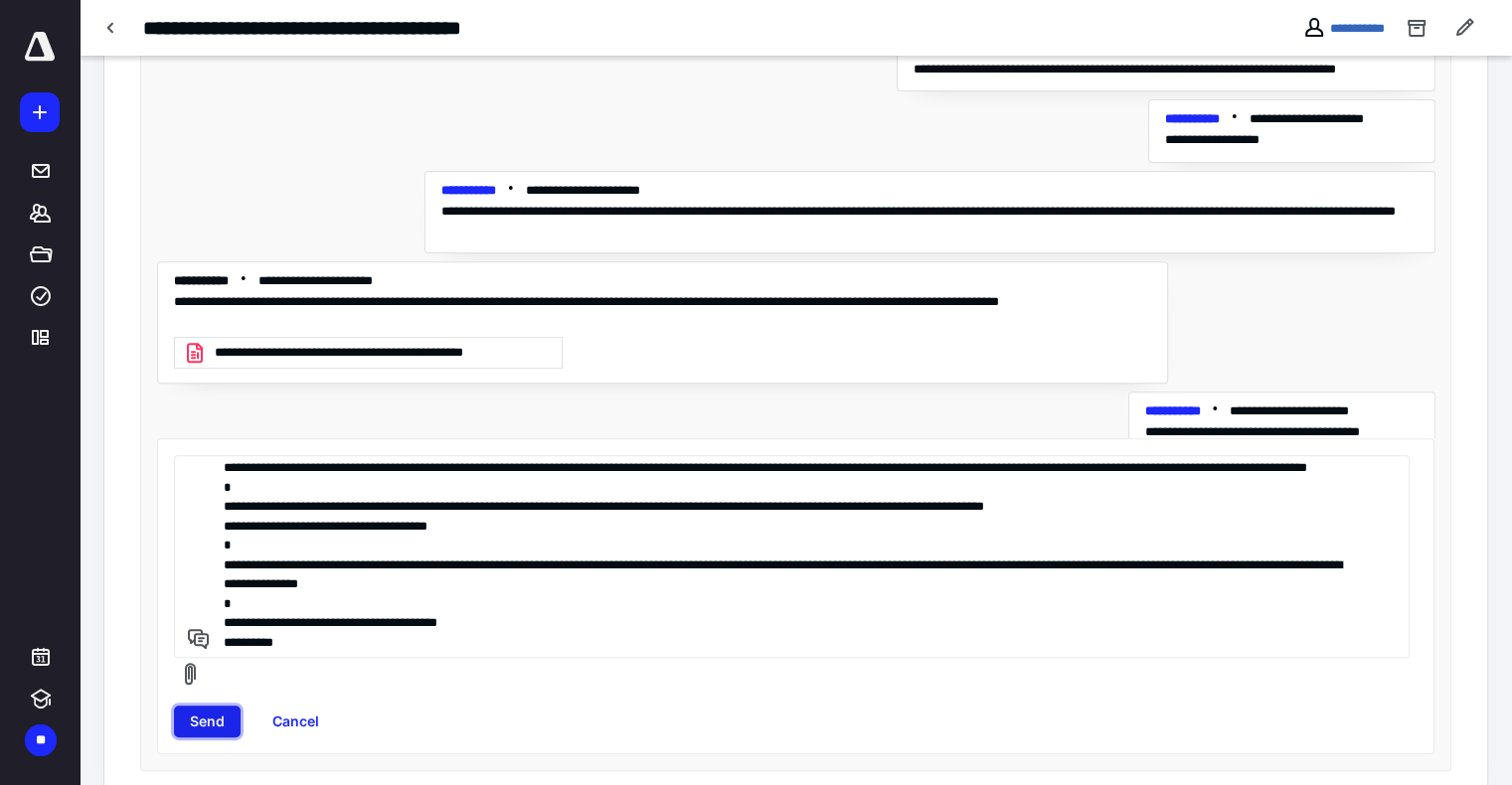click on "Send" at bounding box center (207, 721) 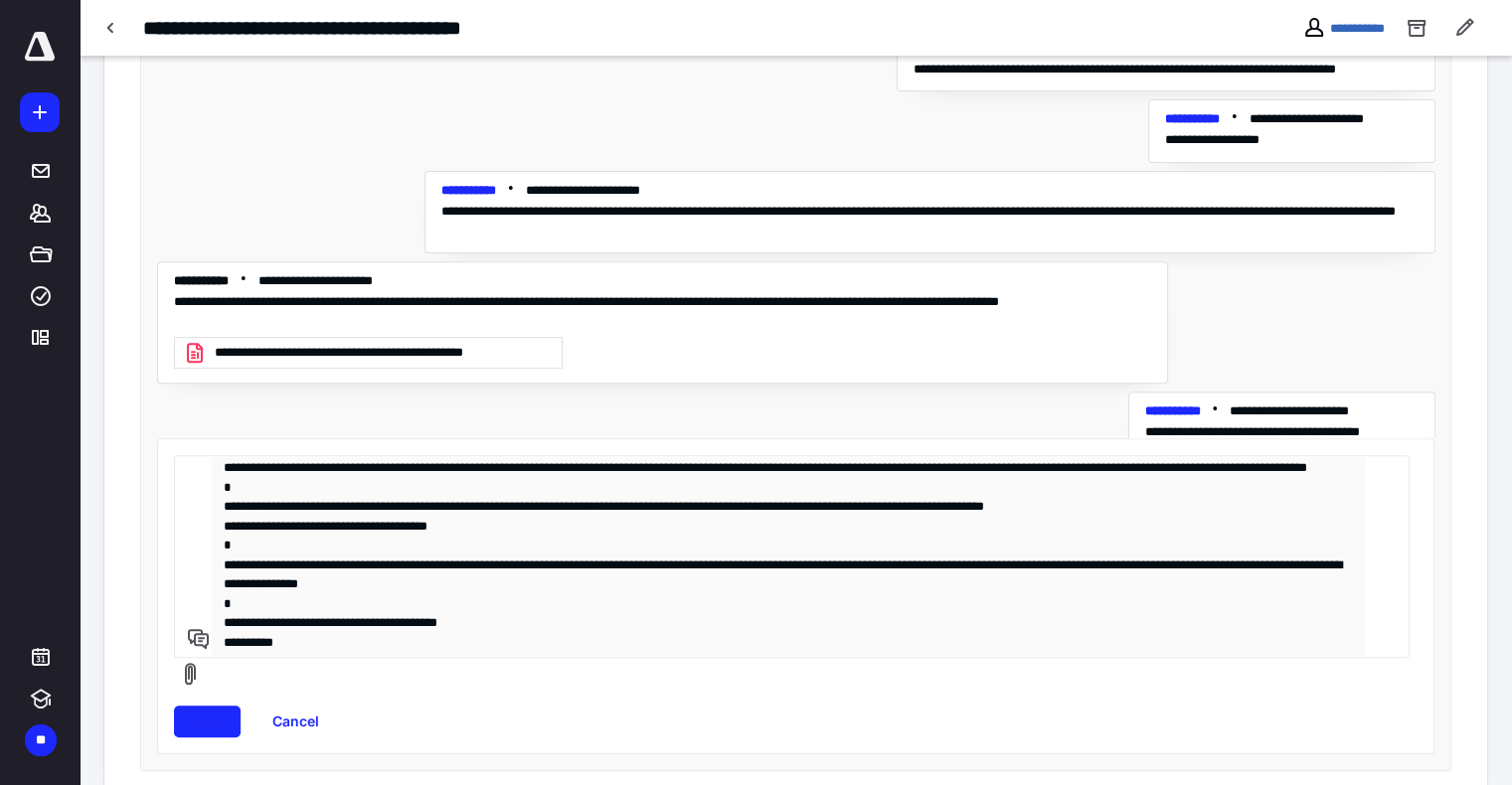 type 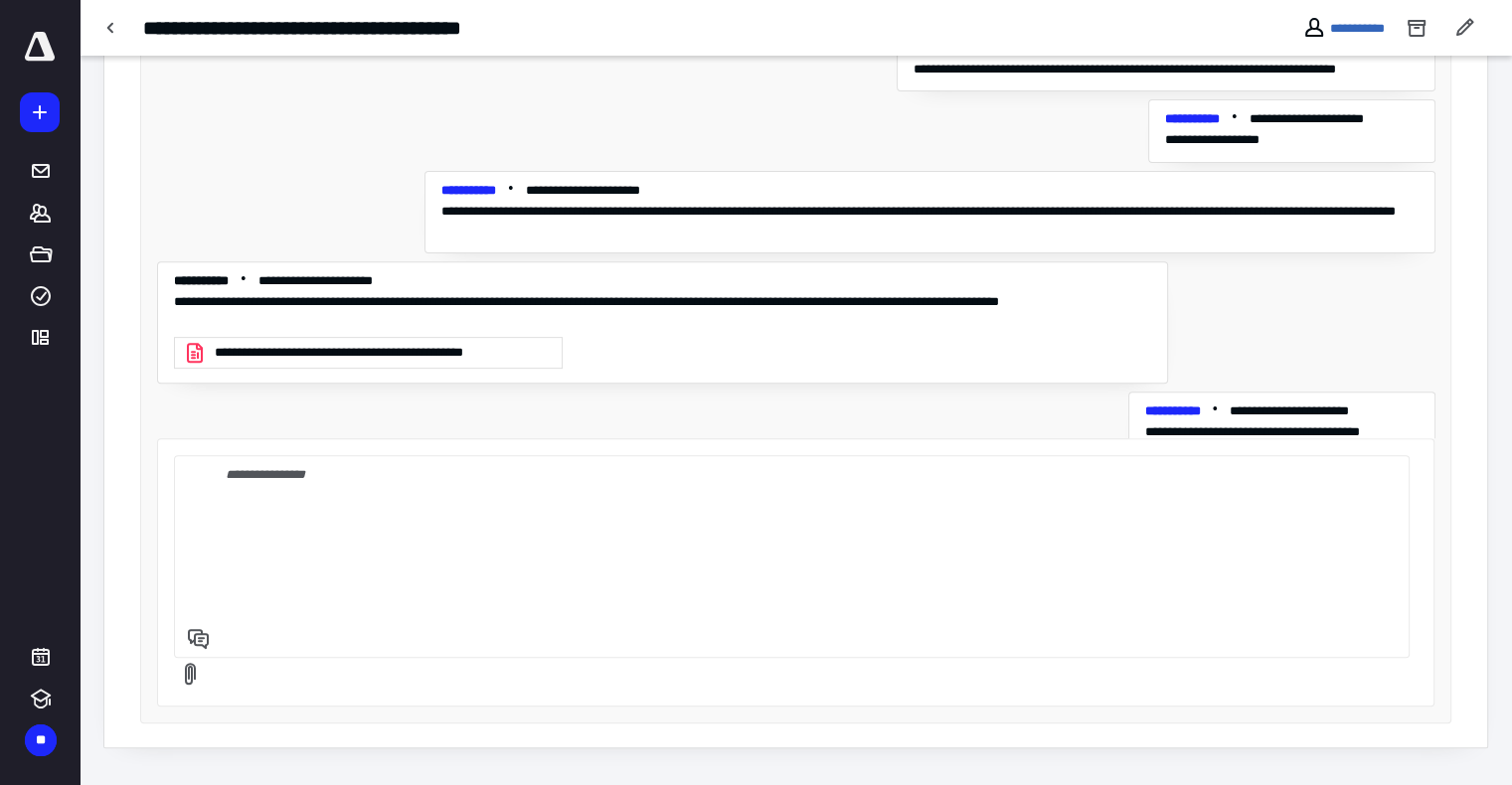 scroll, scrollTop: 473, scrollLeft: 0, axis: vertical 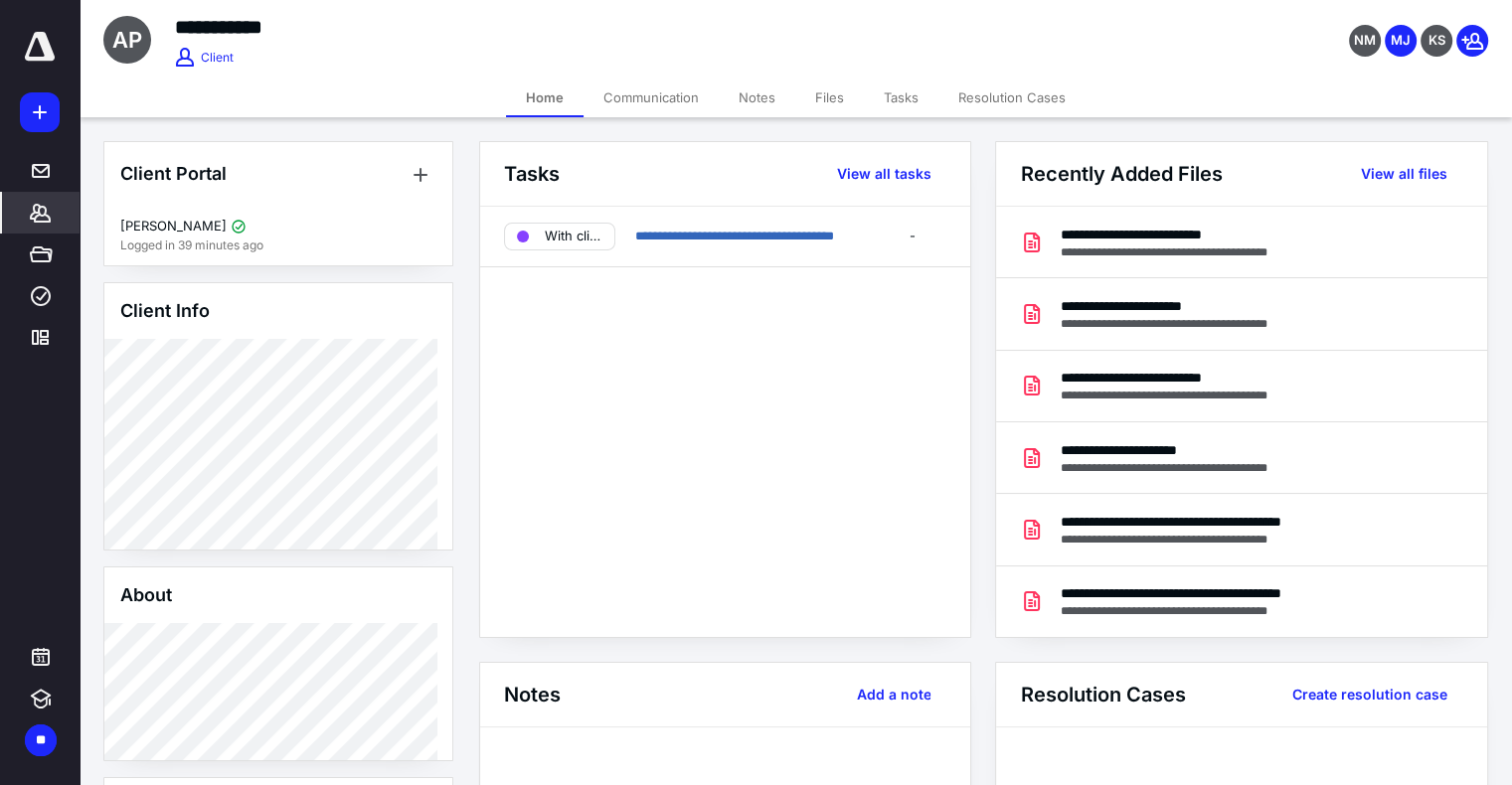 click on "Files" at bounding box center (829, 97) 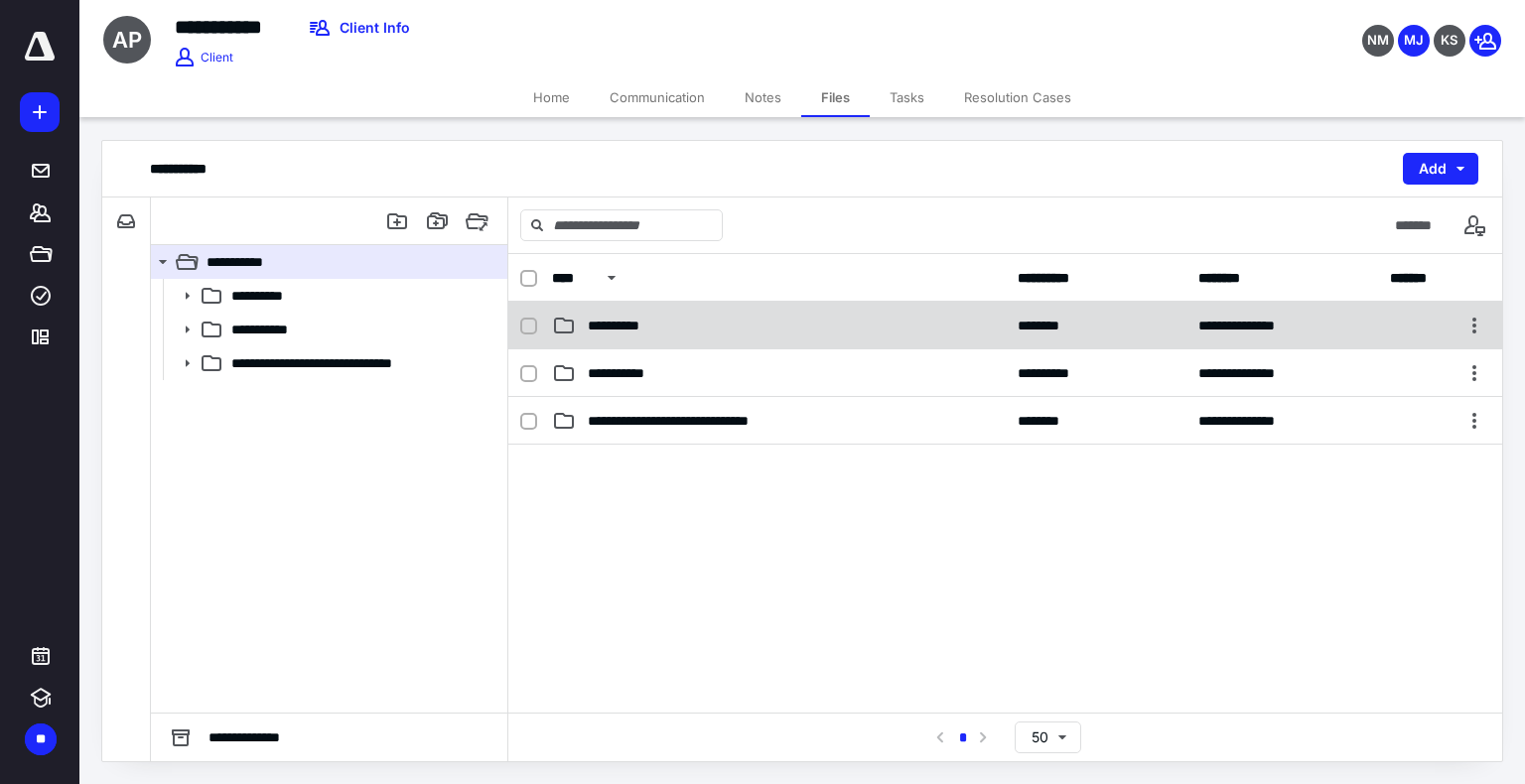 click on "**********" at bounding box center [621, 326] 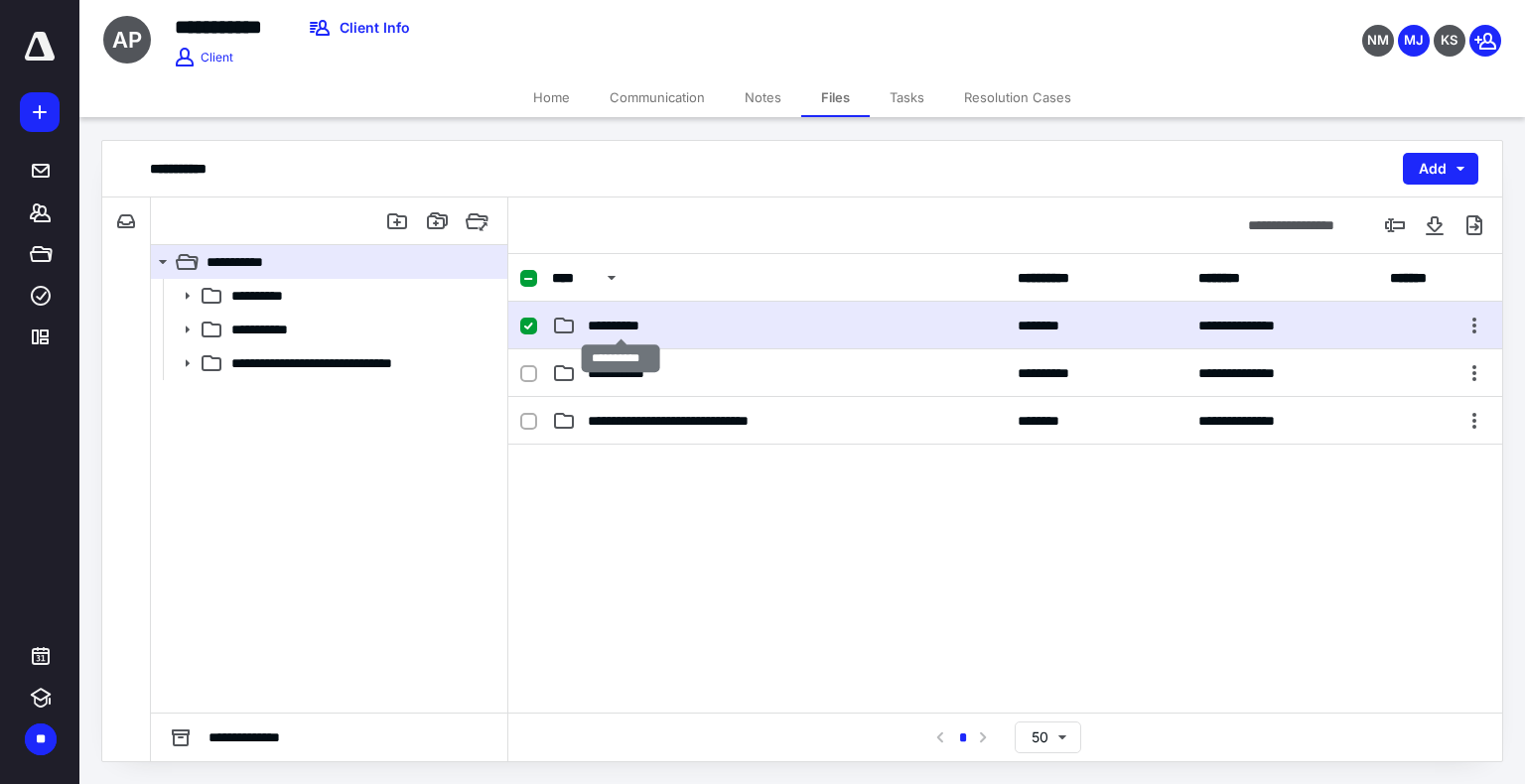 click on "**********" at bounding box center [621, 326] 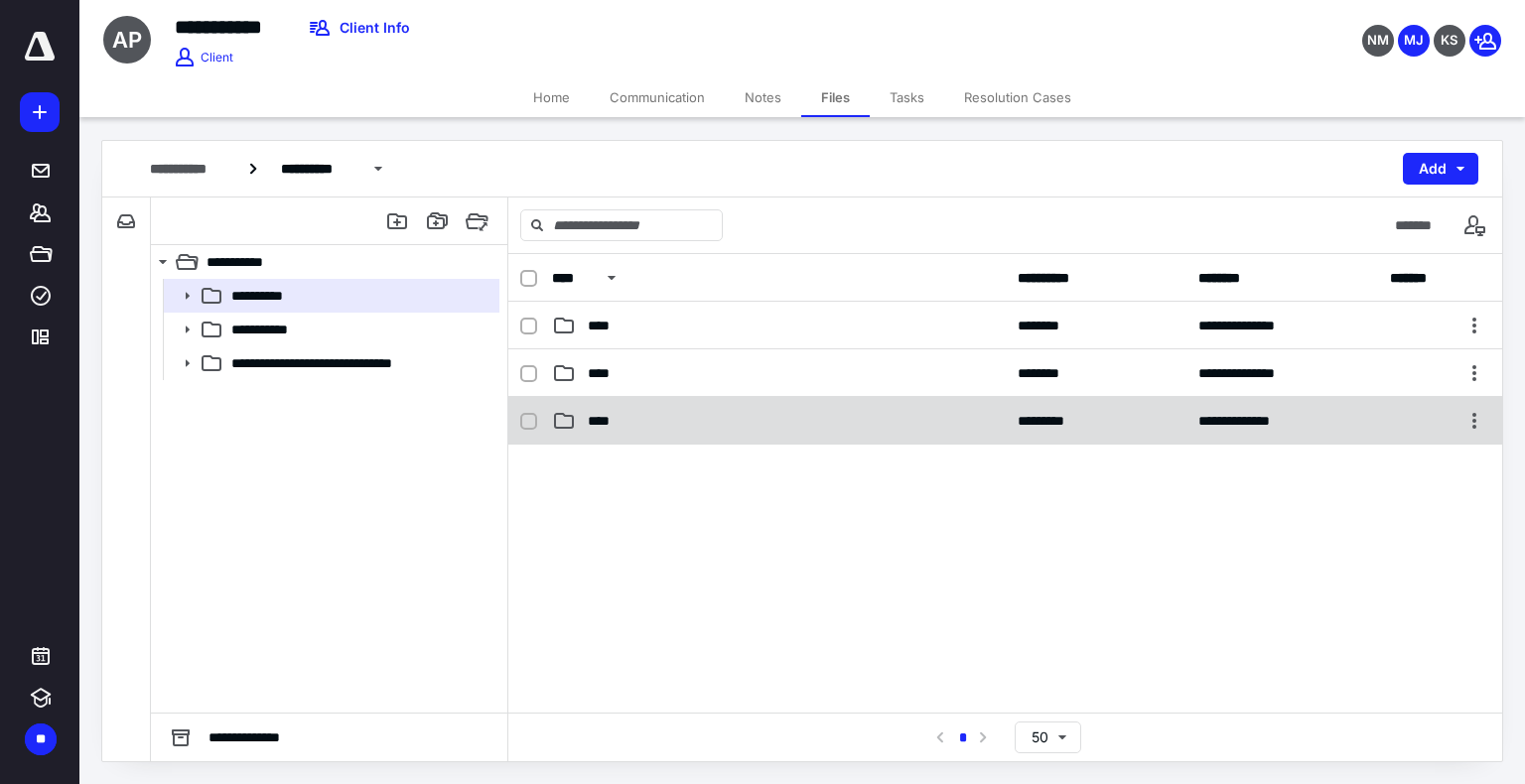 click on "**********" at bounding box center [1005, 421] 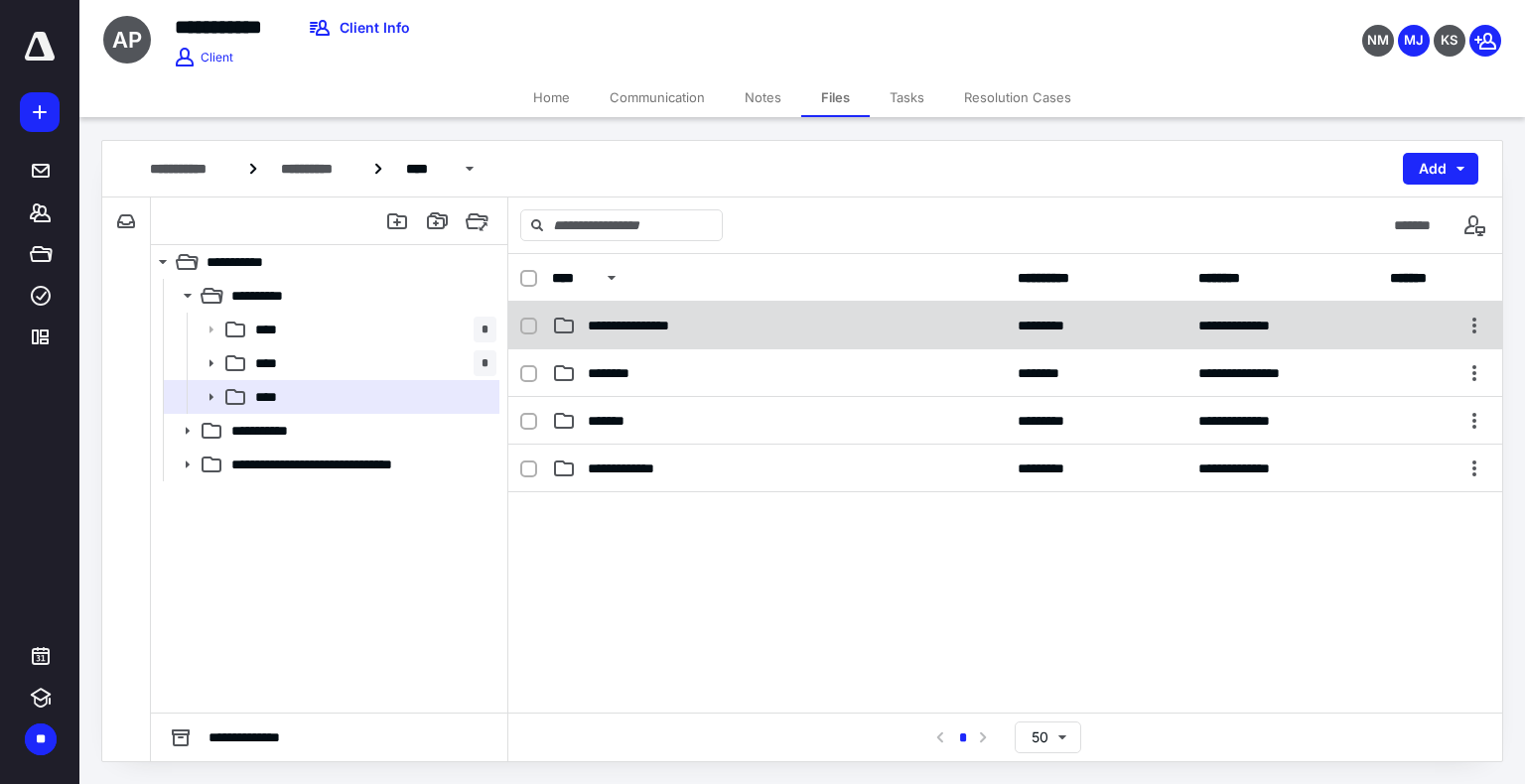 click on "**********" at bounding box center [778, 326] 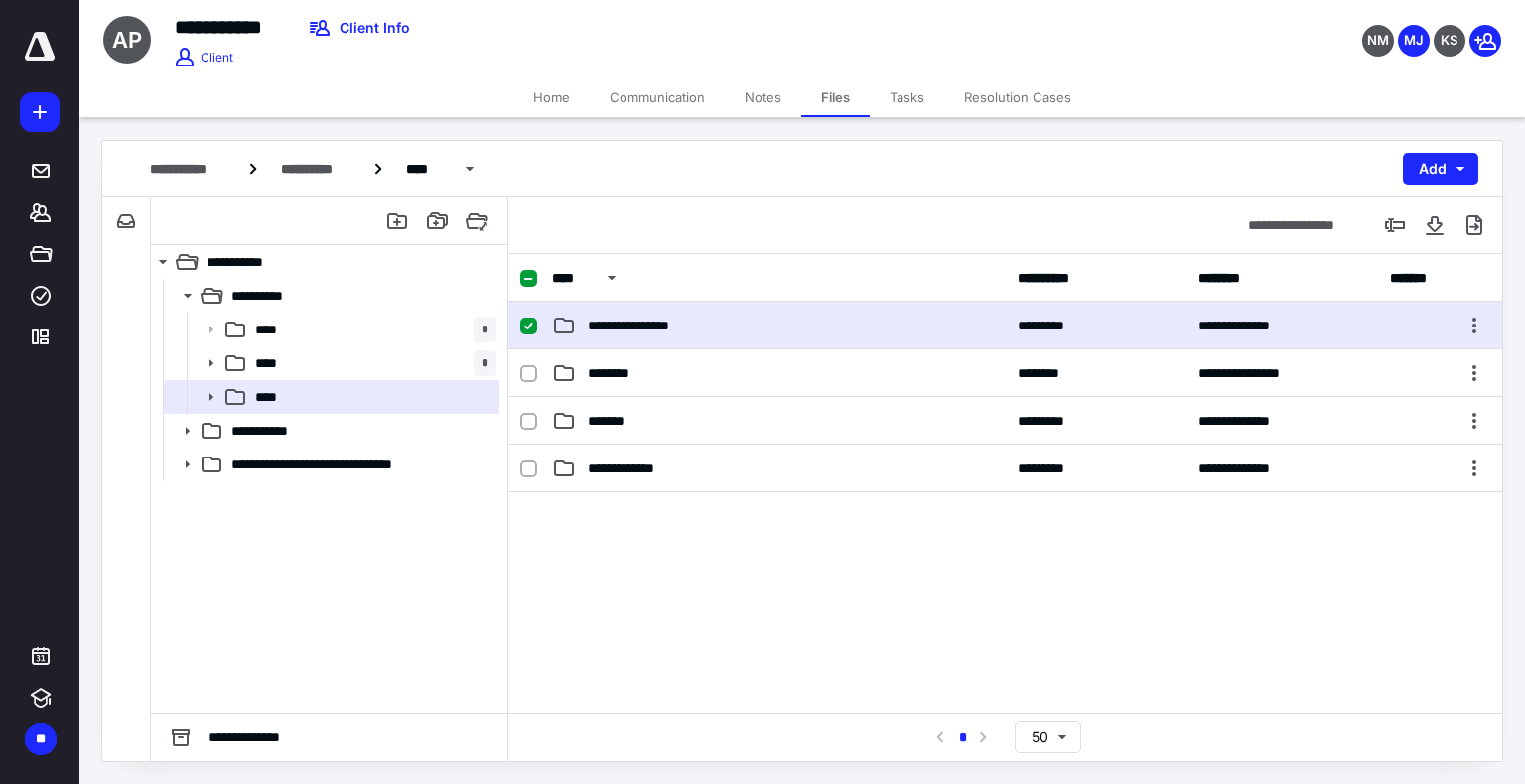 click on "**********" at bounding box center (778, 326) 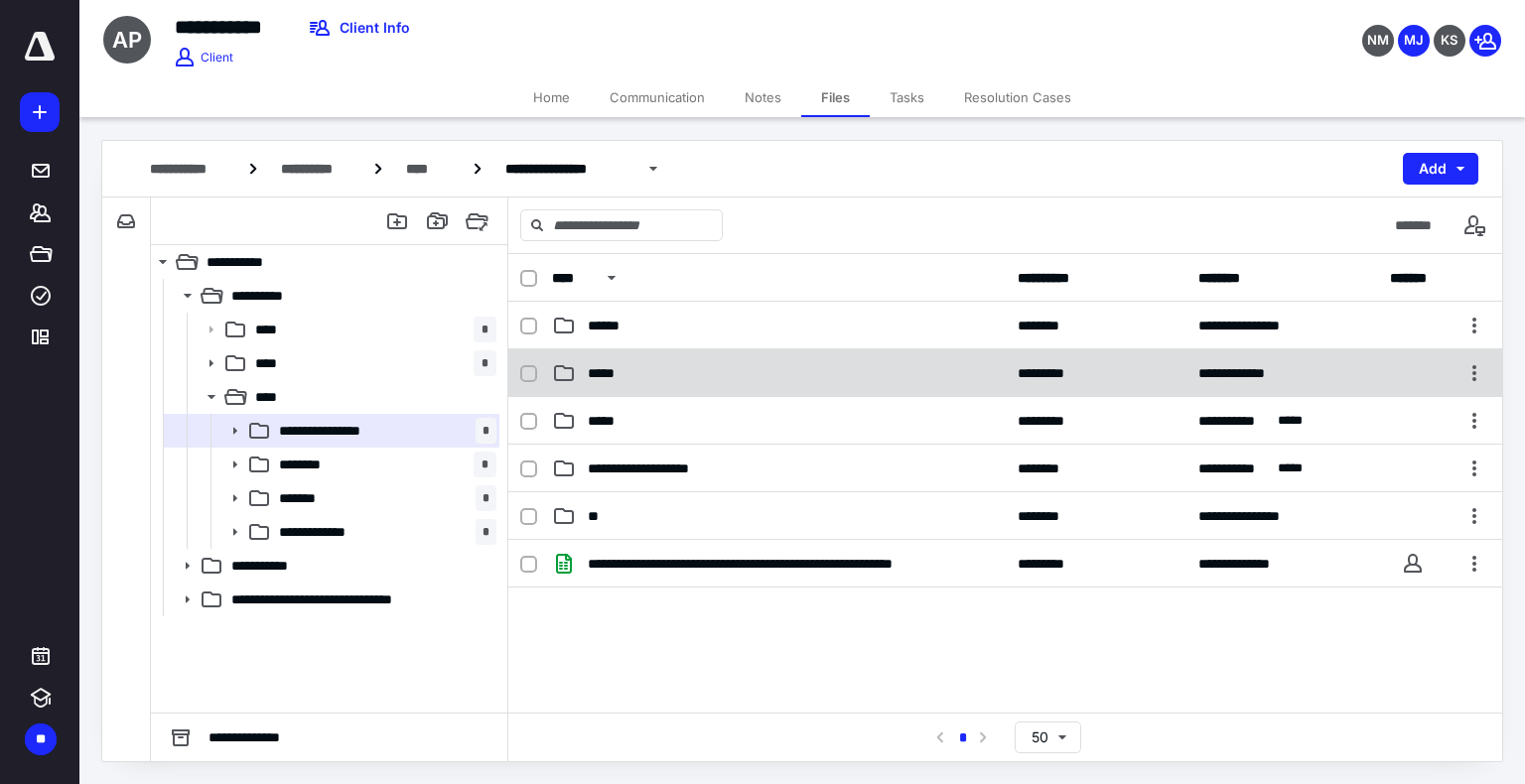 click on "*****" at bounding box center (778, 373) 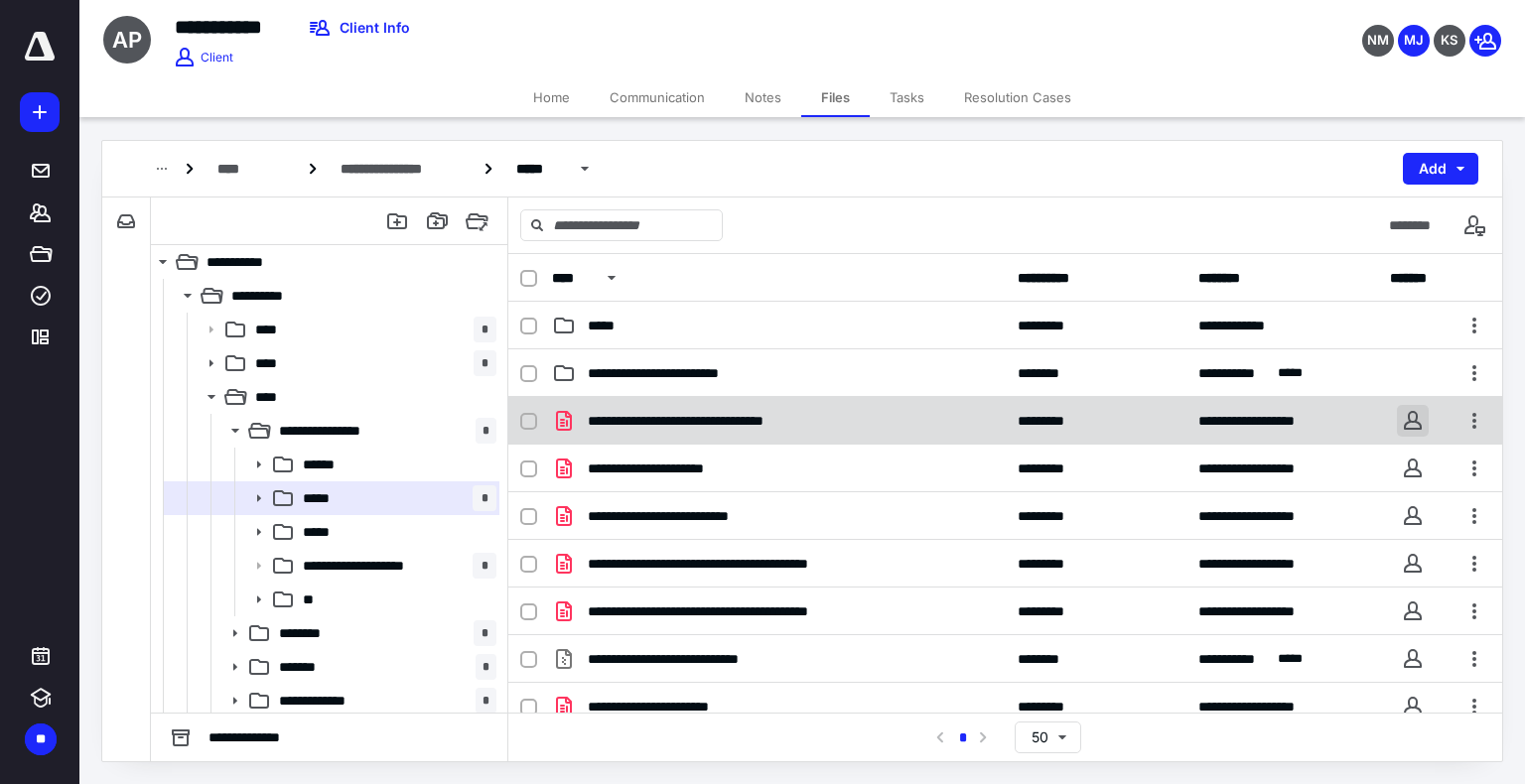 click at bounding box center [1413, 421] 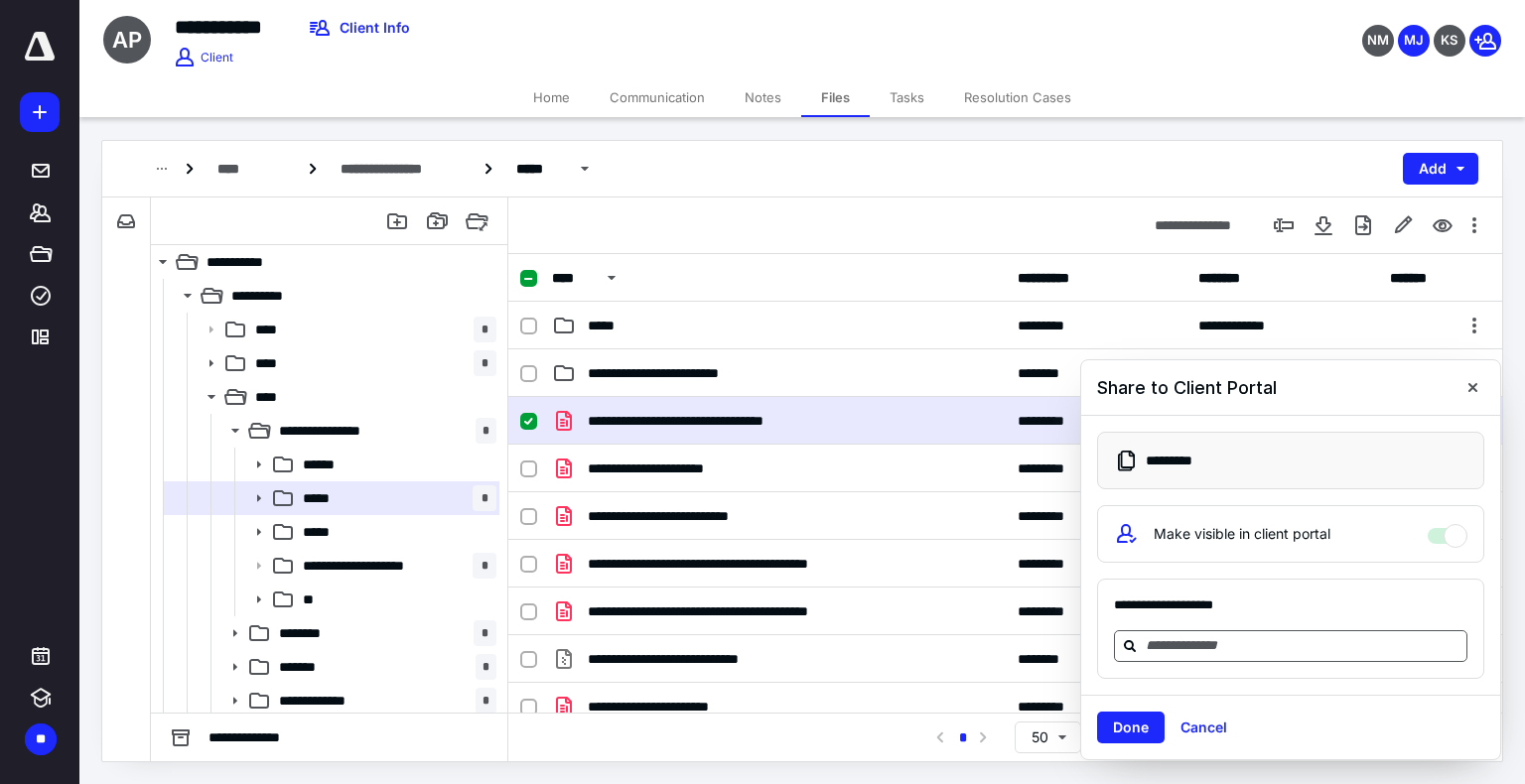 click at bounding box center (1303, 645) 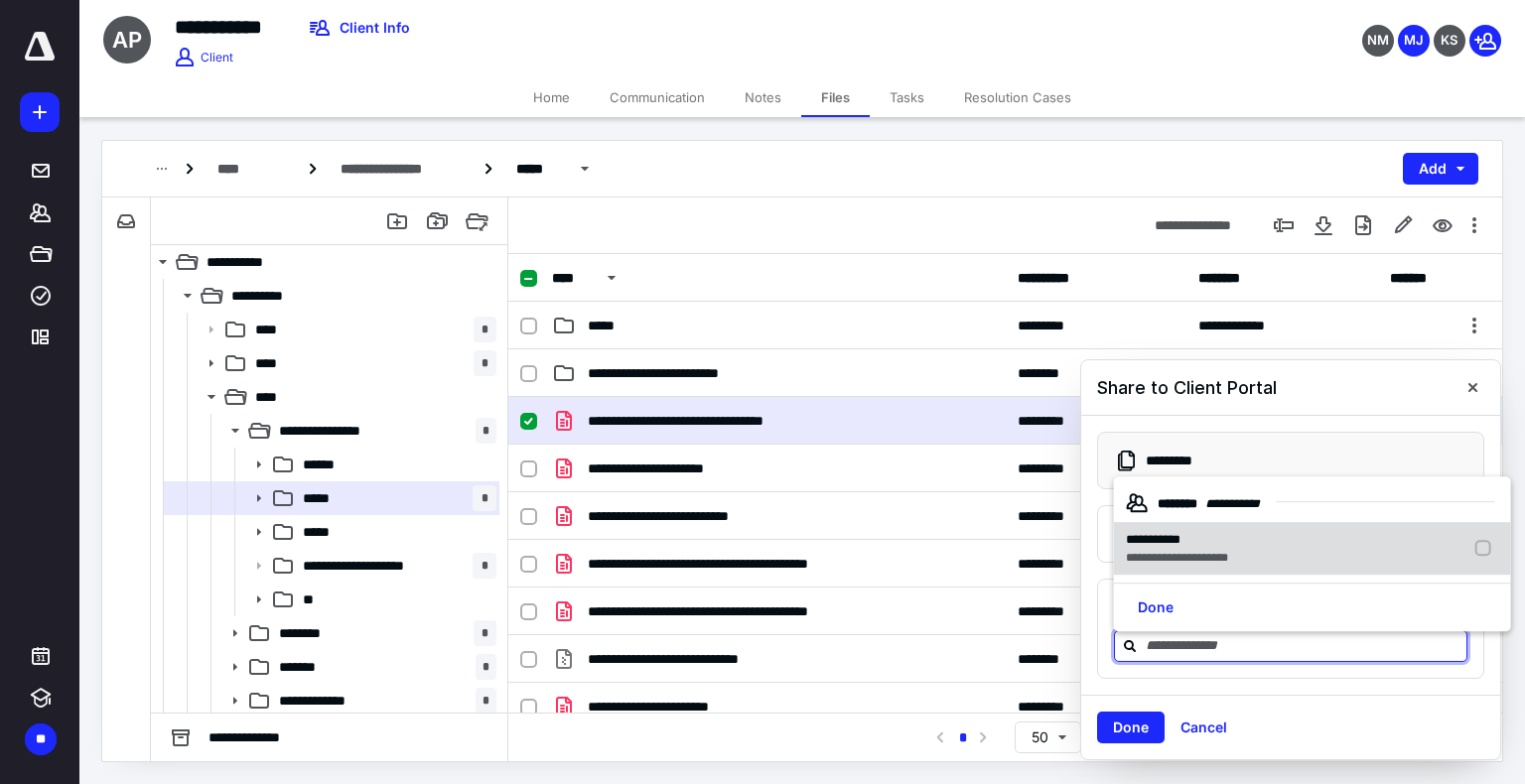 click on "**********" at bounding box center (1313, 549) 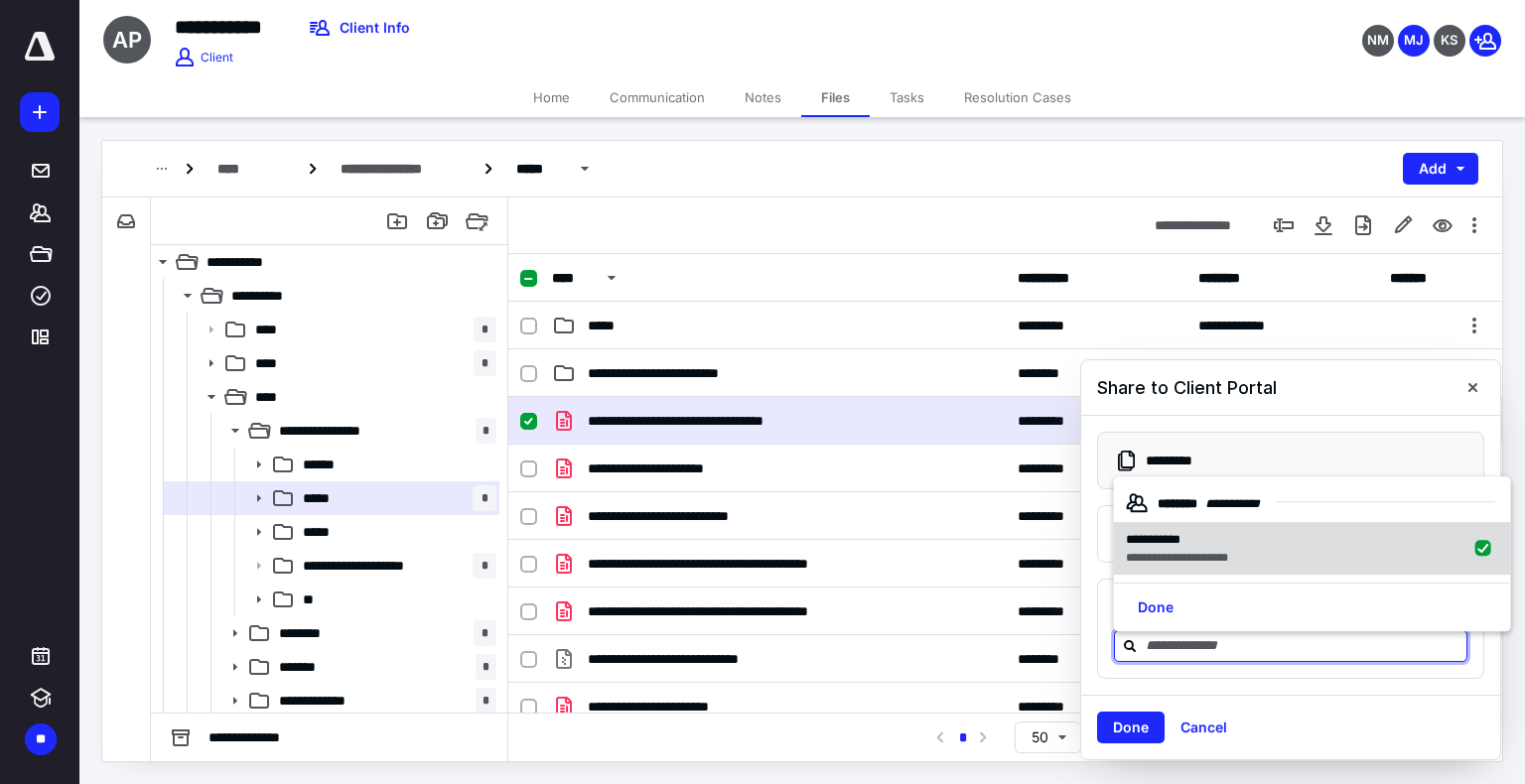 checkbox on "true" 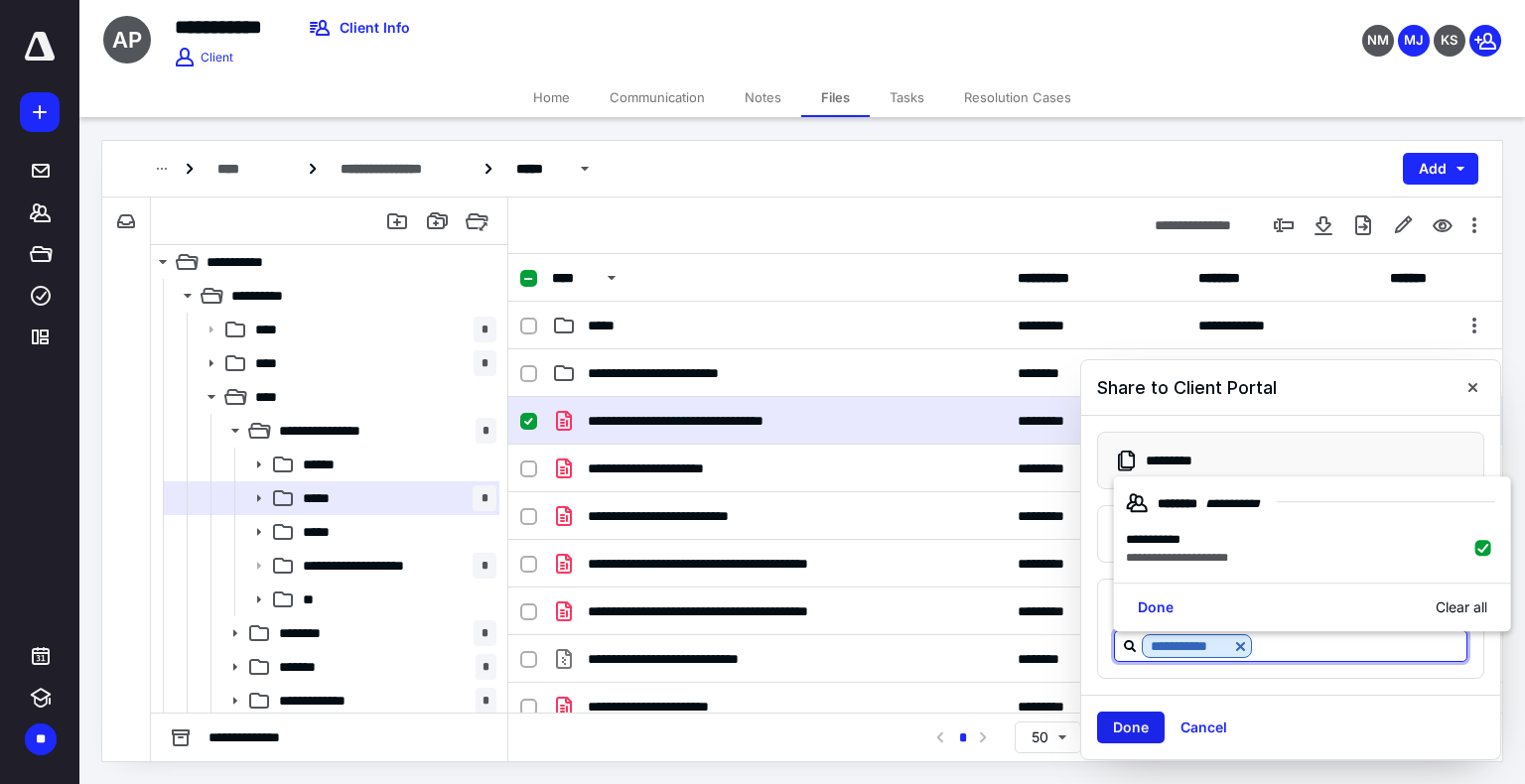 click on "Done" at bounding box center [1131, 727] 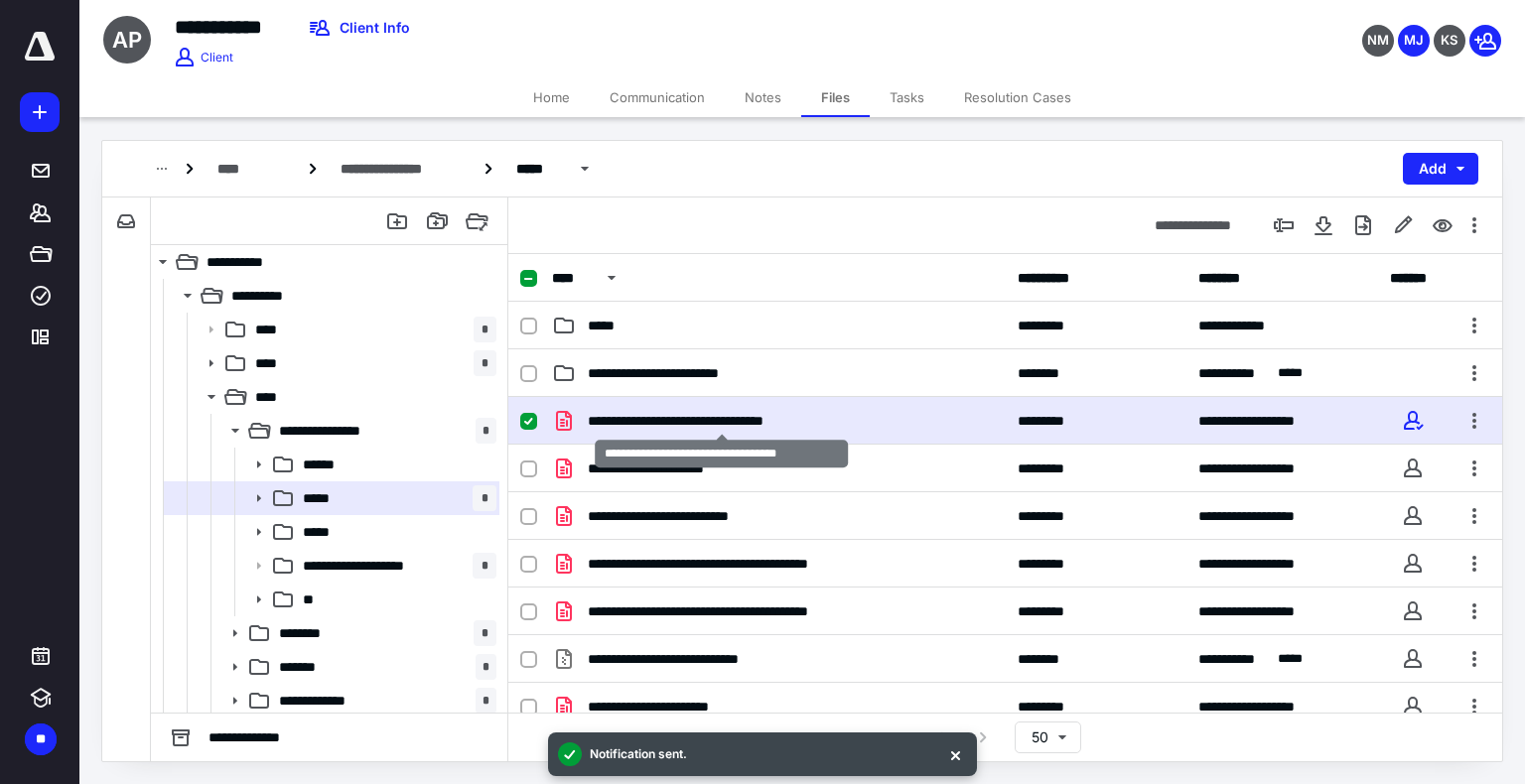 click on "**********" at bounding box center [722, 421] 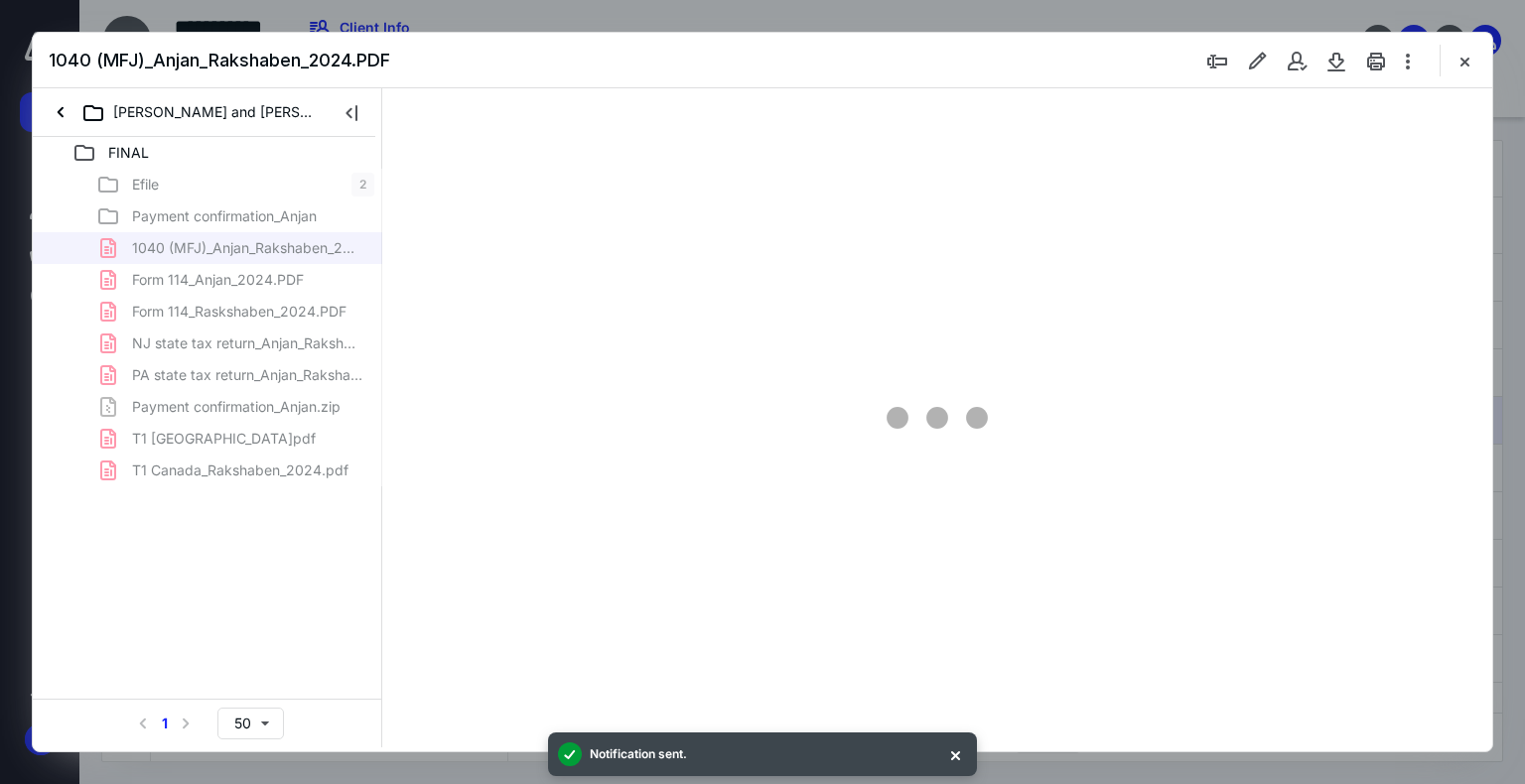 scroll, scrollTop: 0, scrollLeft: 0, axis: both 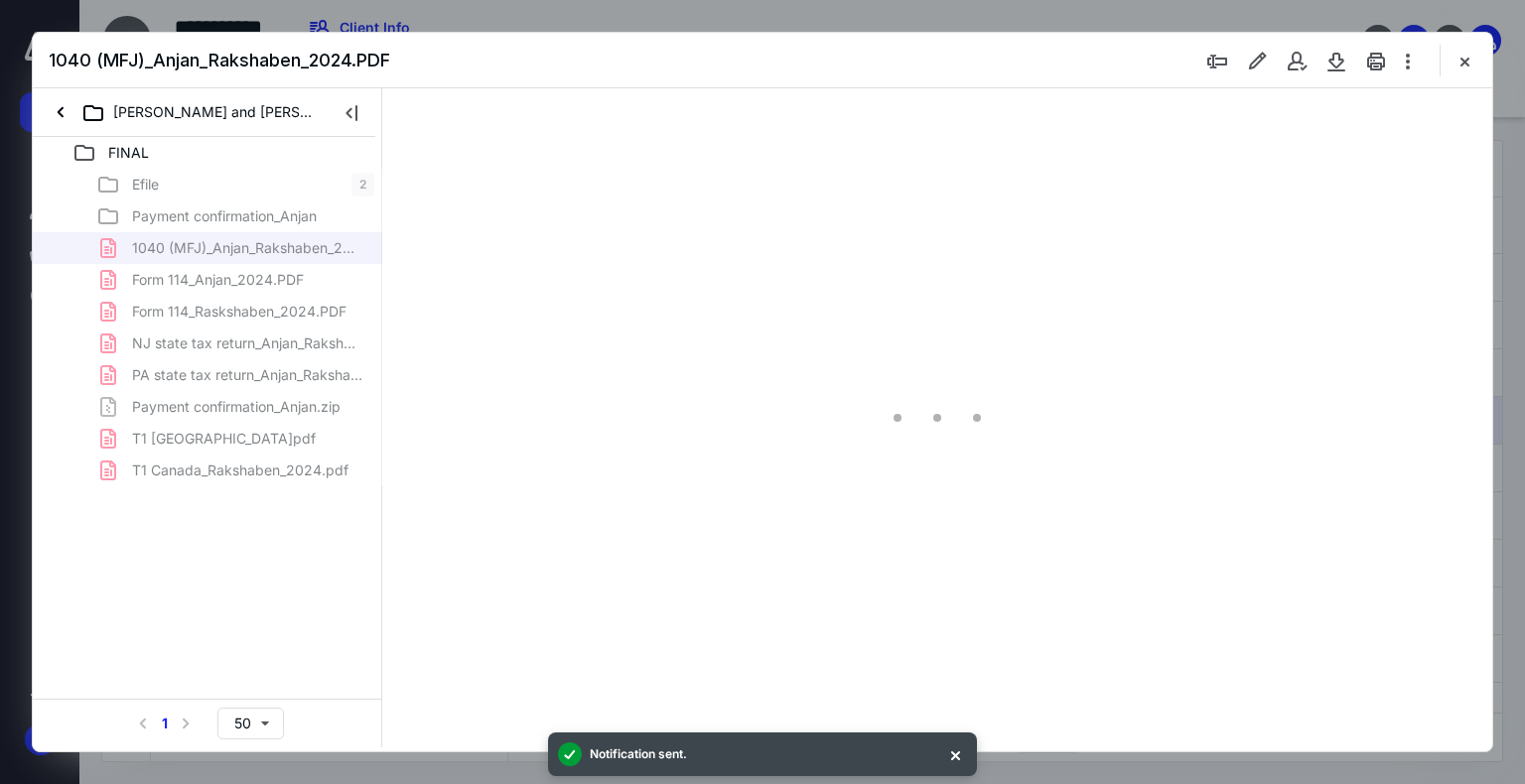 type on "74" 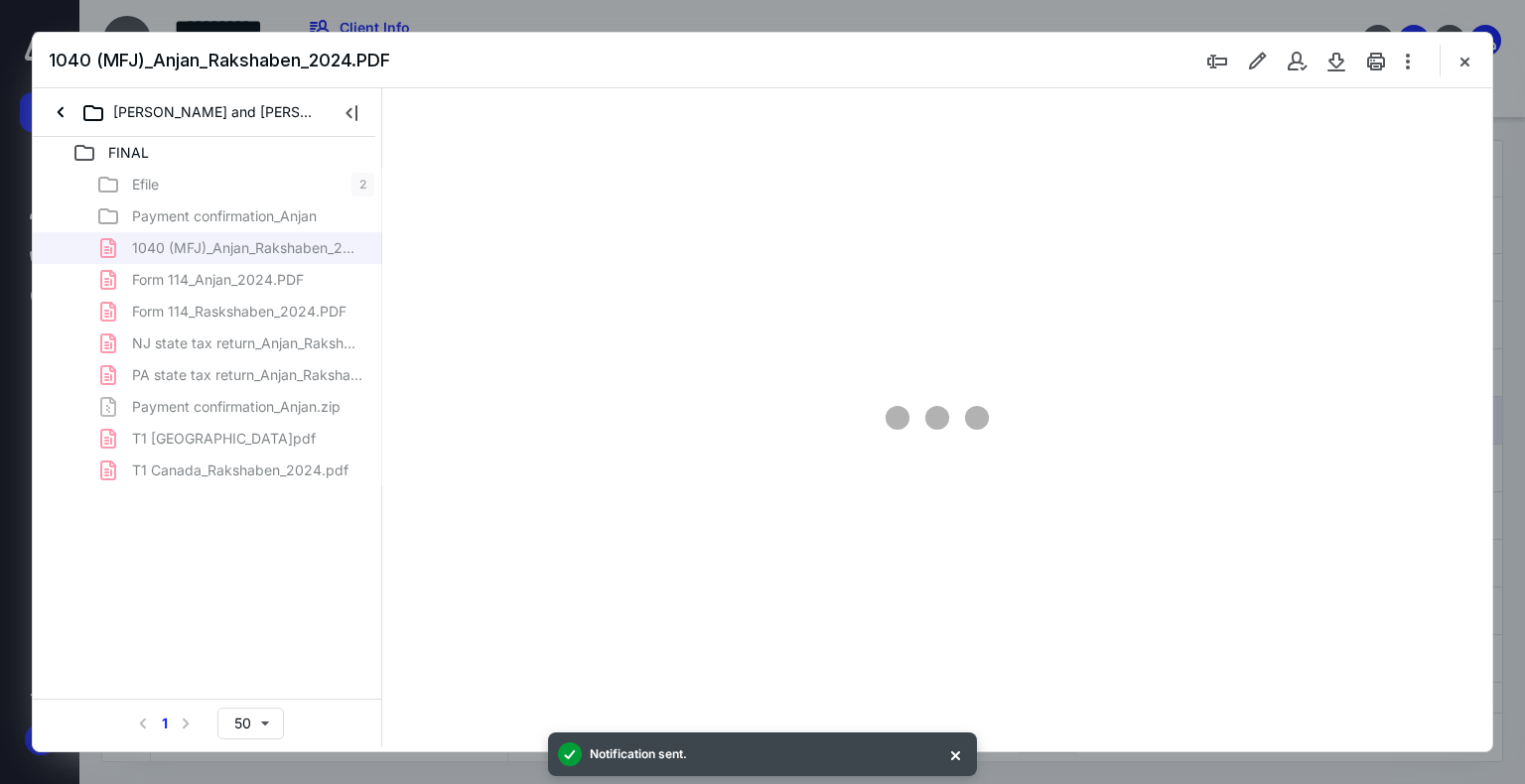 scroll, scrollTop: 78, scrollLeft: 0, axis: vertical 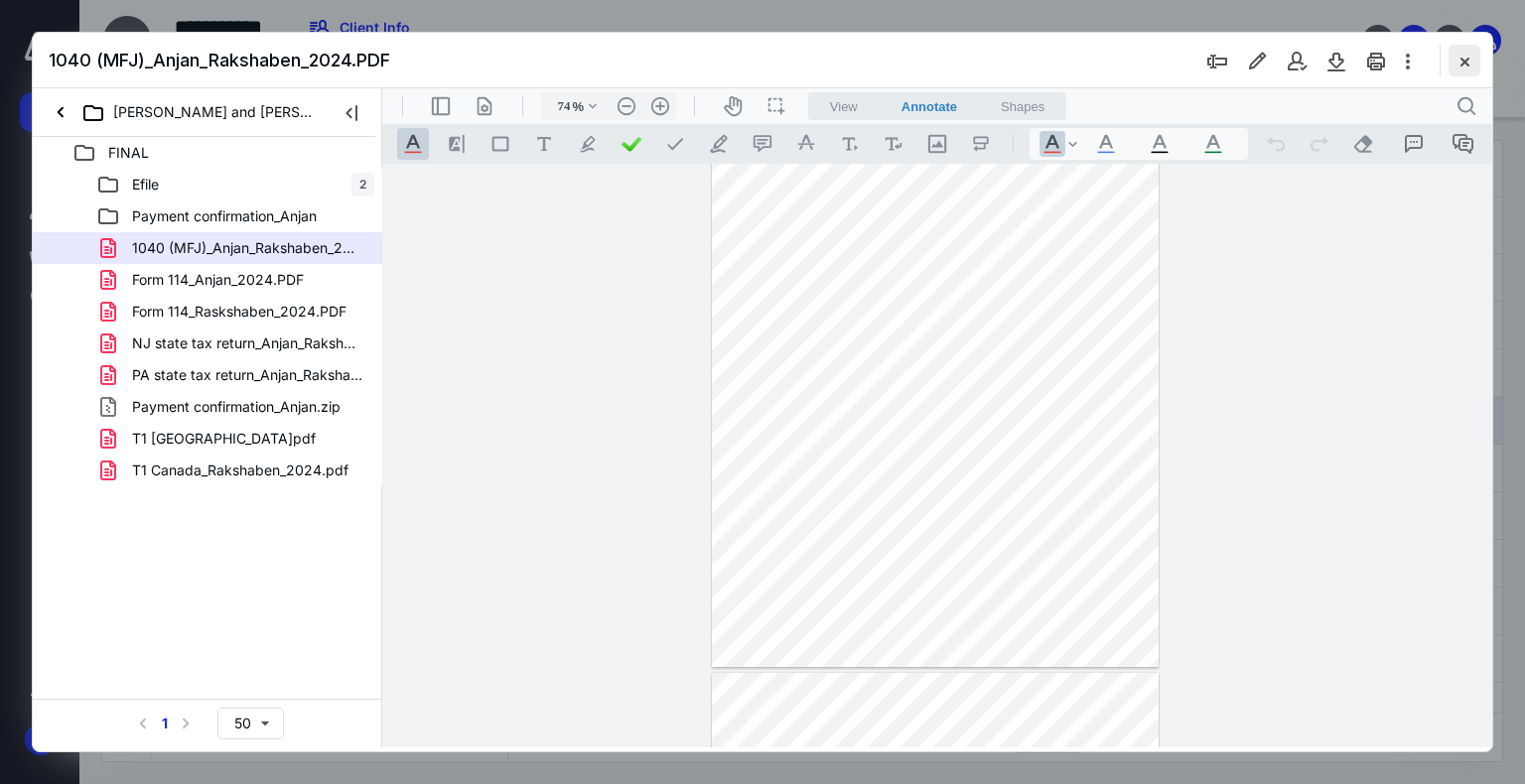 click at bounding box center [1464, 61] 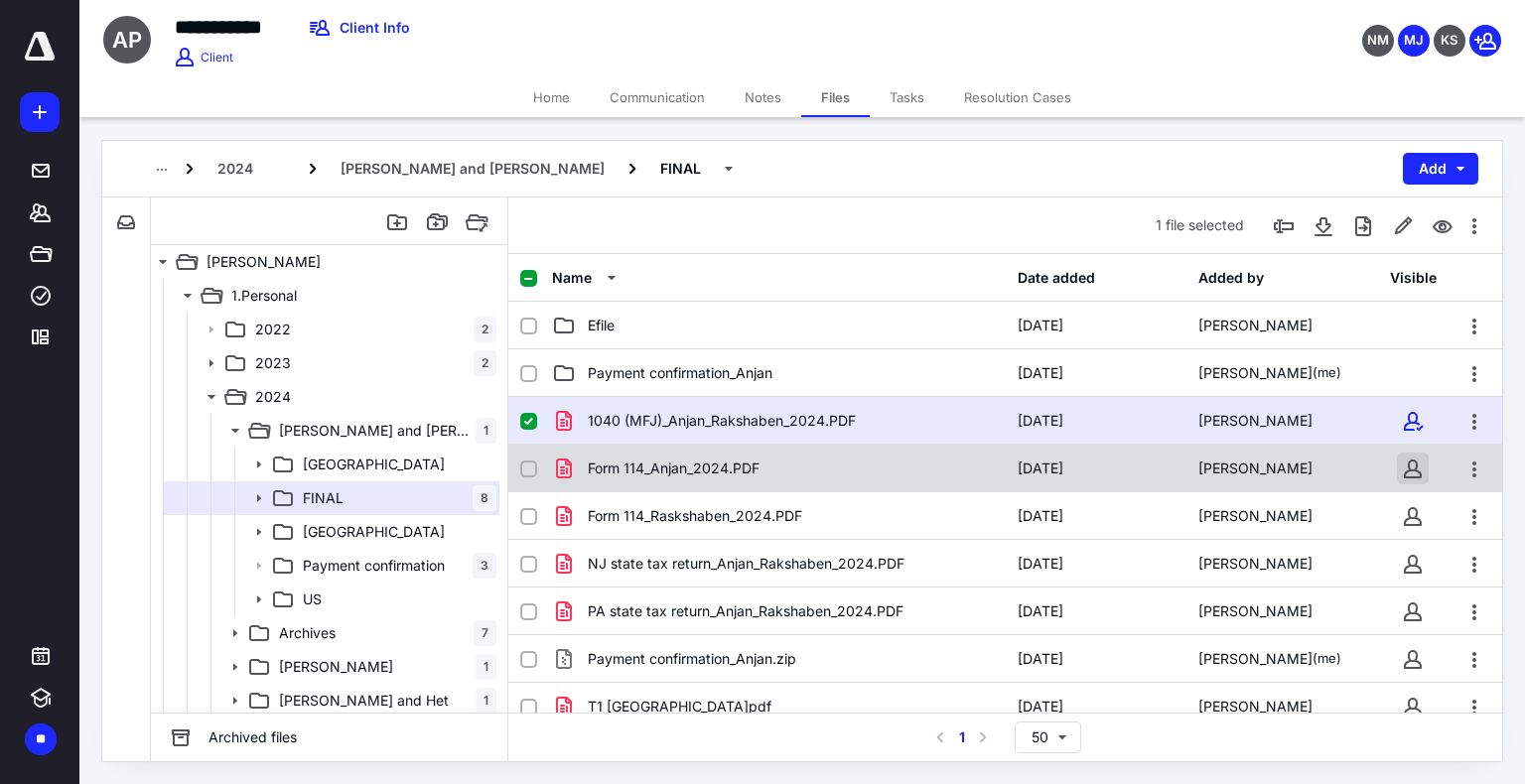 click at bounding box center (1413, 468) 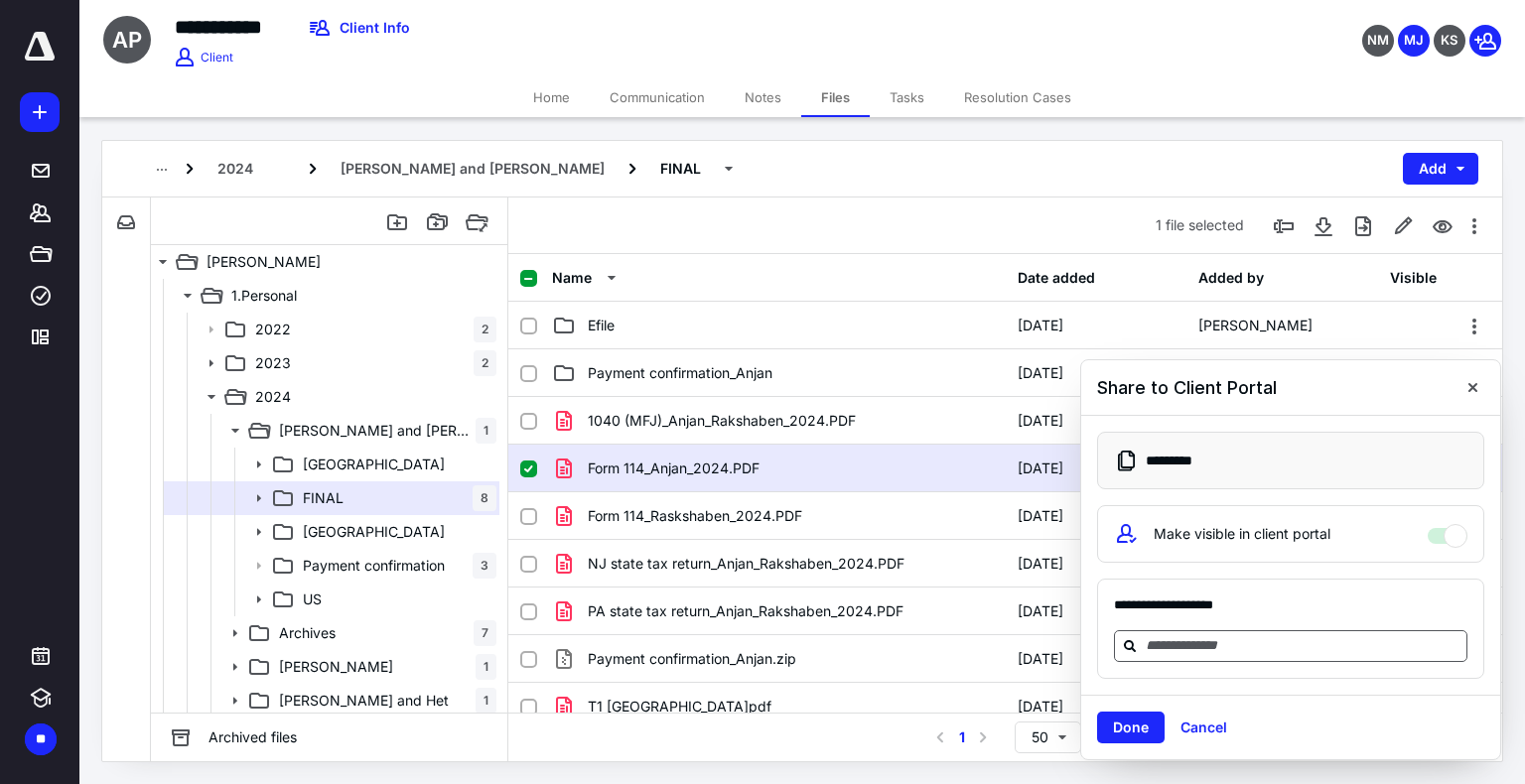 click at bounding box center [1291, 646] 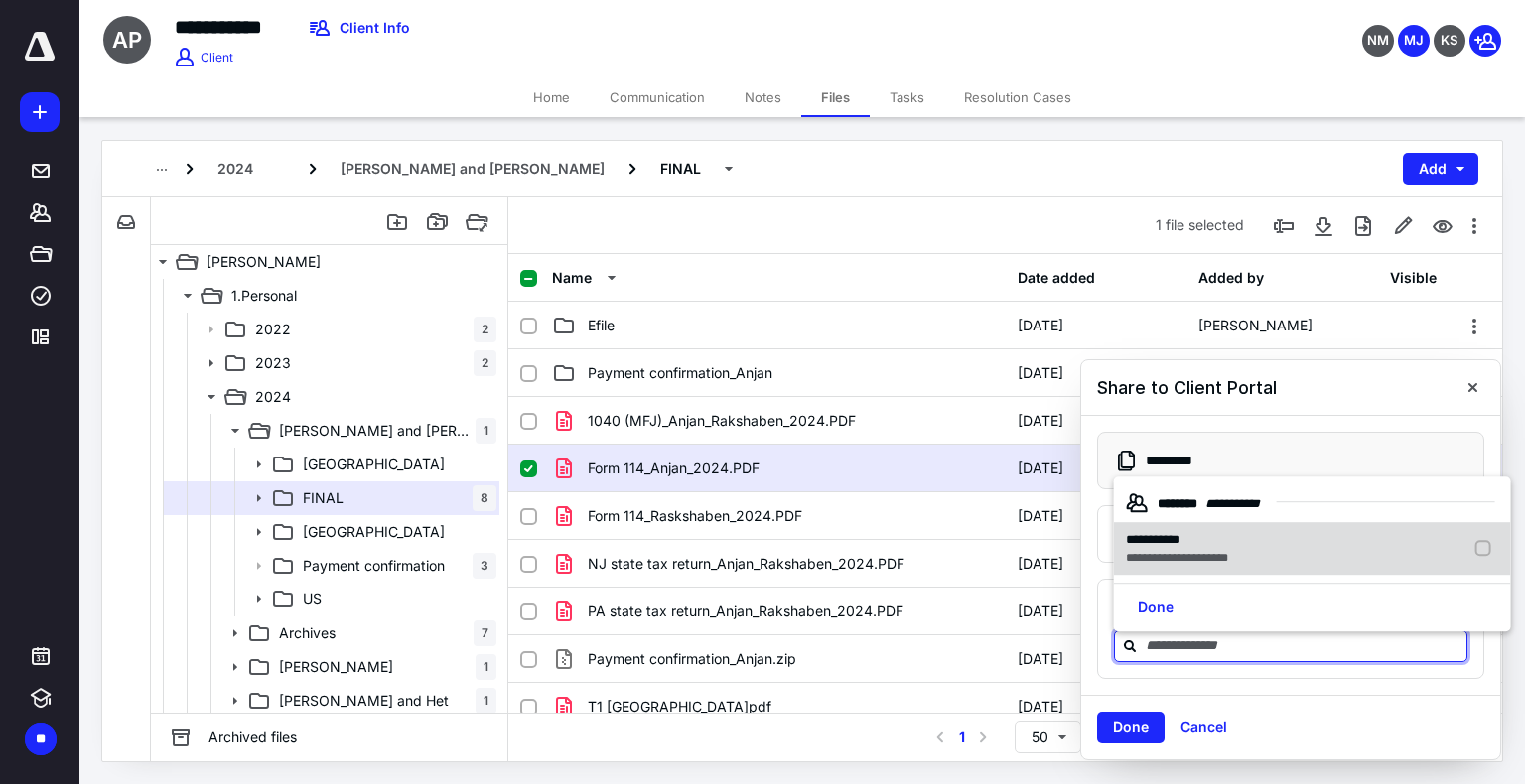 click on "**********" at bounding box center (1177, 540) 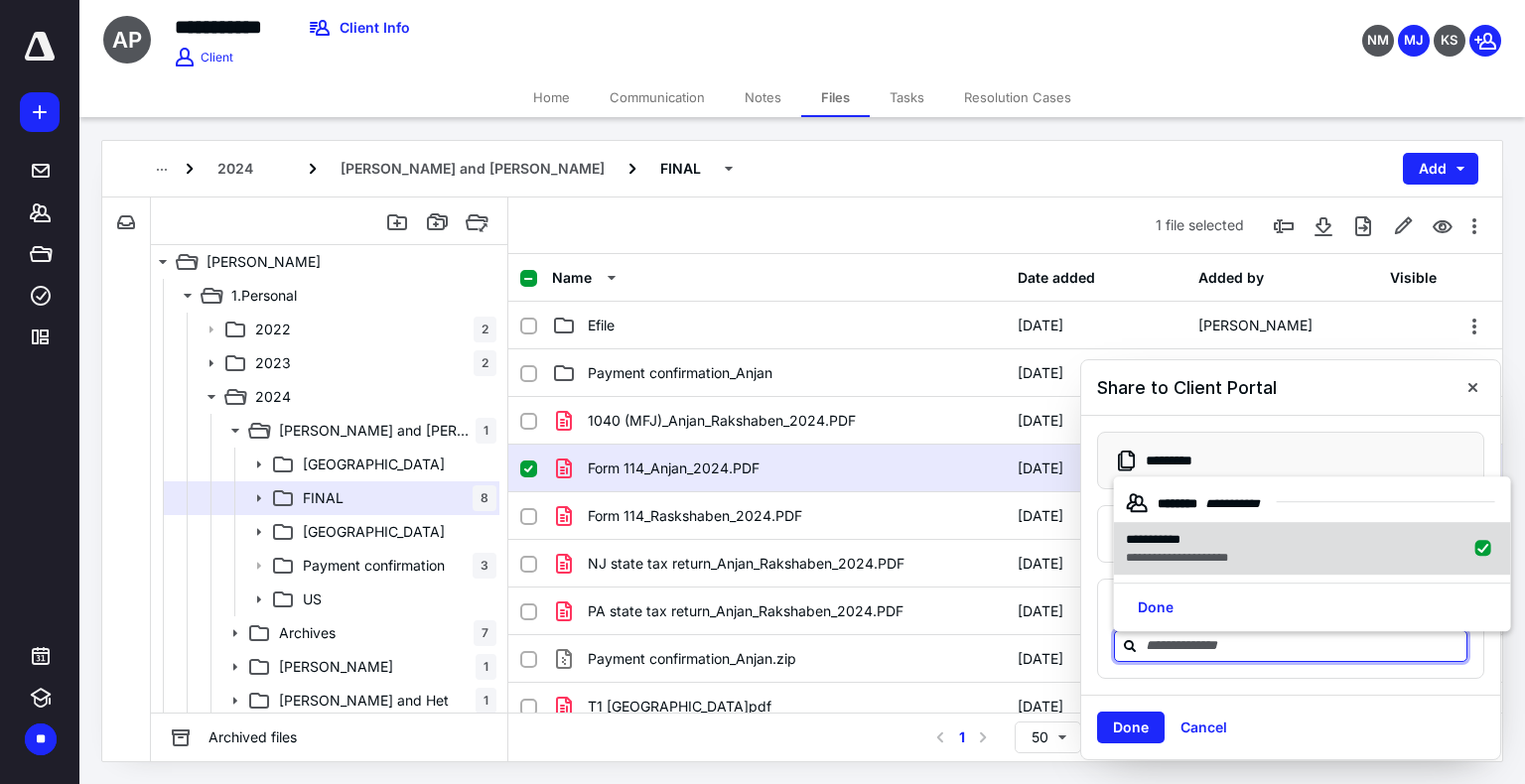 checkbox on "true" 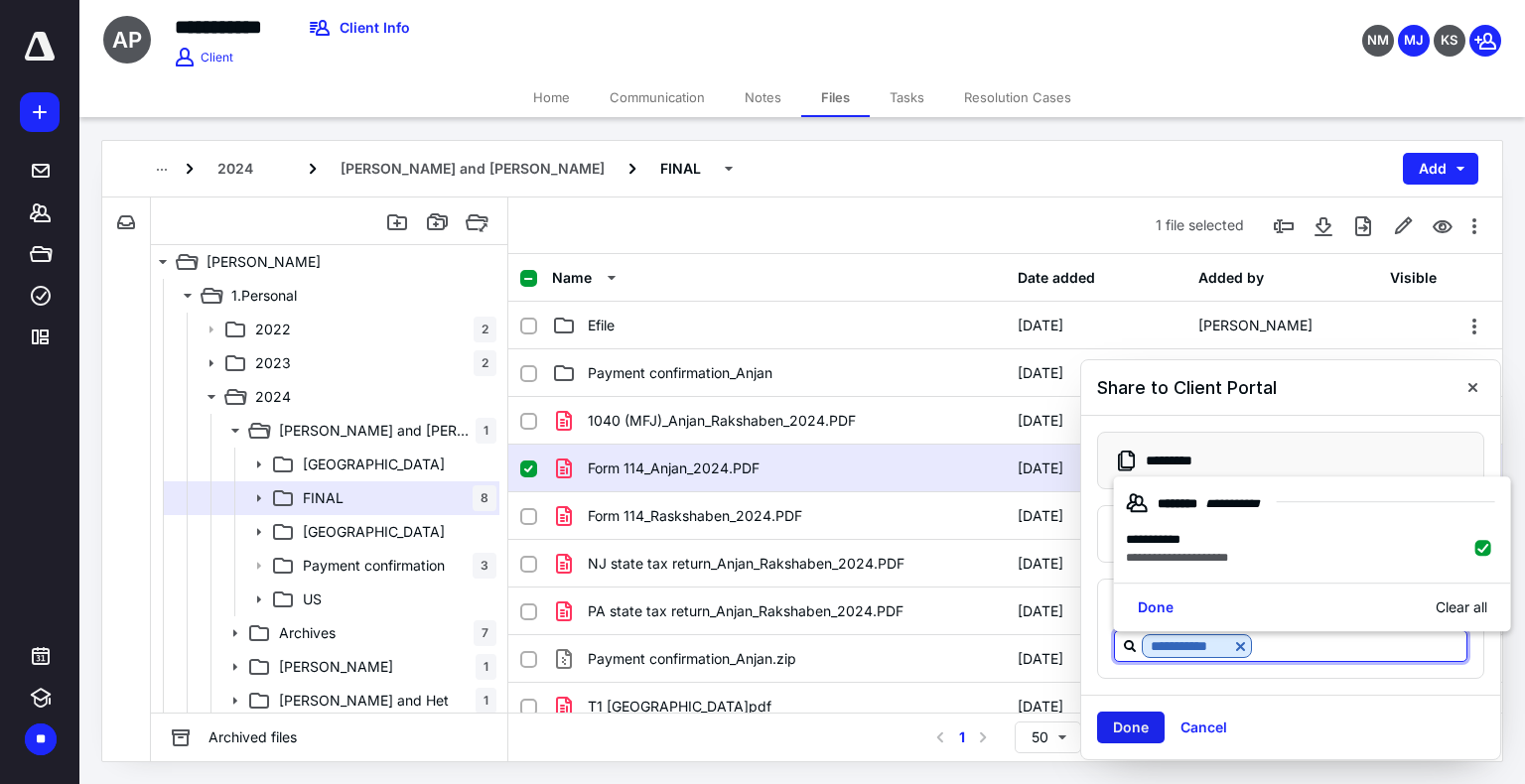 click on "Done" at bounding box center [1131, 727] 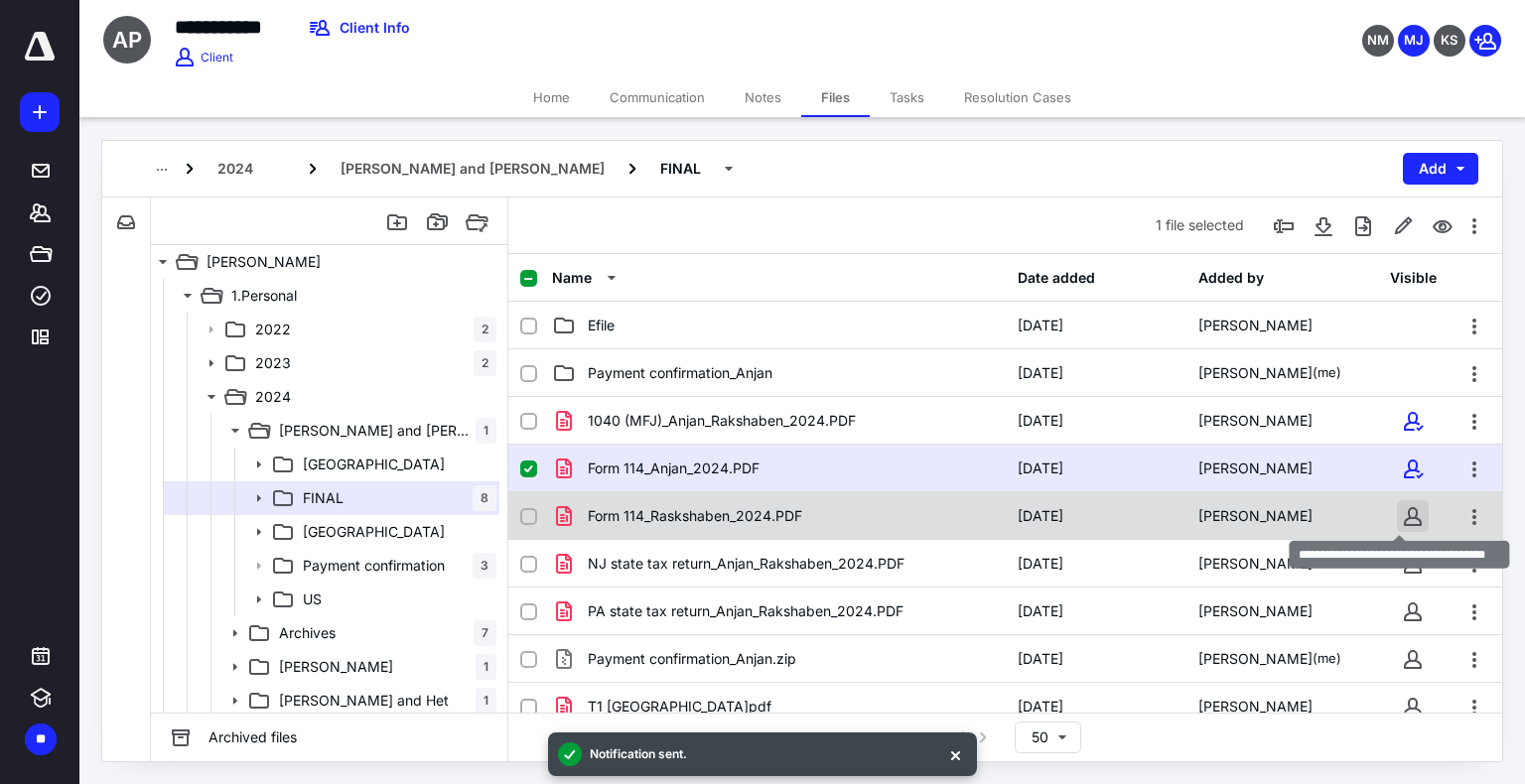 click at bounding box center [1413, 516] 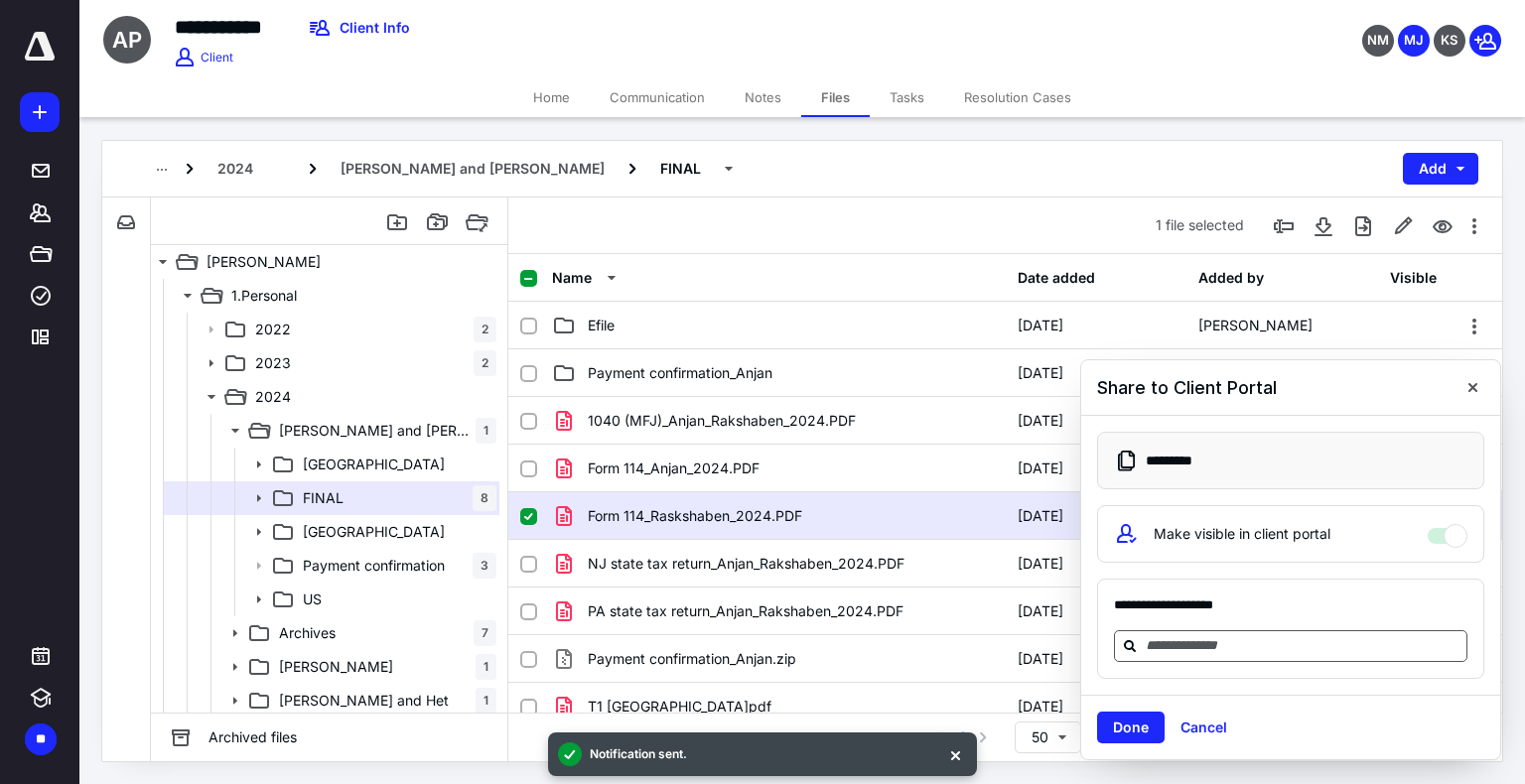 click at bounding box center [1303, 645] 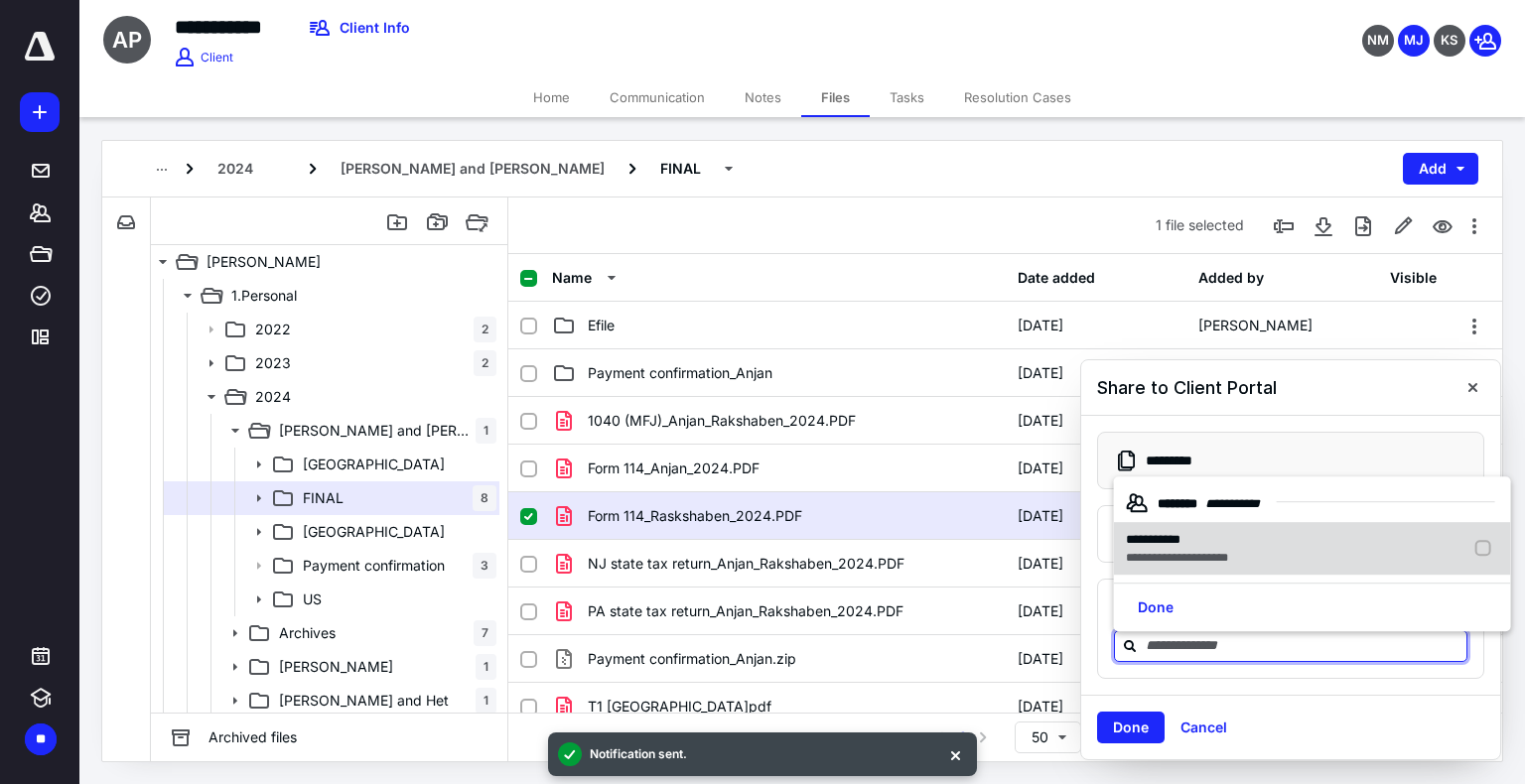 click on "**********" at bounding box center (1153, 539) 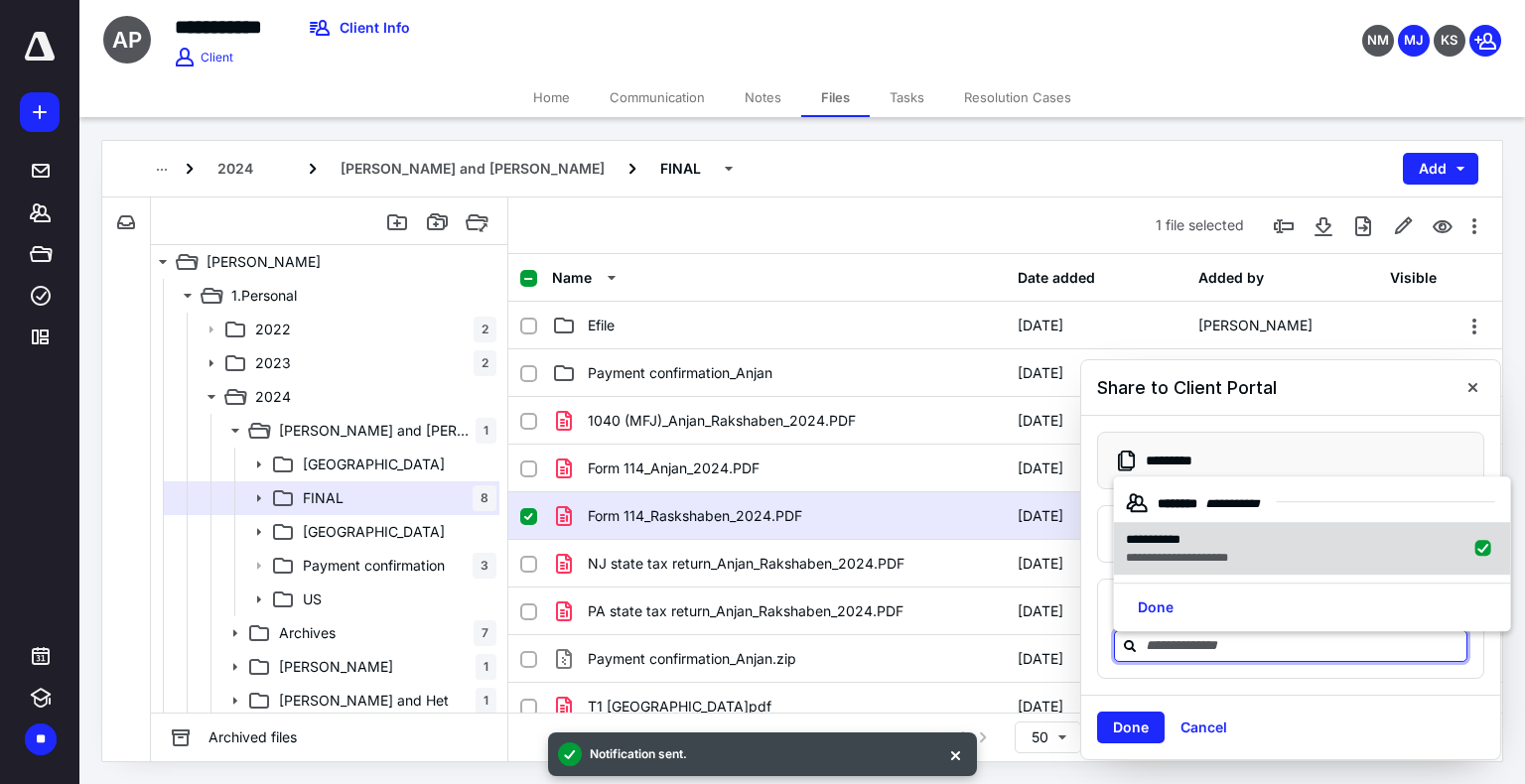 checkbox on "true" 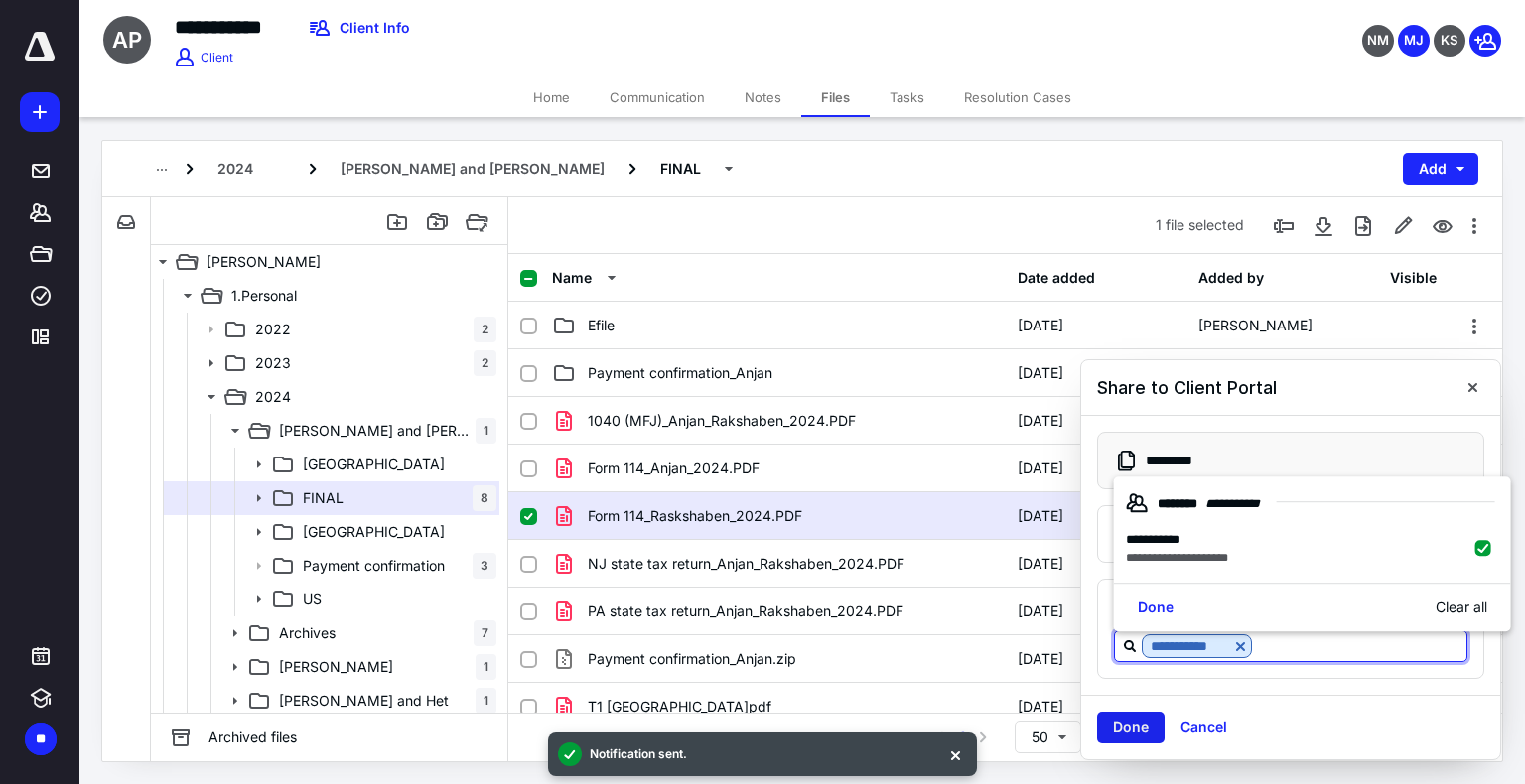 click on "Done" at bounding box center (1131, 727) 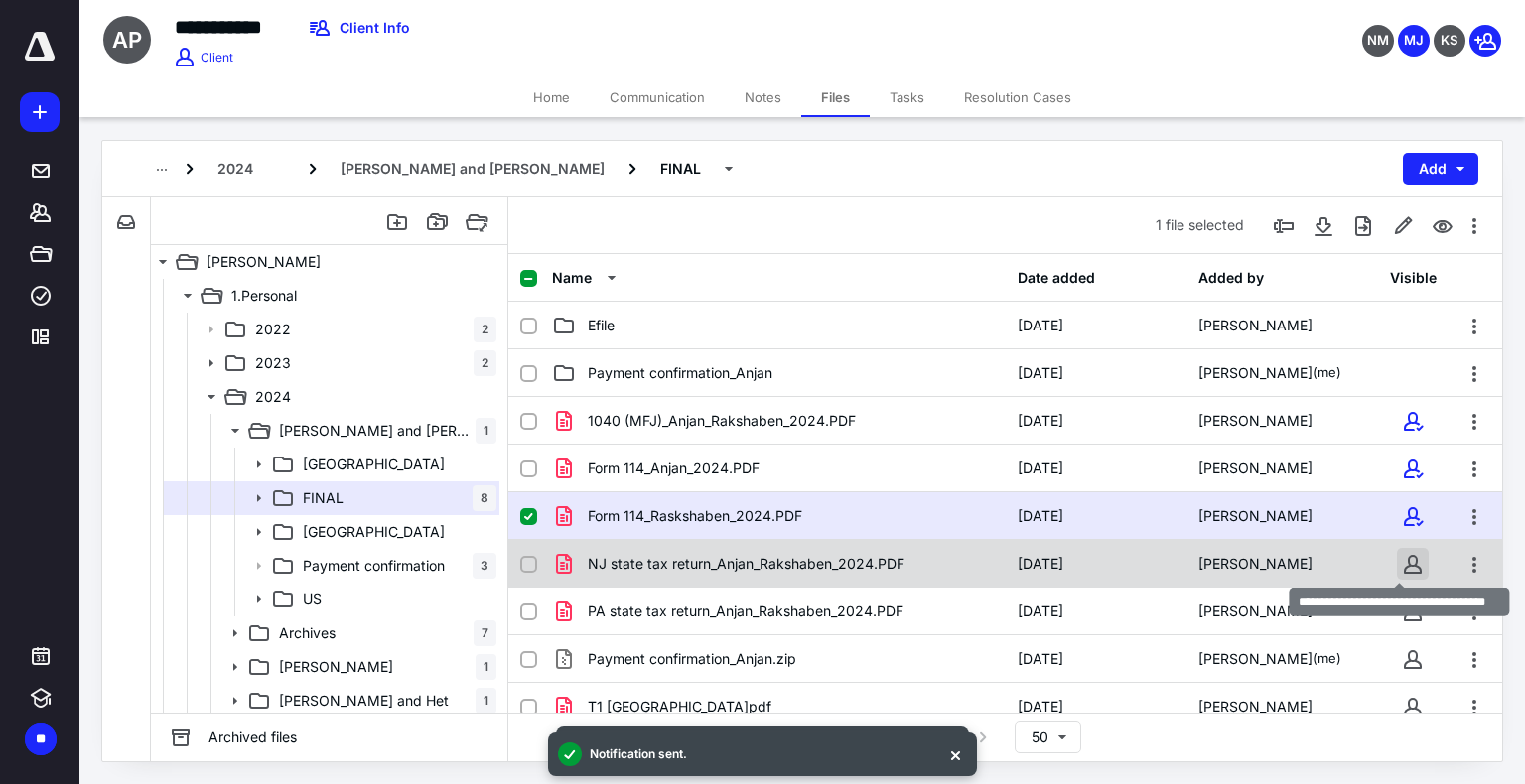 click at bounding box center [1413, 564] 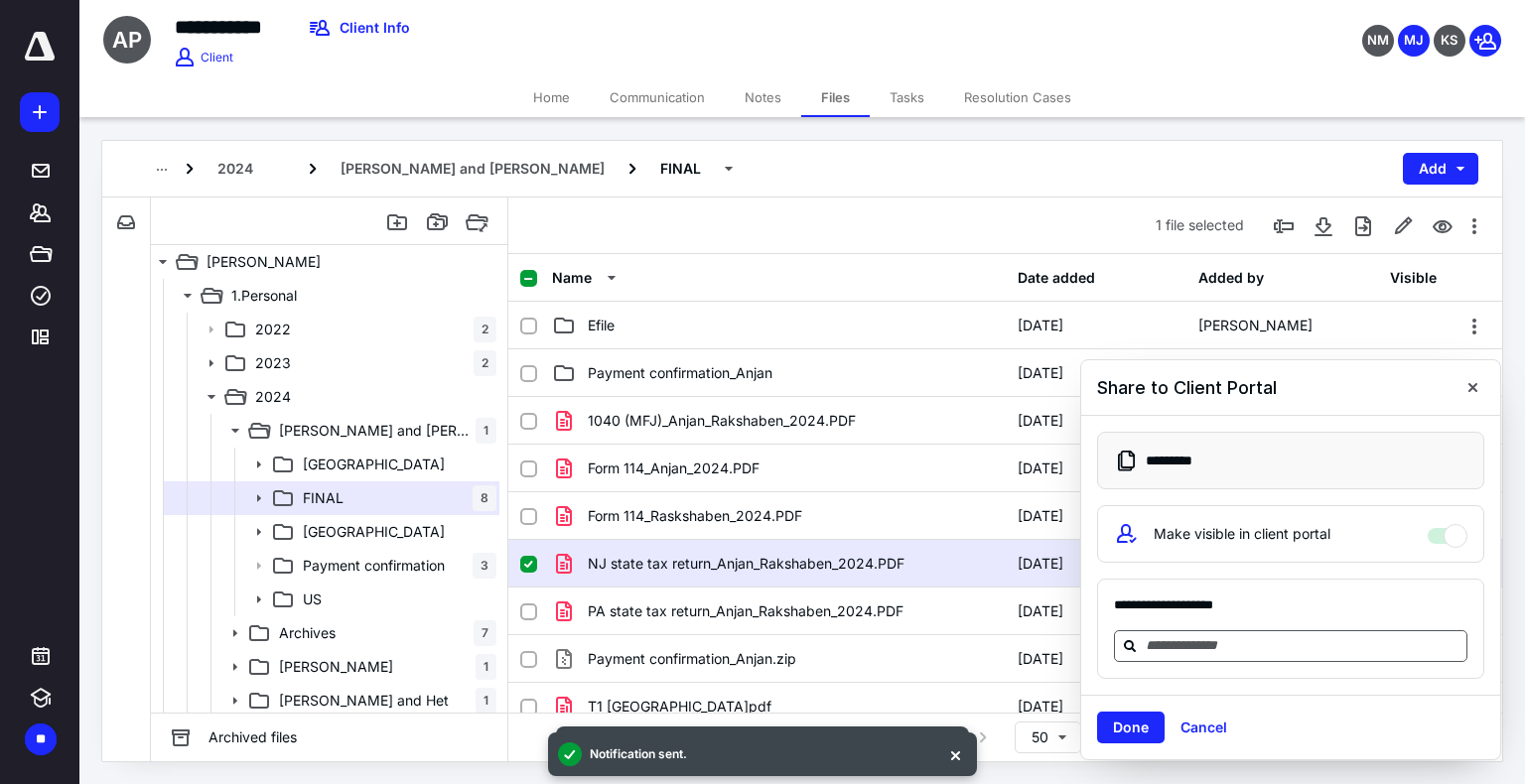 click at bounding box center (1303, 645) 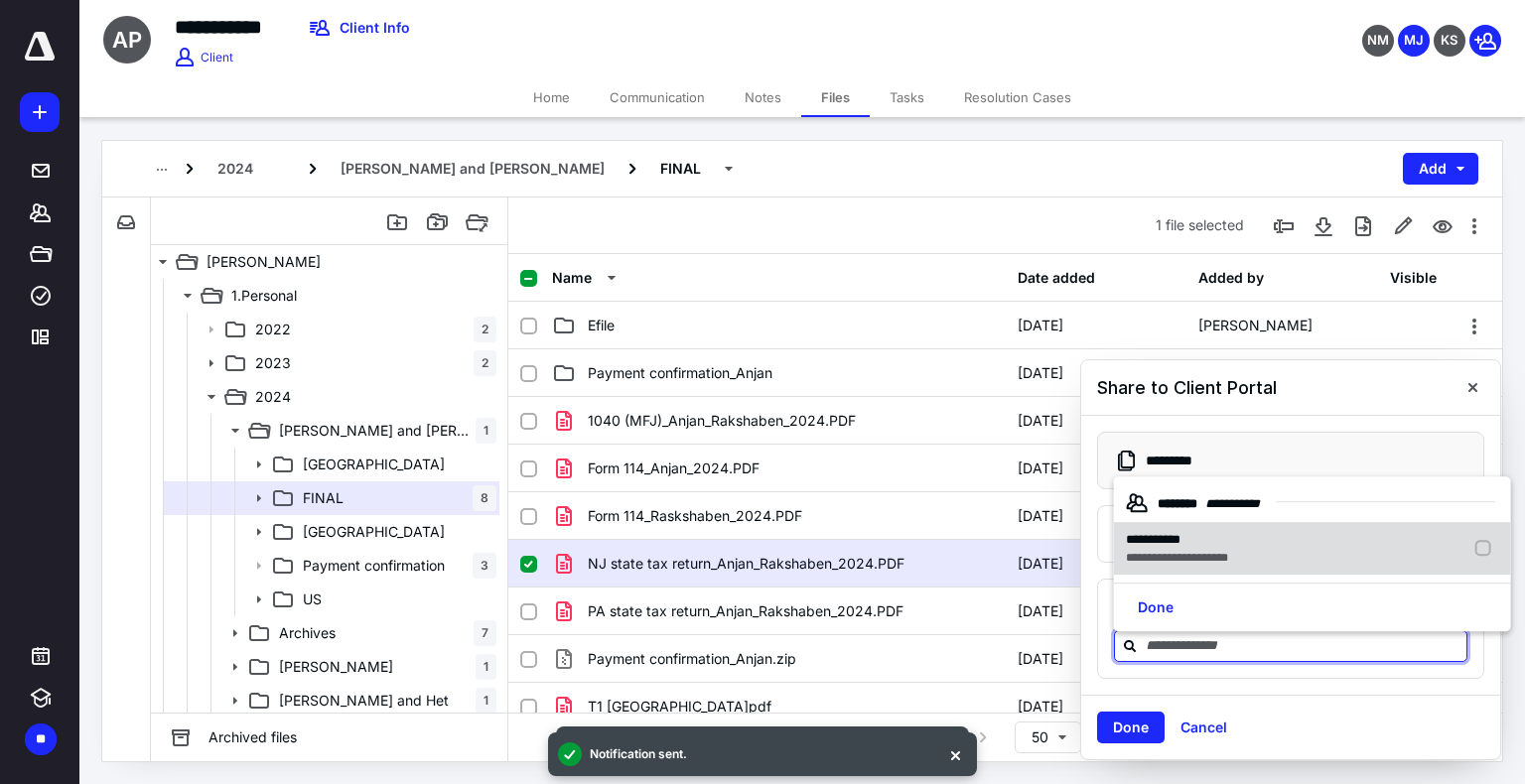 click on "**********" at bounding box center [1153, 539] 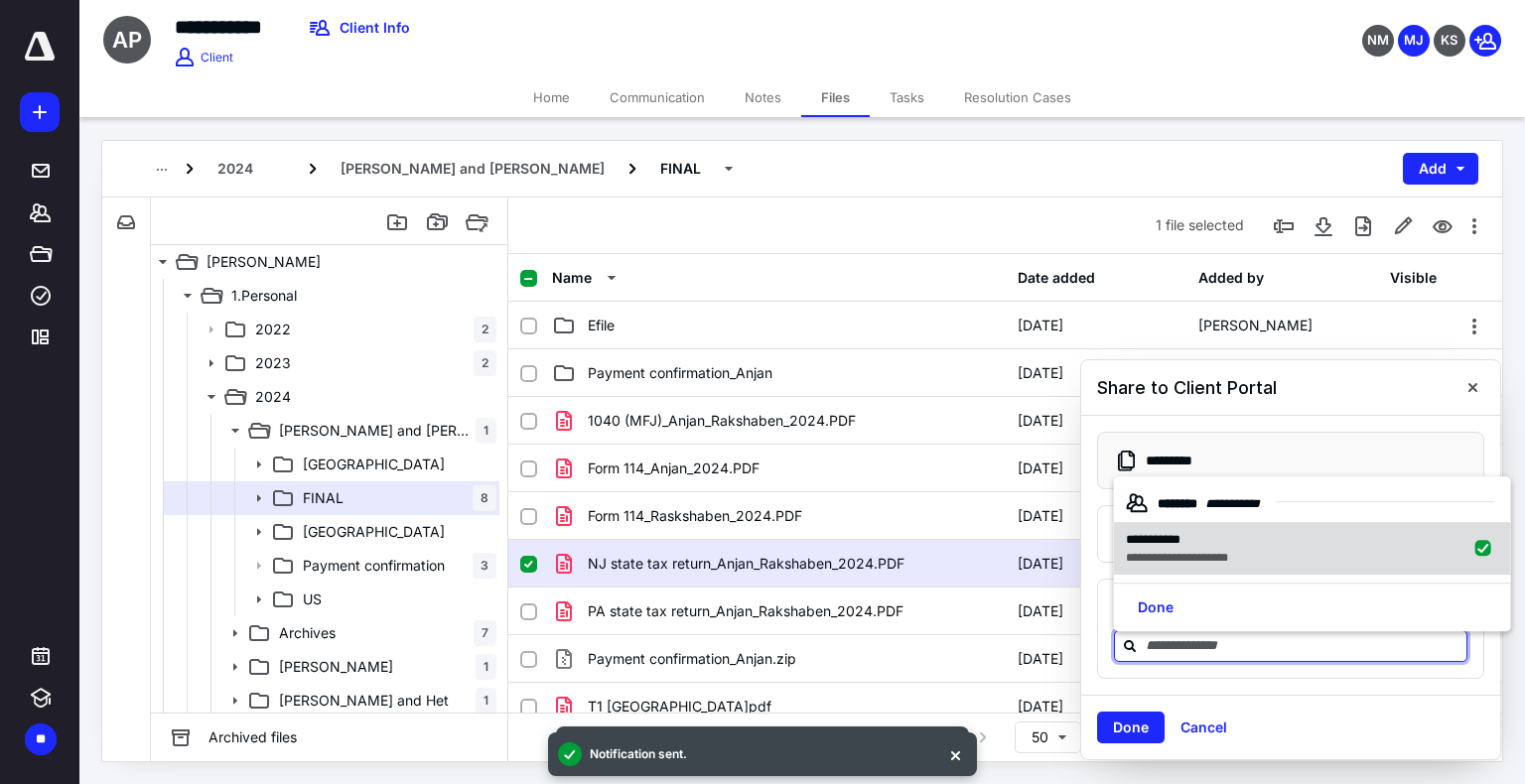 checkbox on "true" 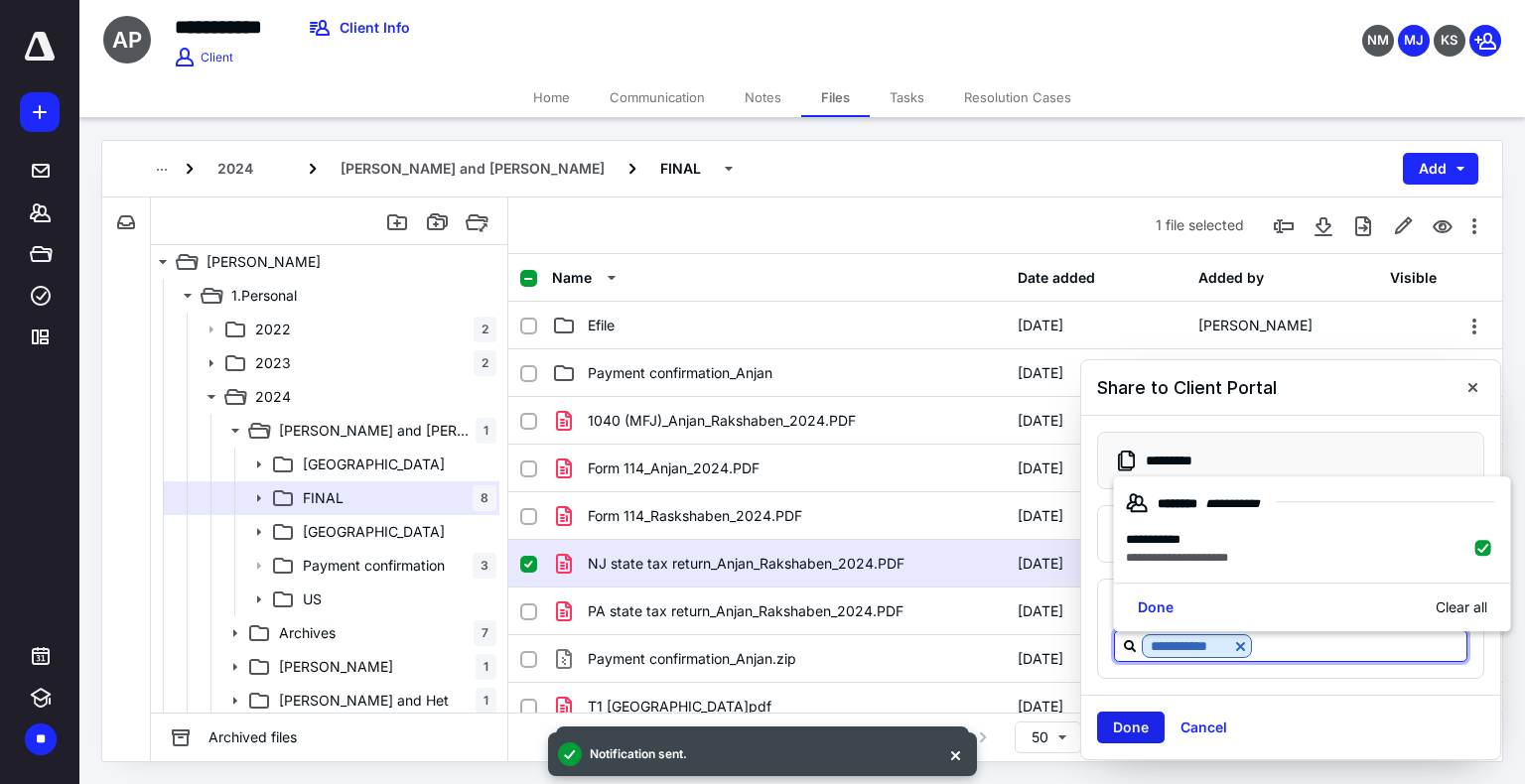 click on "Done" at bounding box center (1131, 727) 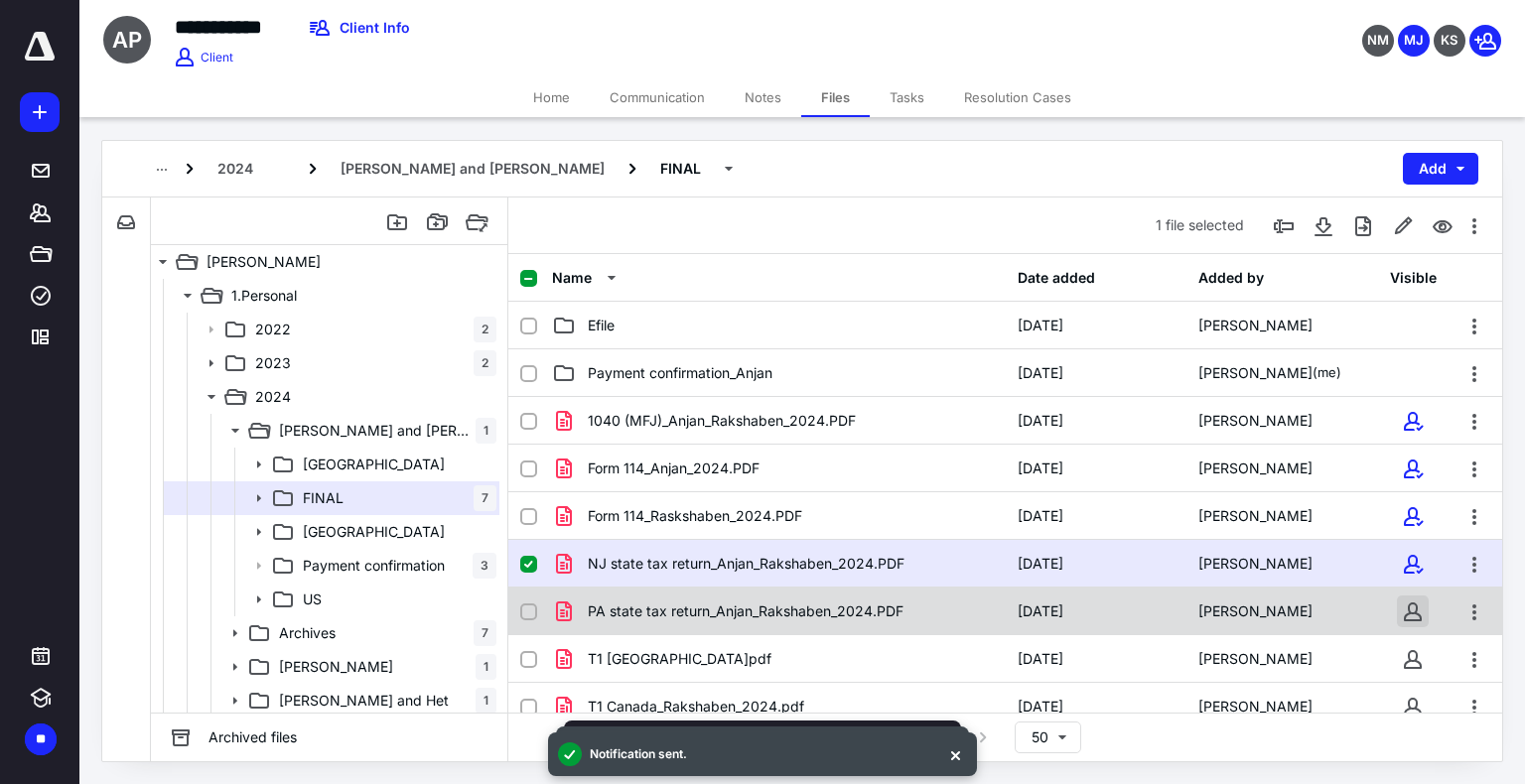 click at bounding box center [1413, 611] 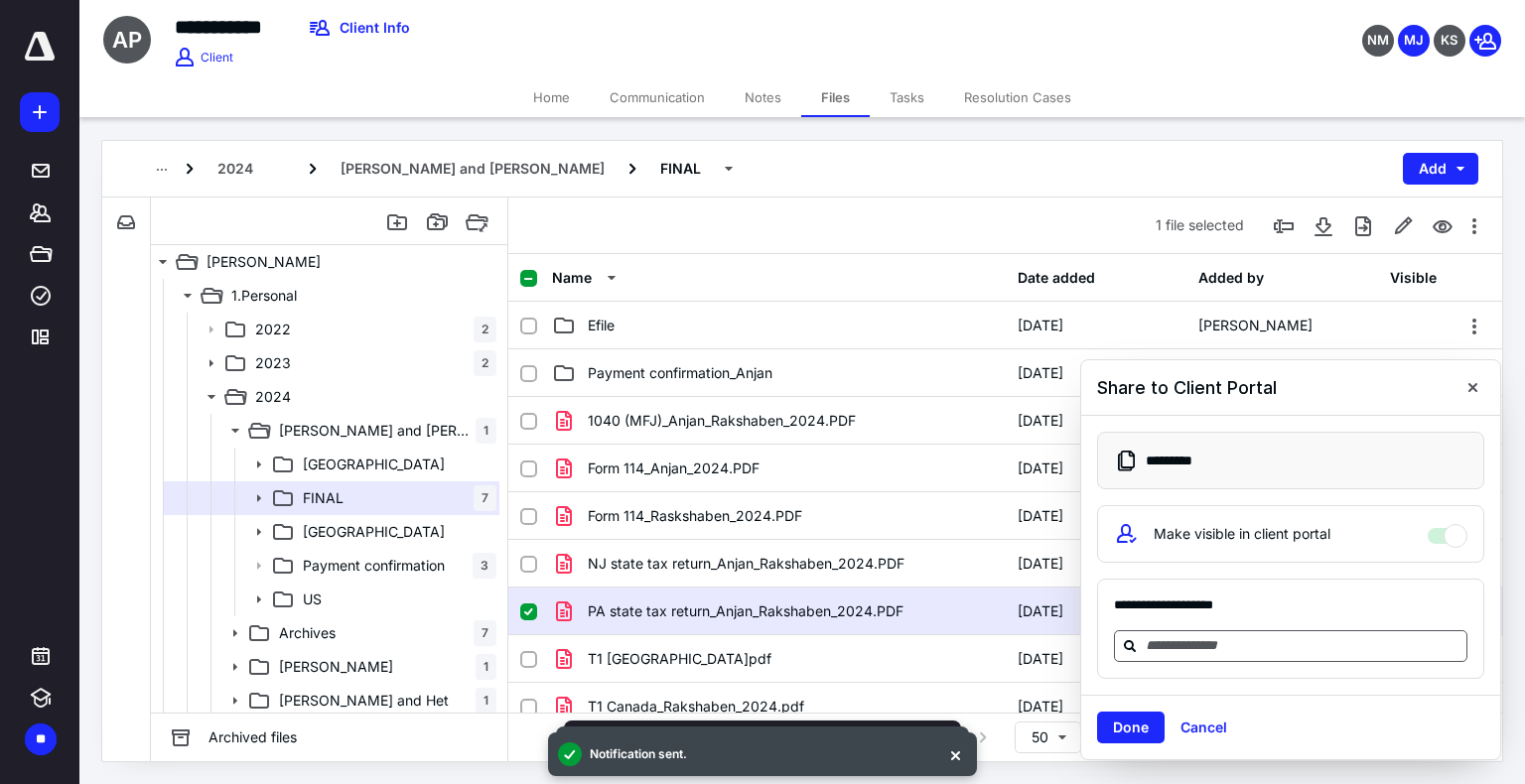 click at bounding box center (1303, 645) 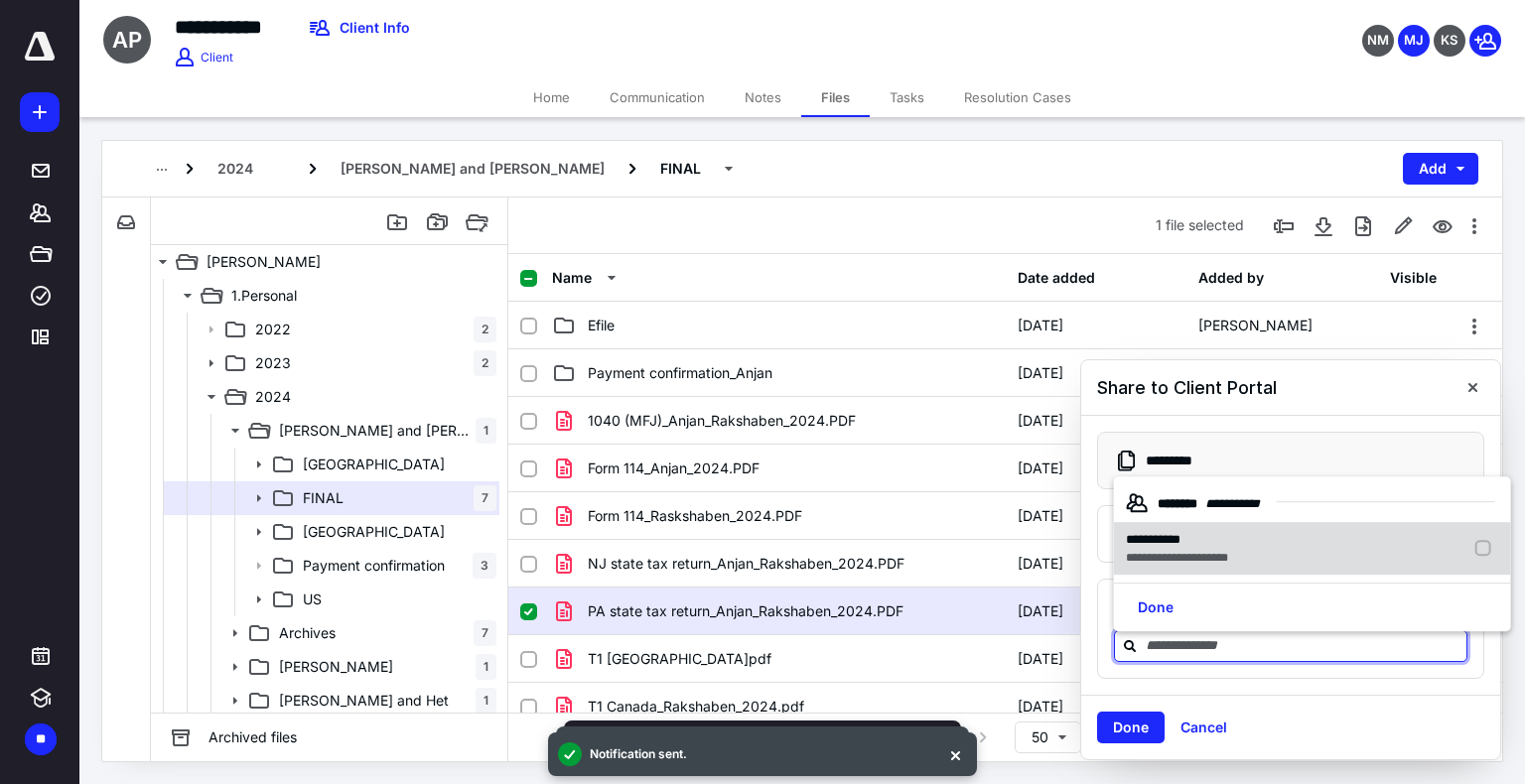 click on "**********" at bounding box center [1177, 559] 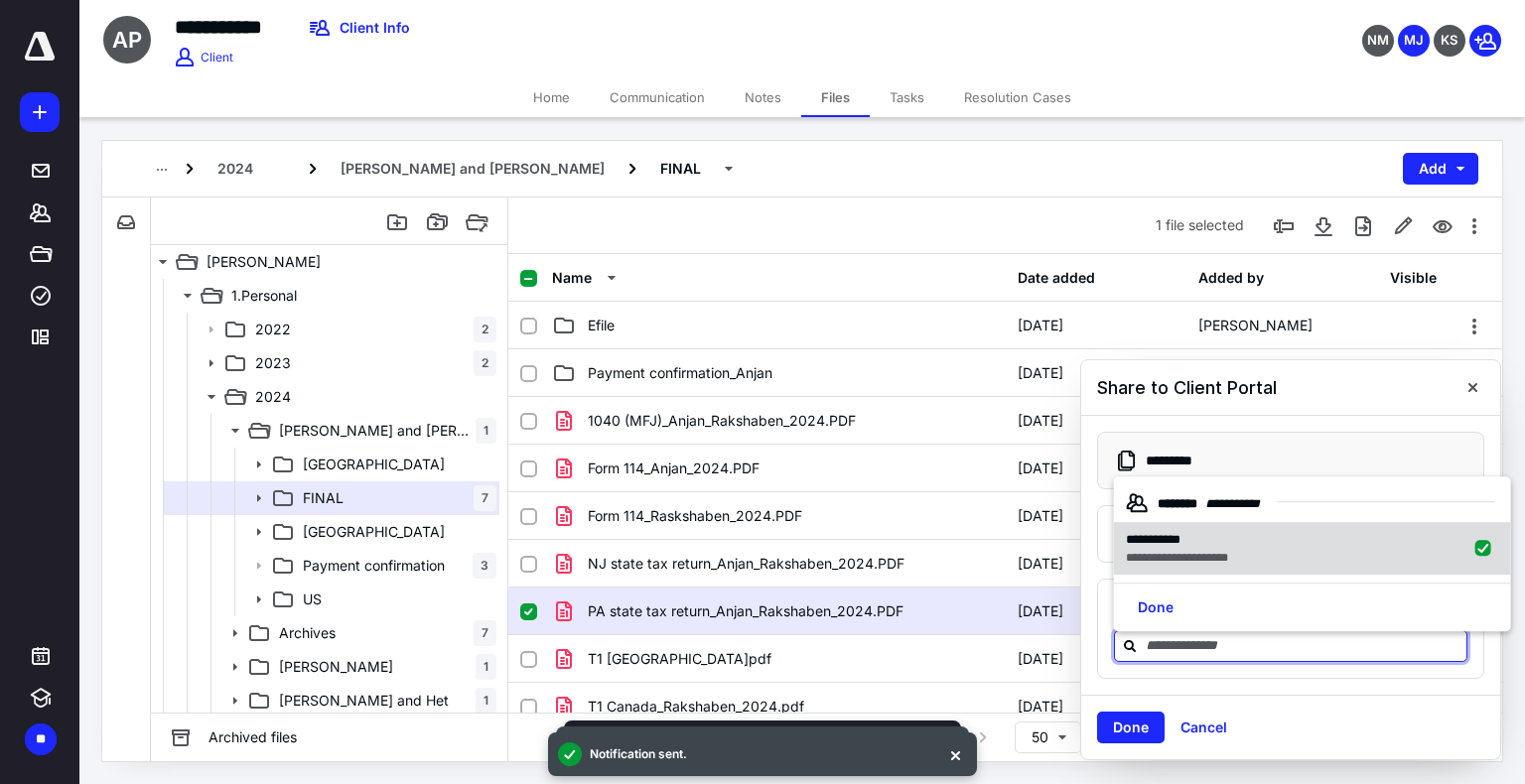checkbox on "true" 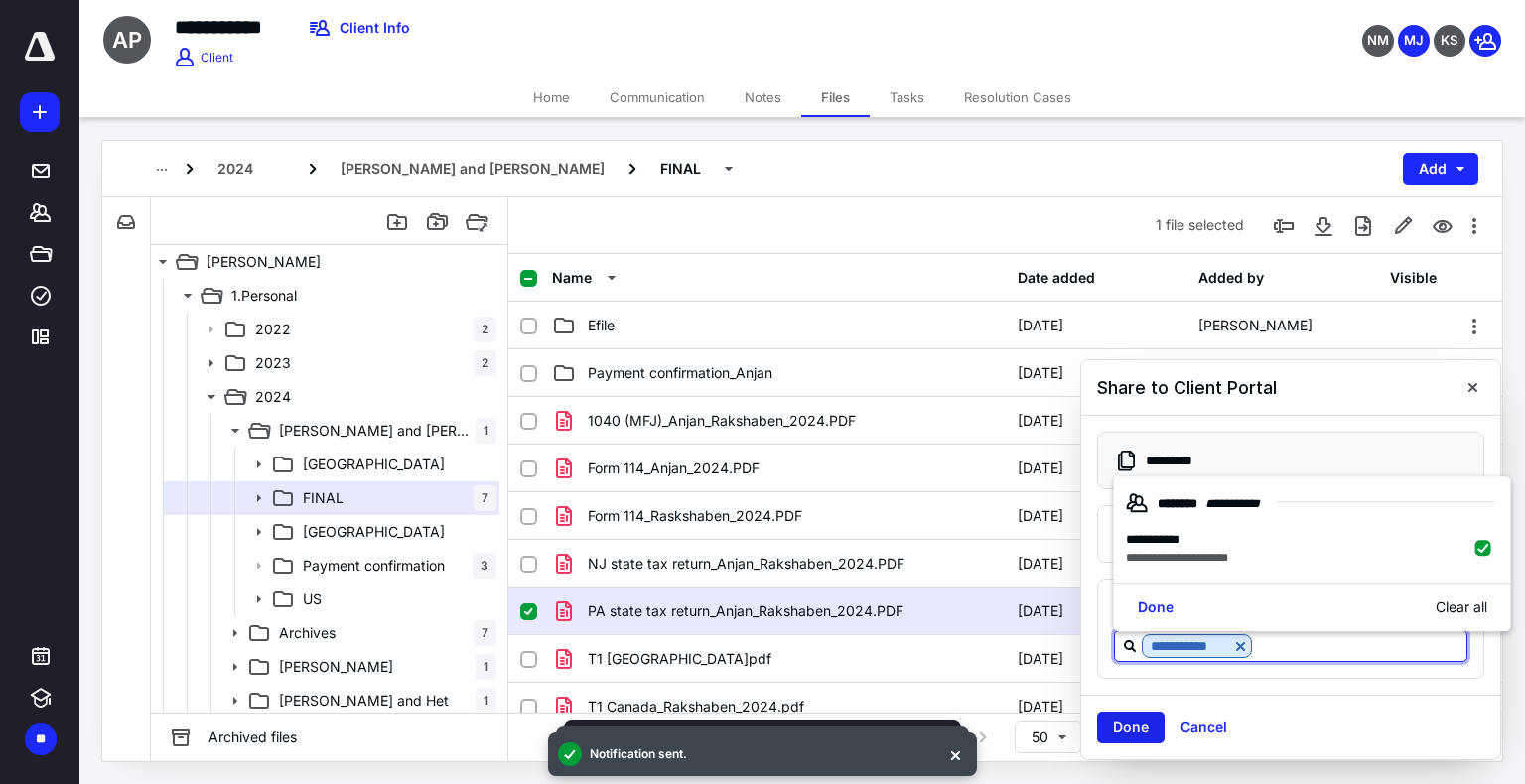 click on "Done" at bounding box center [1131, 727] 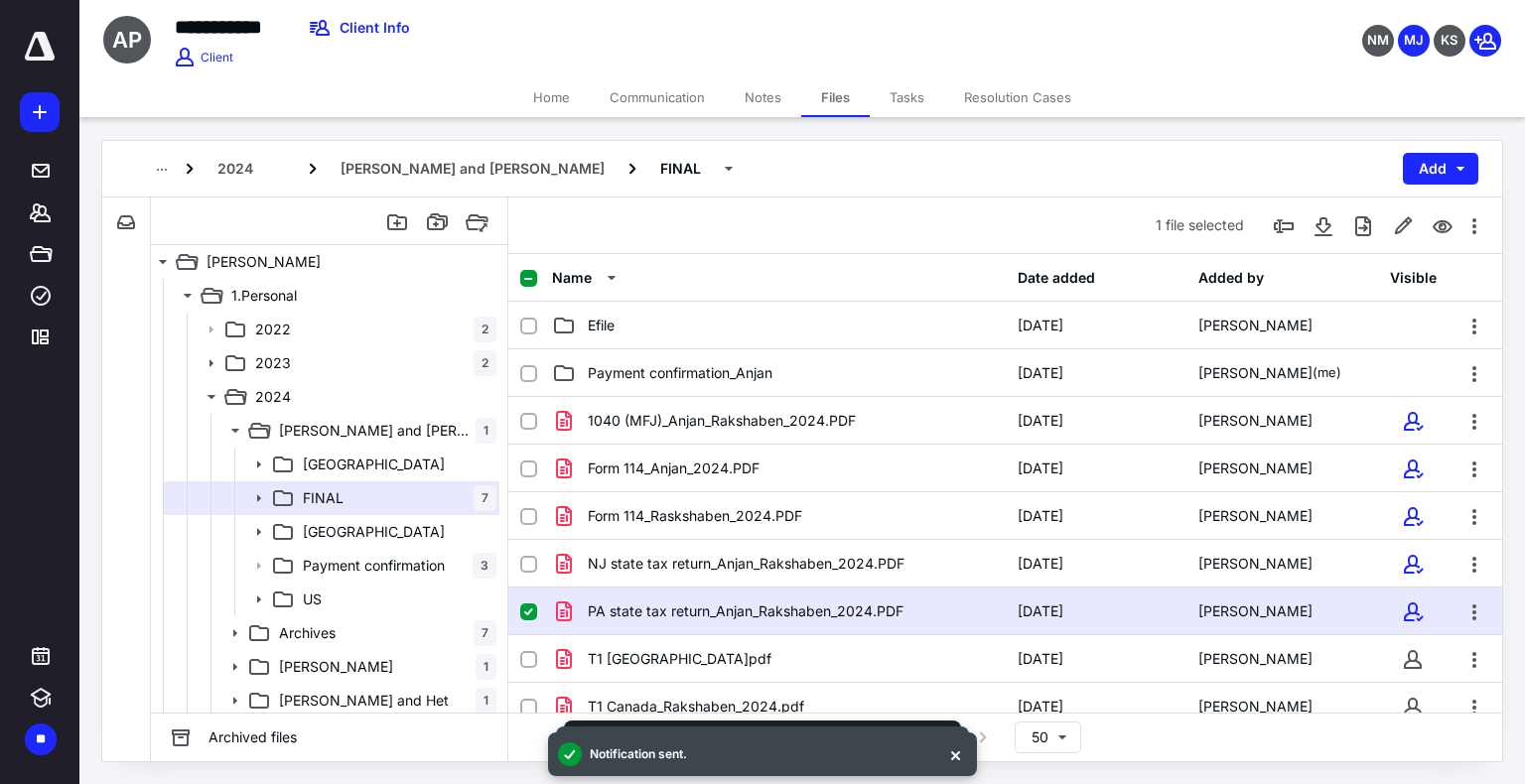 scroll, scrollTop: 15, scrollLeft: 0, axis: vertical 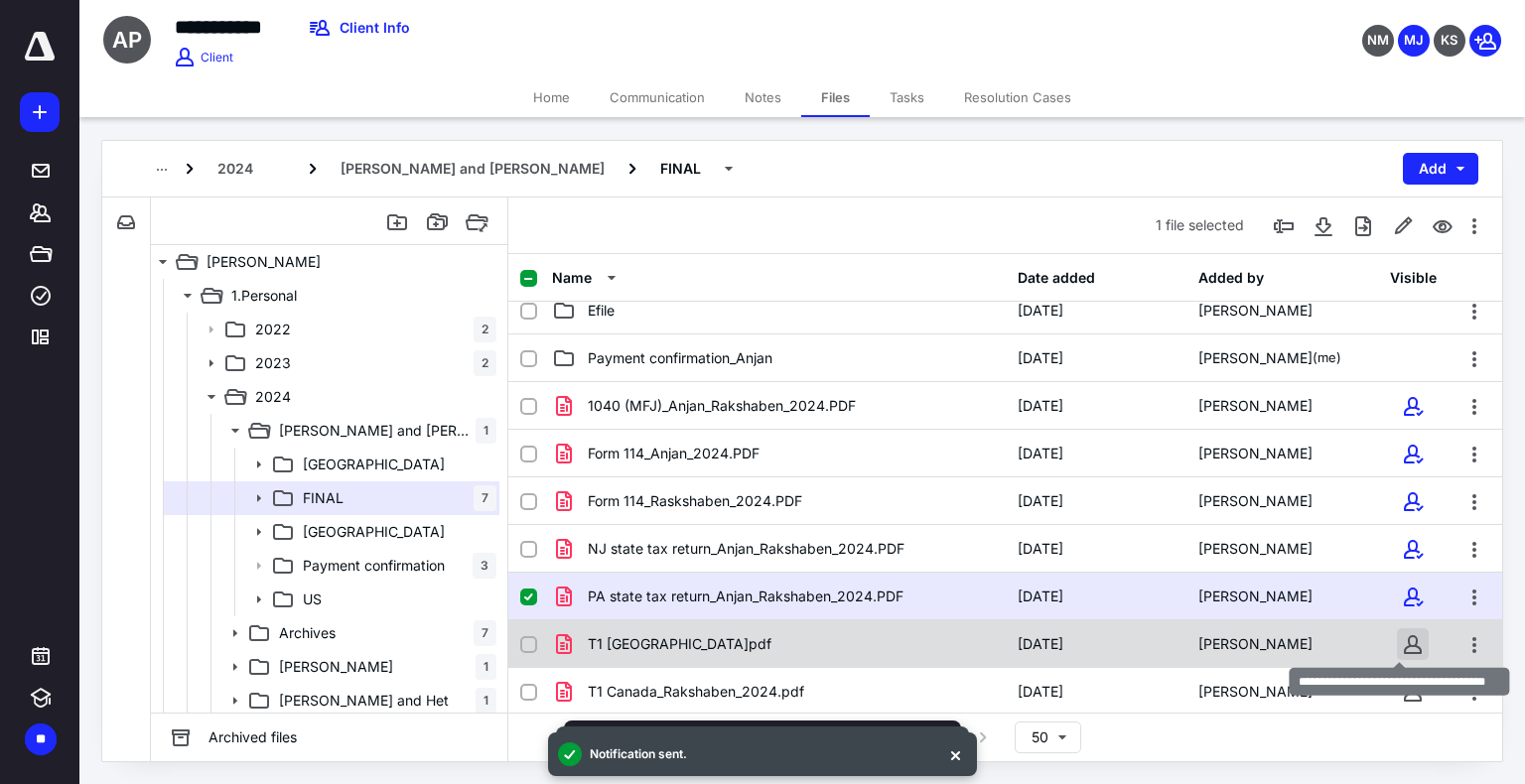 click at bounding box center [1413, 644] 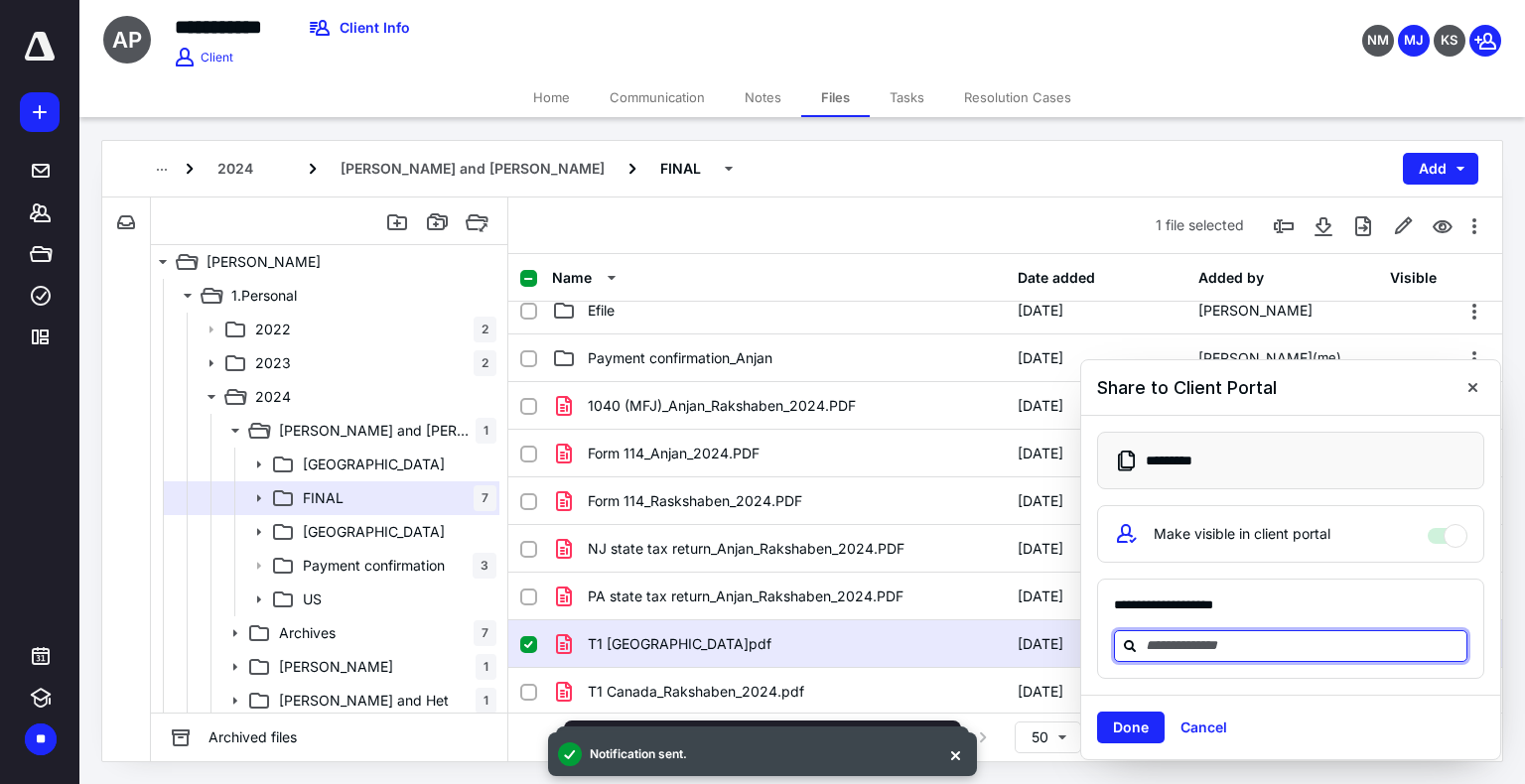 click at bounding box center [1303, 645] 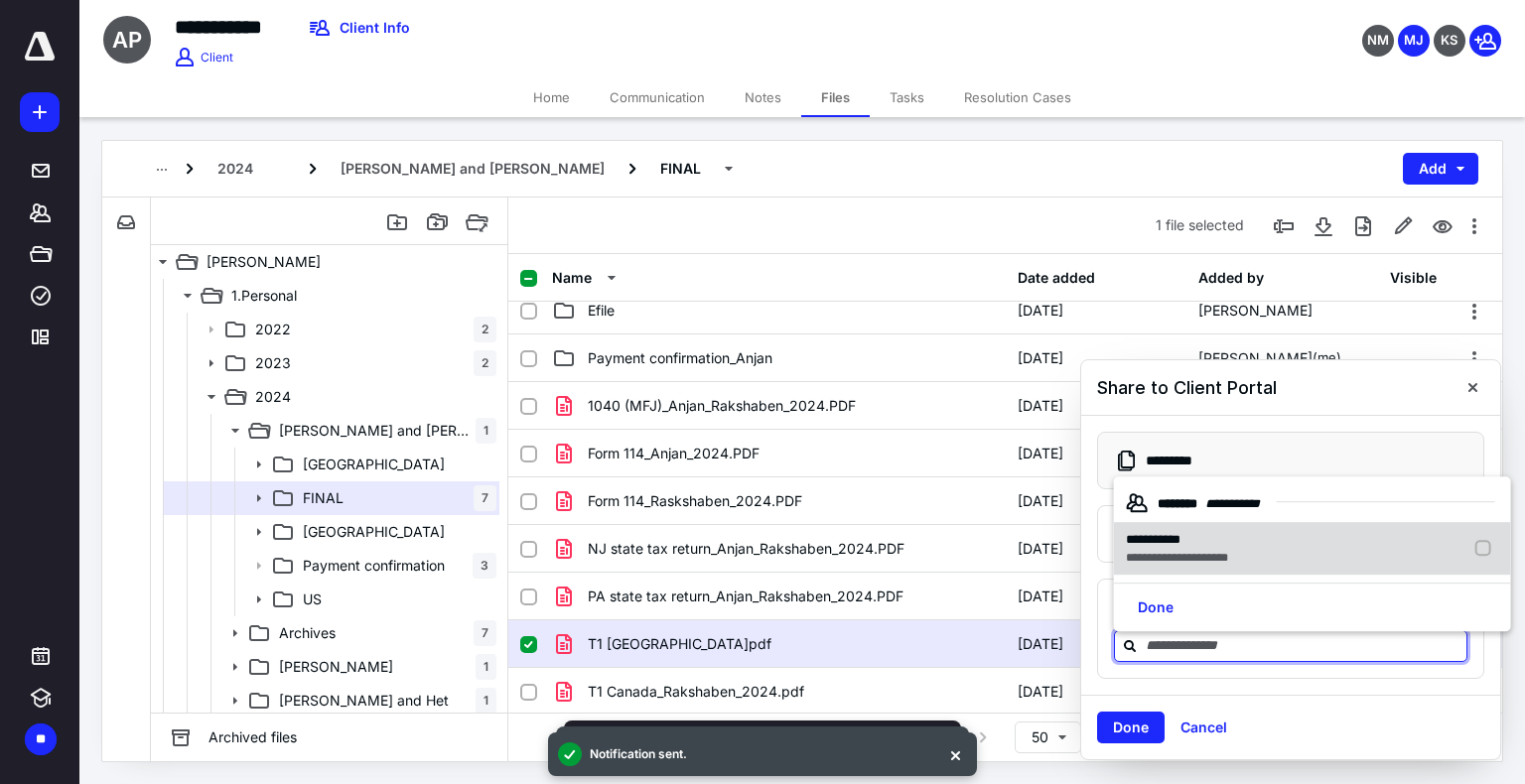 click on "**********" at bounding box center (1177, 559) 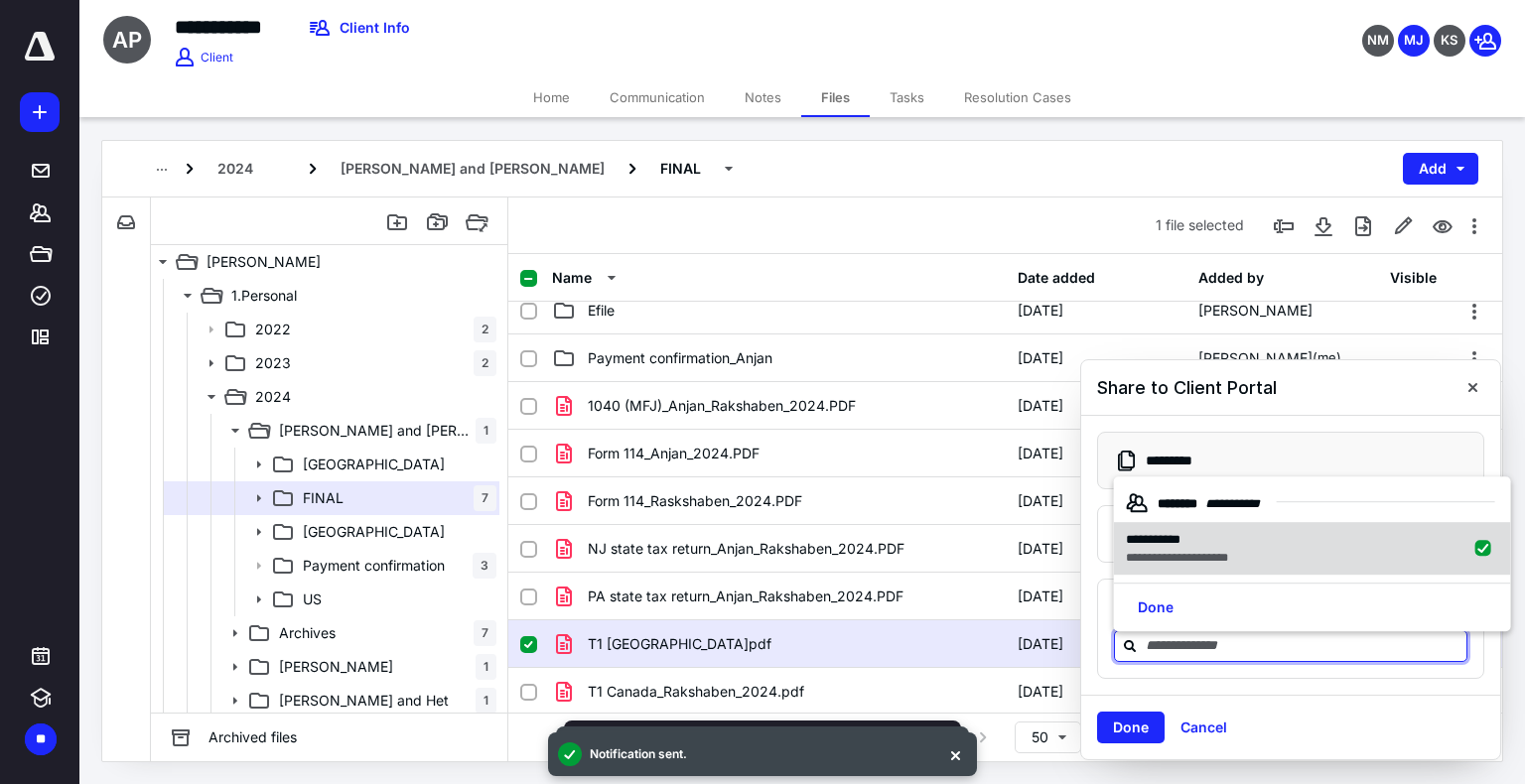 checkbox on "true" 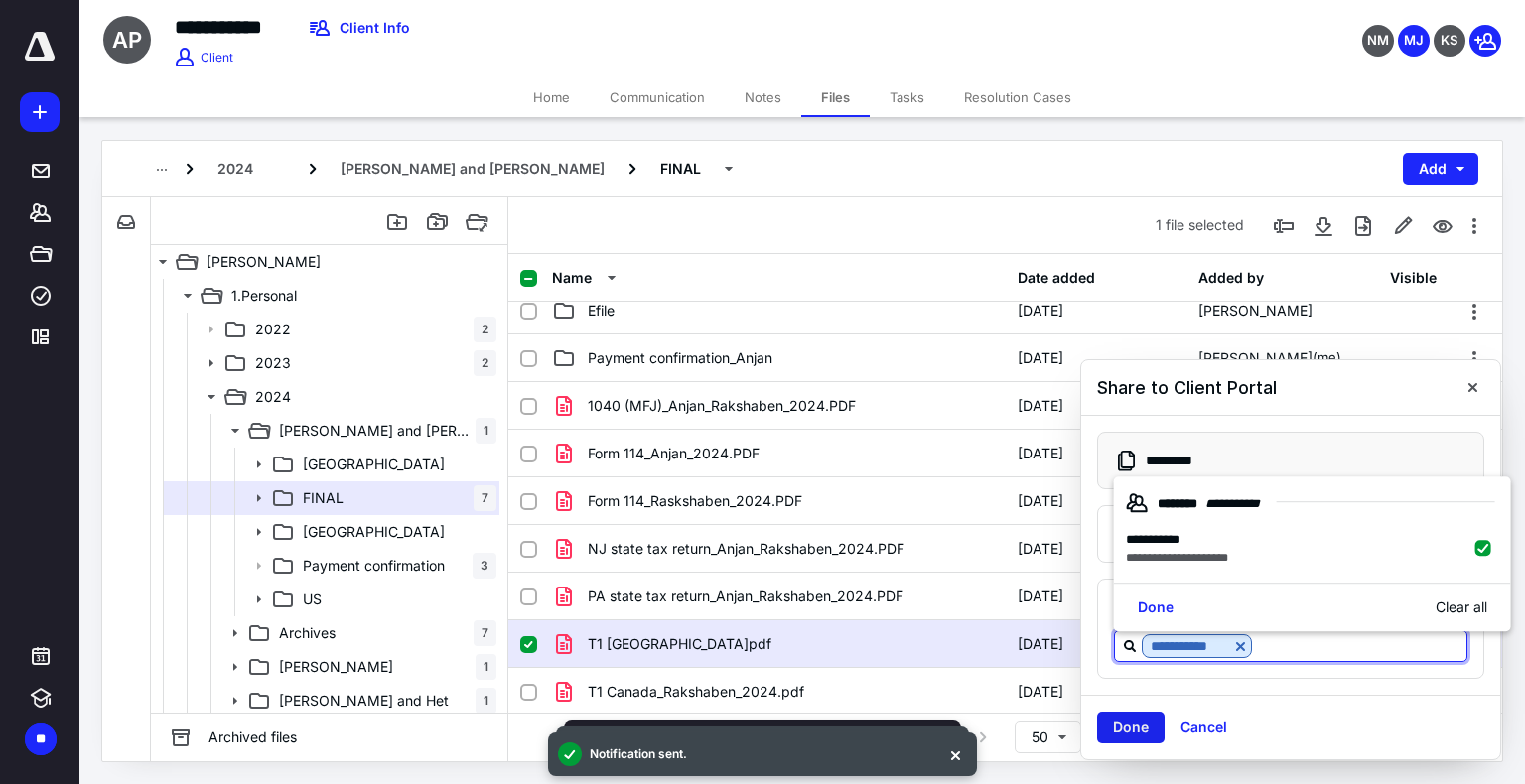 click on "Done" at bounding box center [1131, 727] 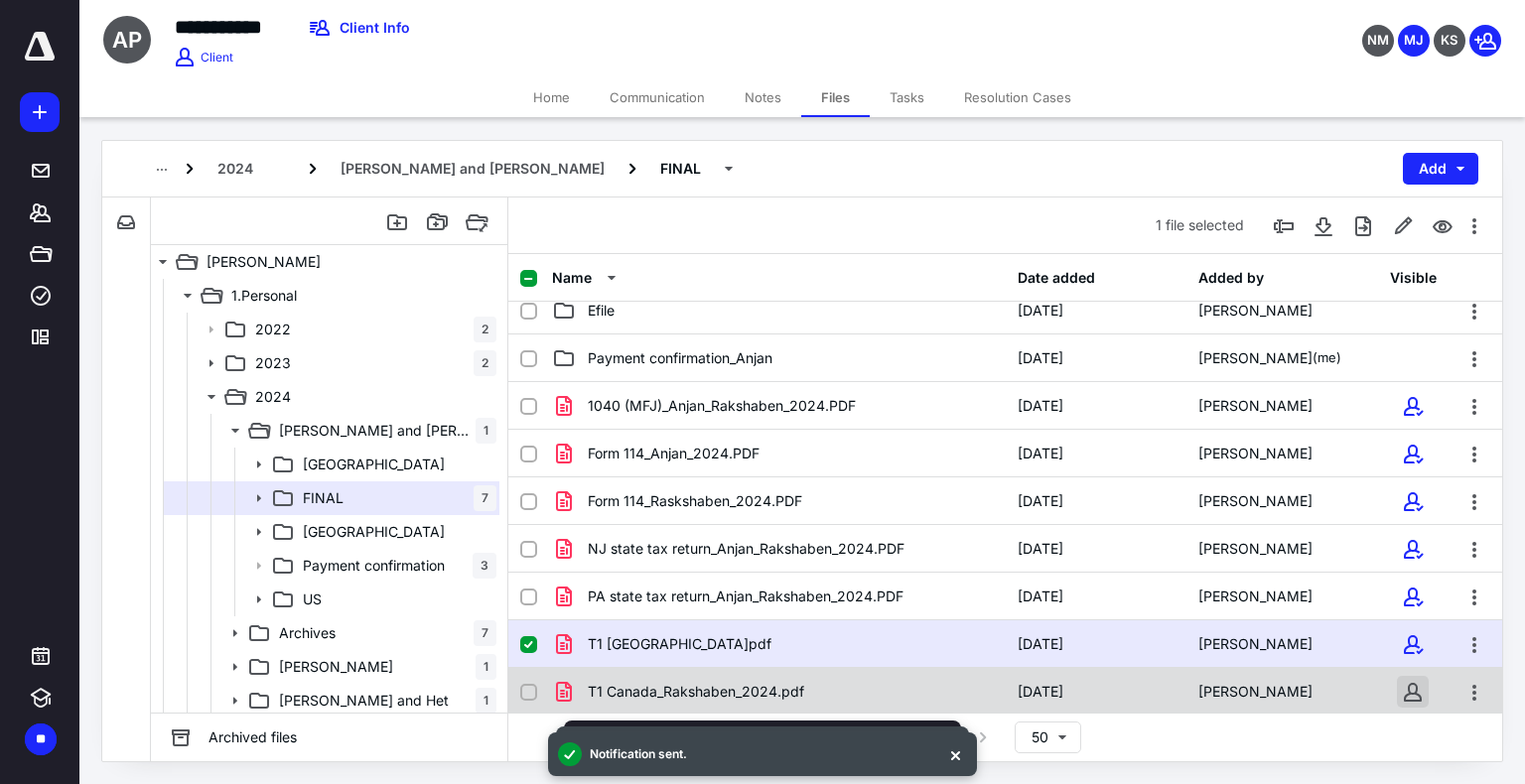 click at bounding box center (1413, 692) 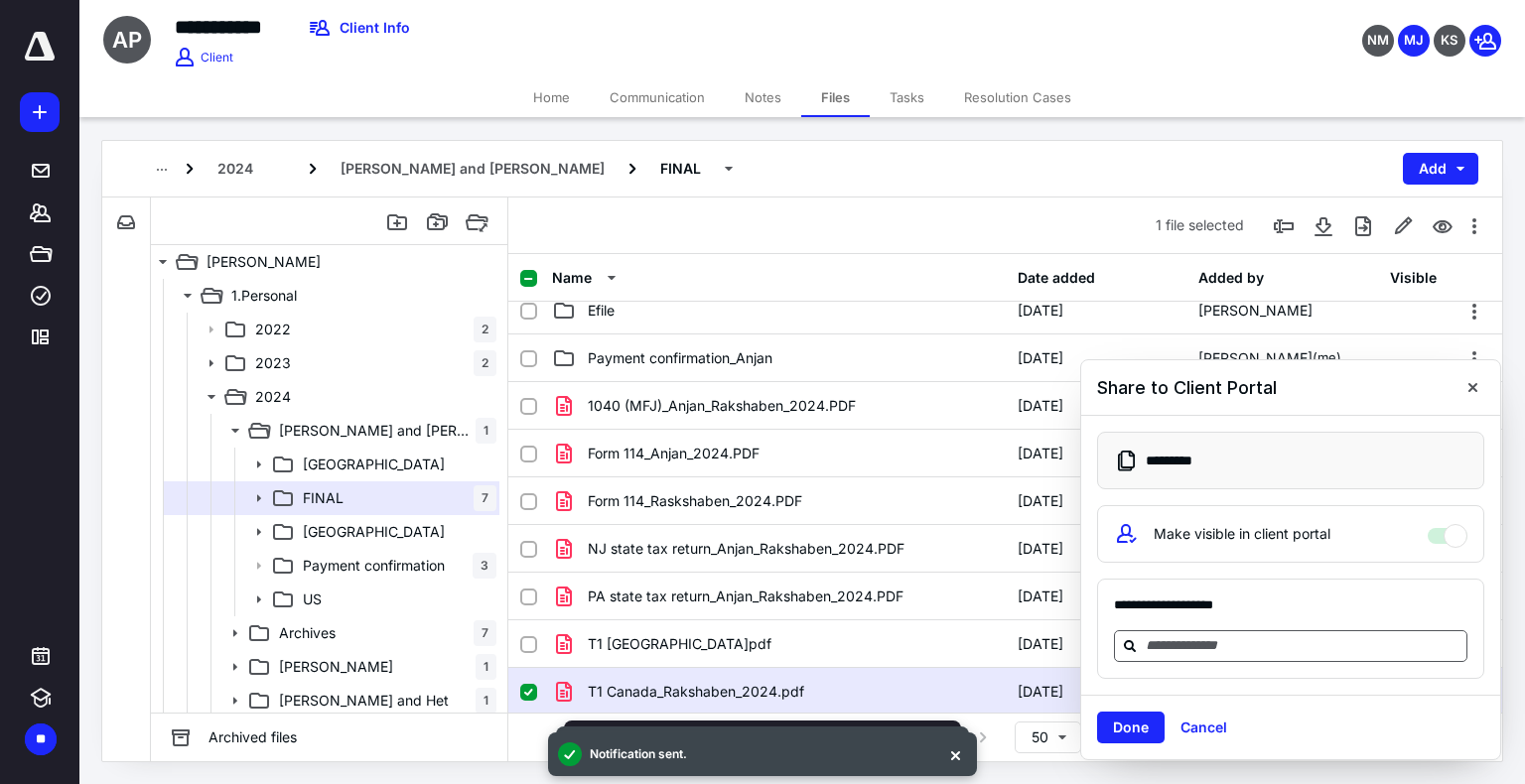 click at bounding box center [1303, 645] 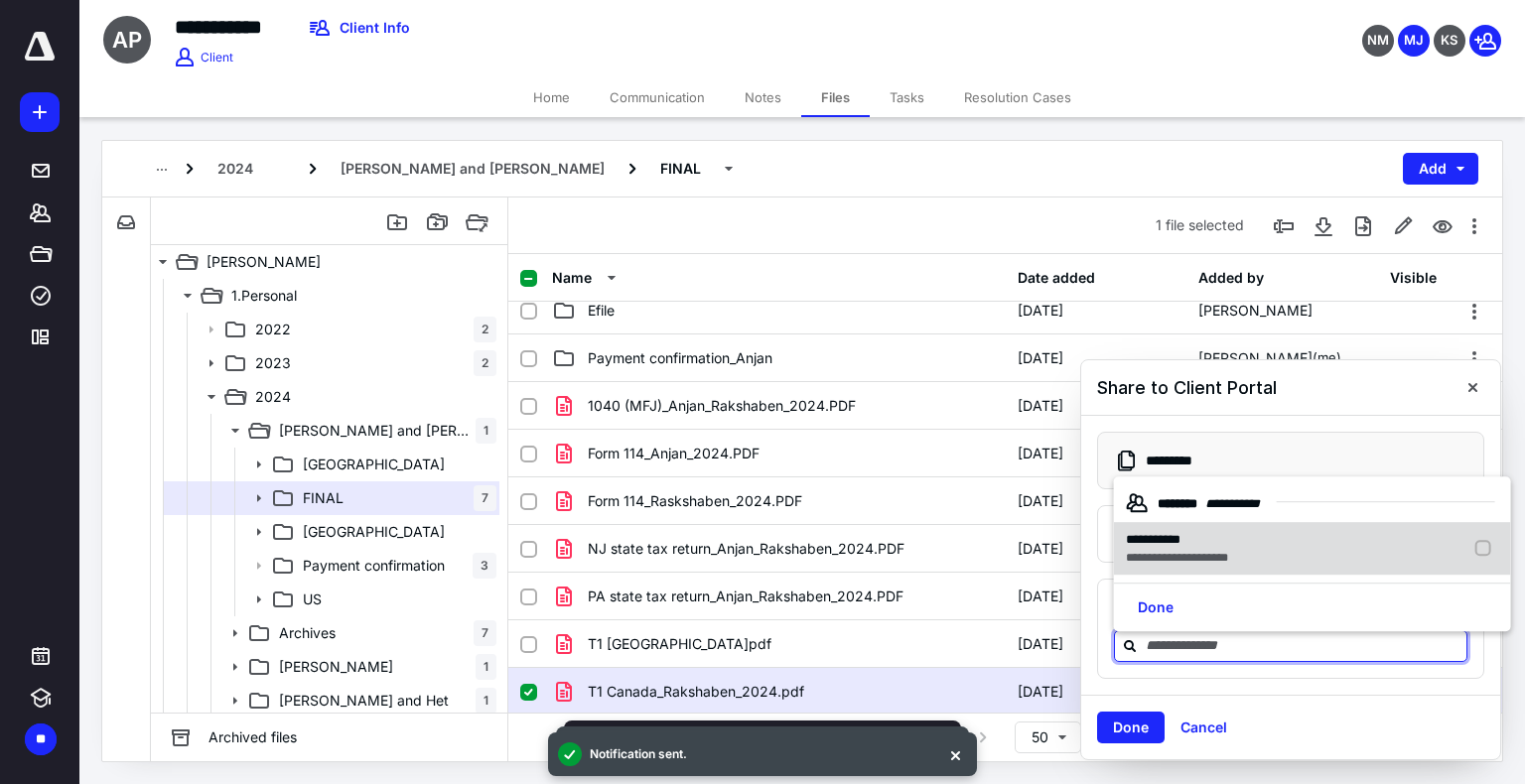 click on "**********" at bounding box center (1177, 559) 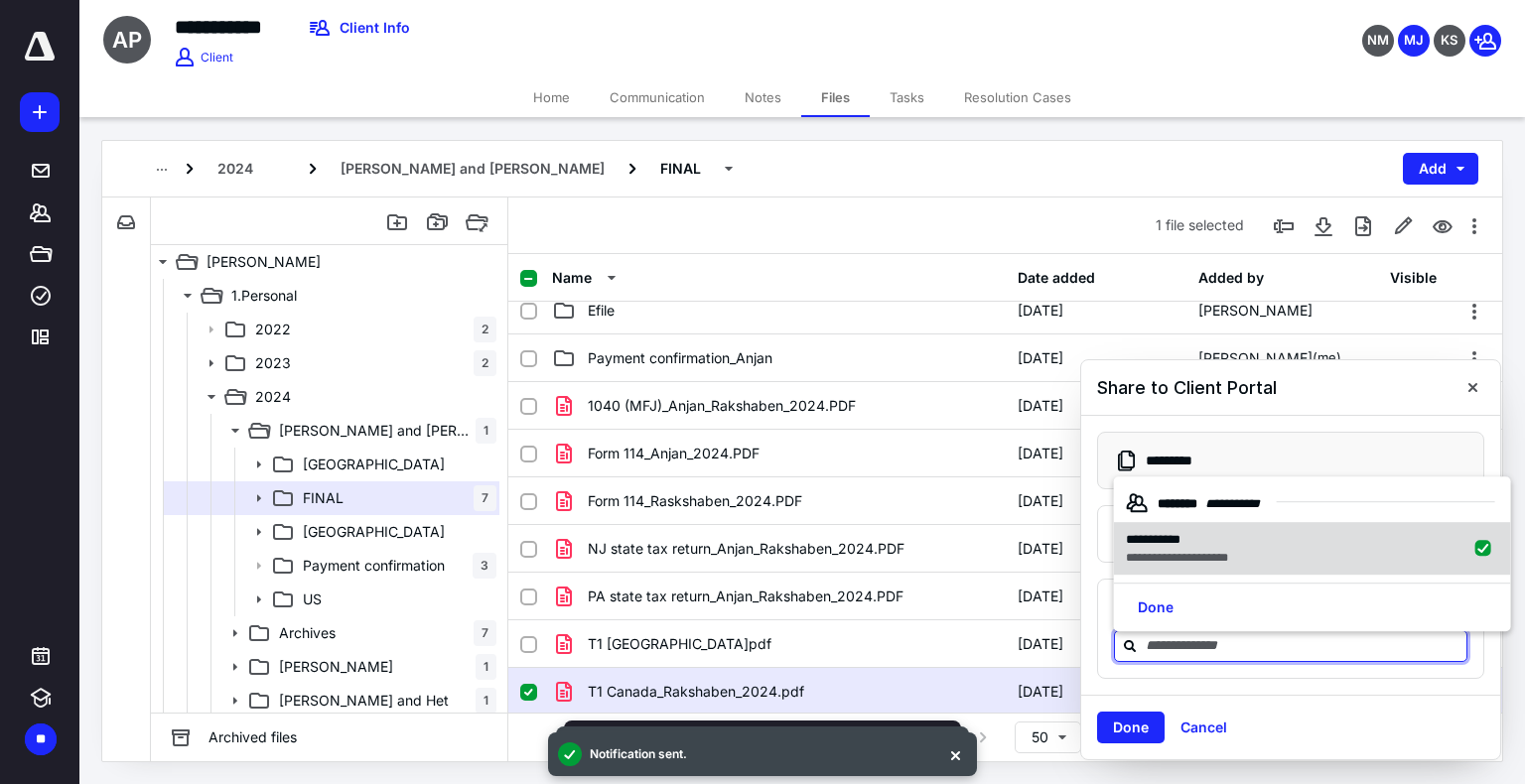 checkbox on "true" 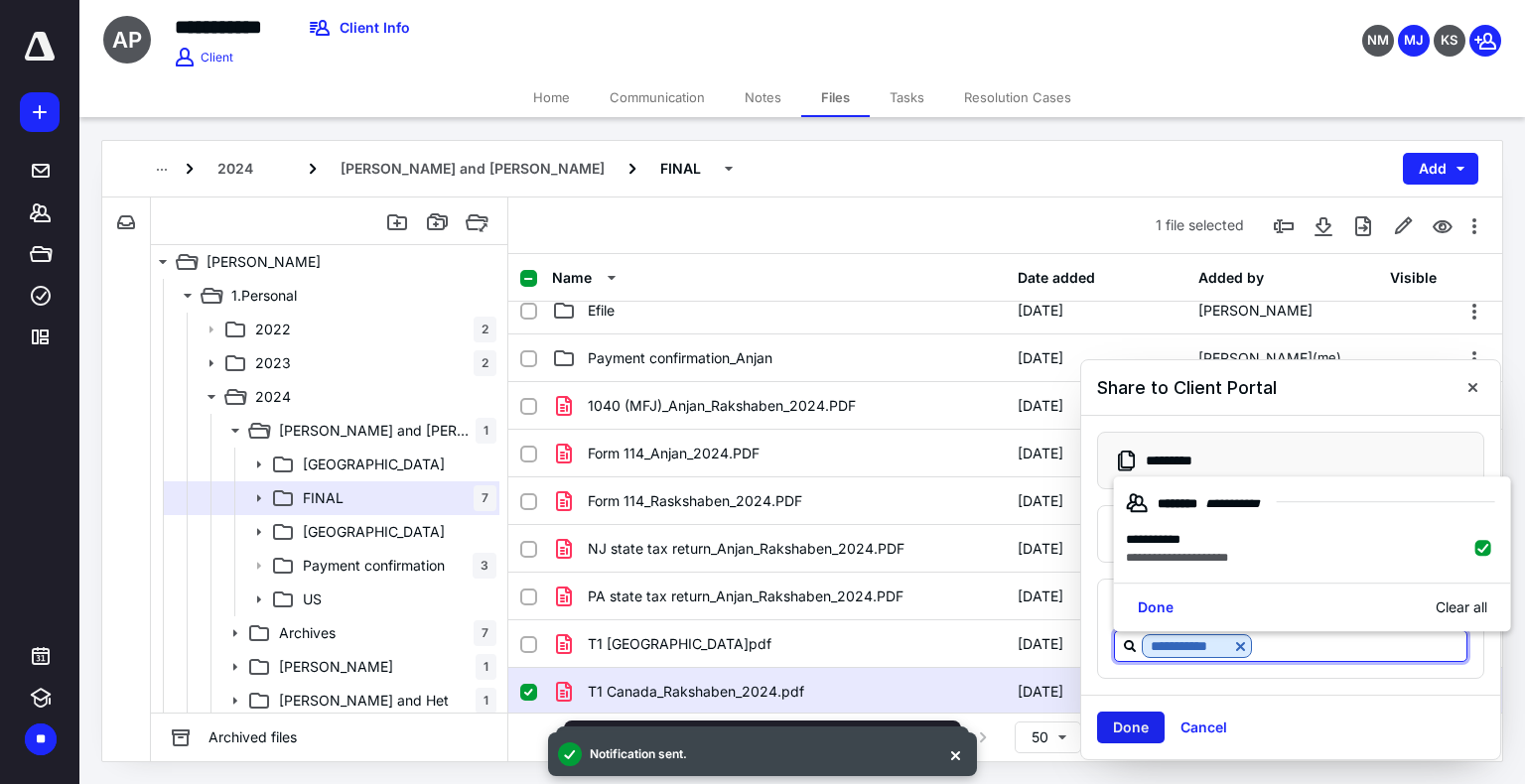 click on "Done" at bounding box center [1131, 727] 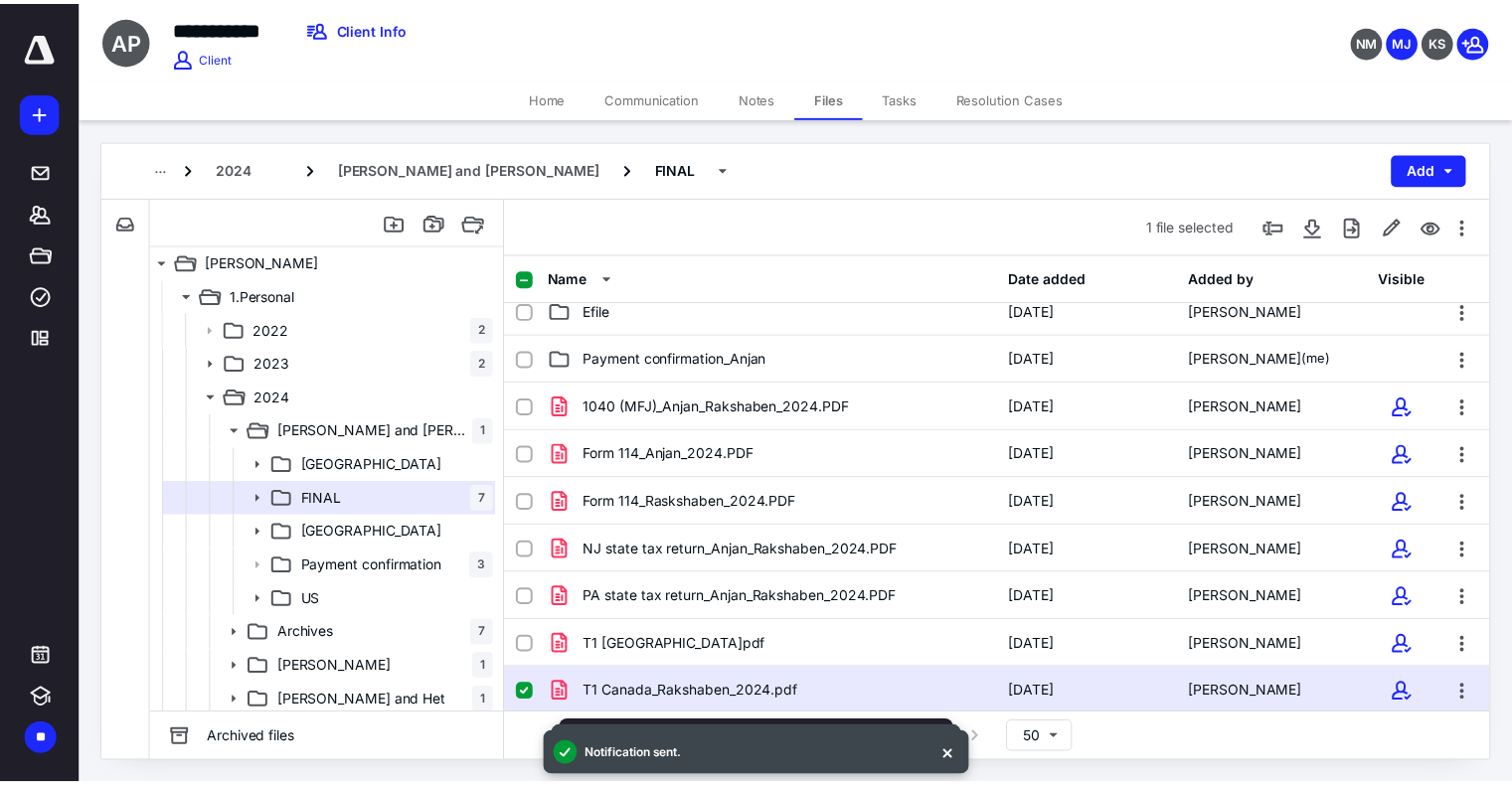 scroll, scrollTop: 0, scrollLeft: 0, axis: both 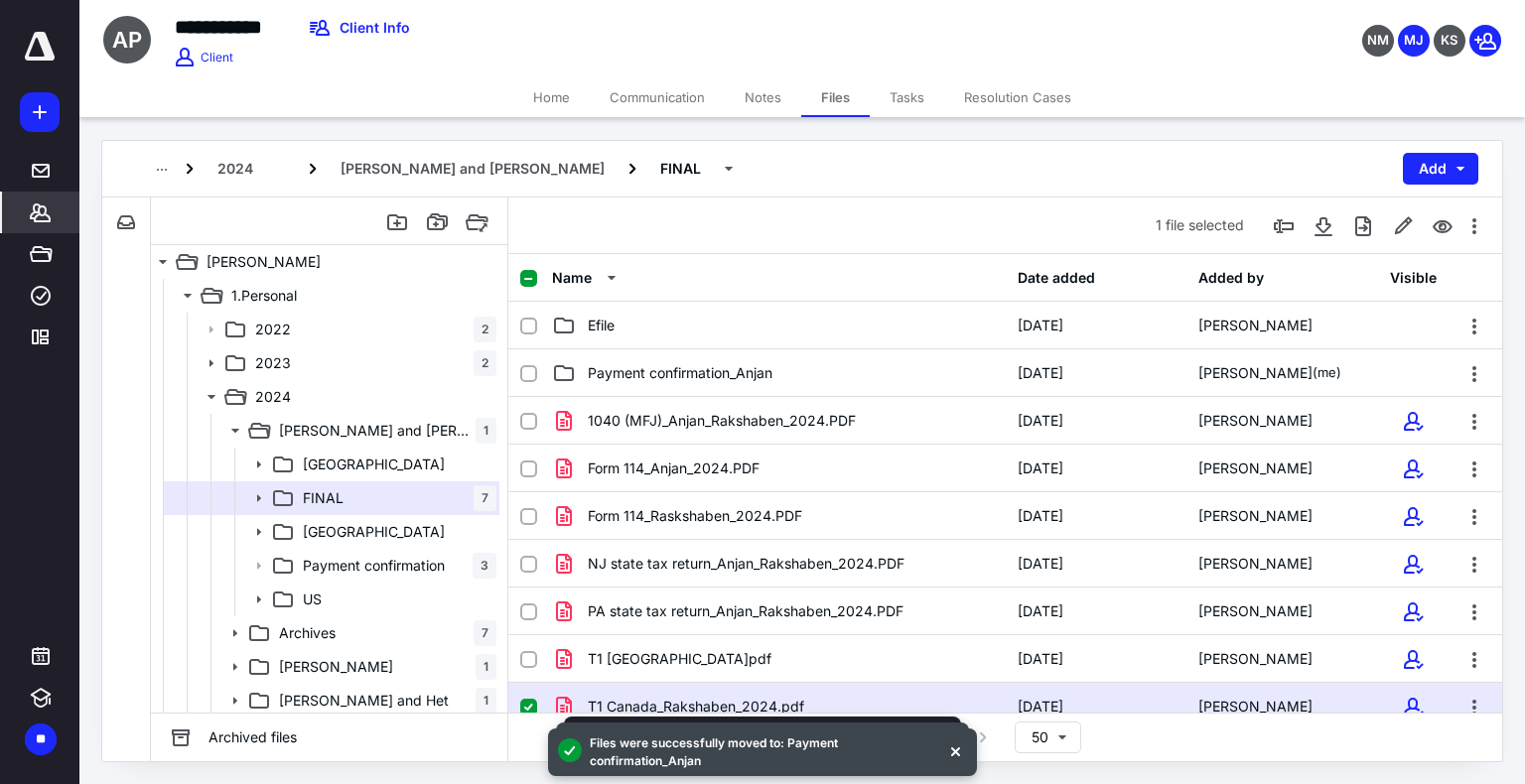 click on "*******" at bounding box center [41, 212] 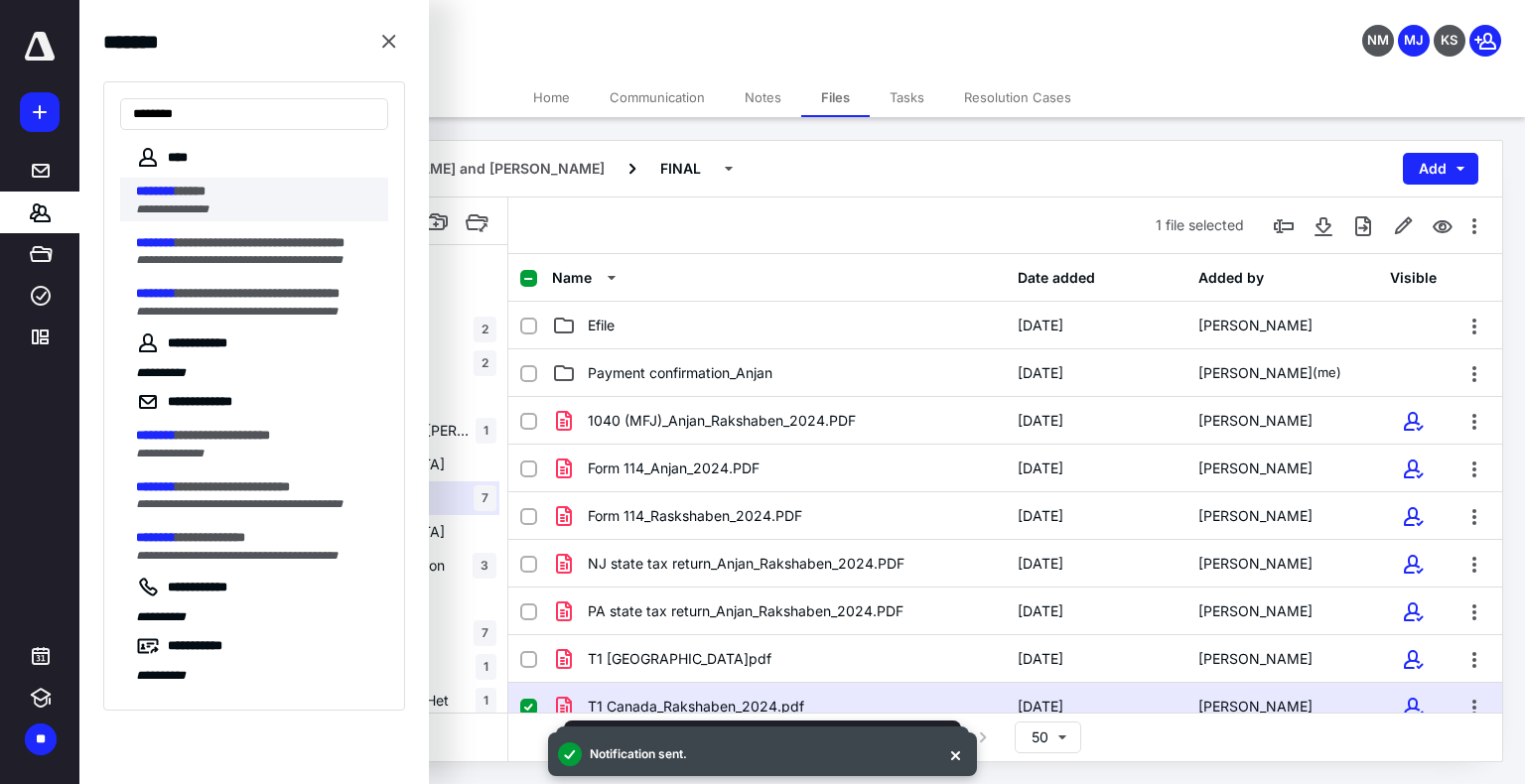type on "********" 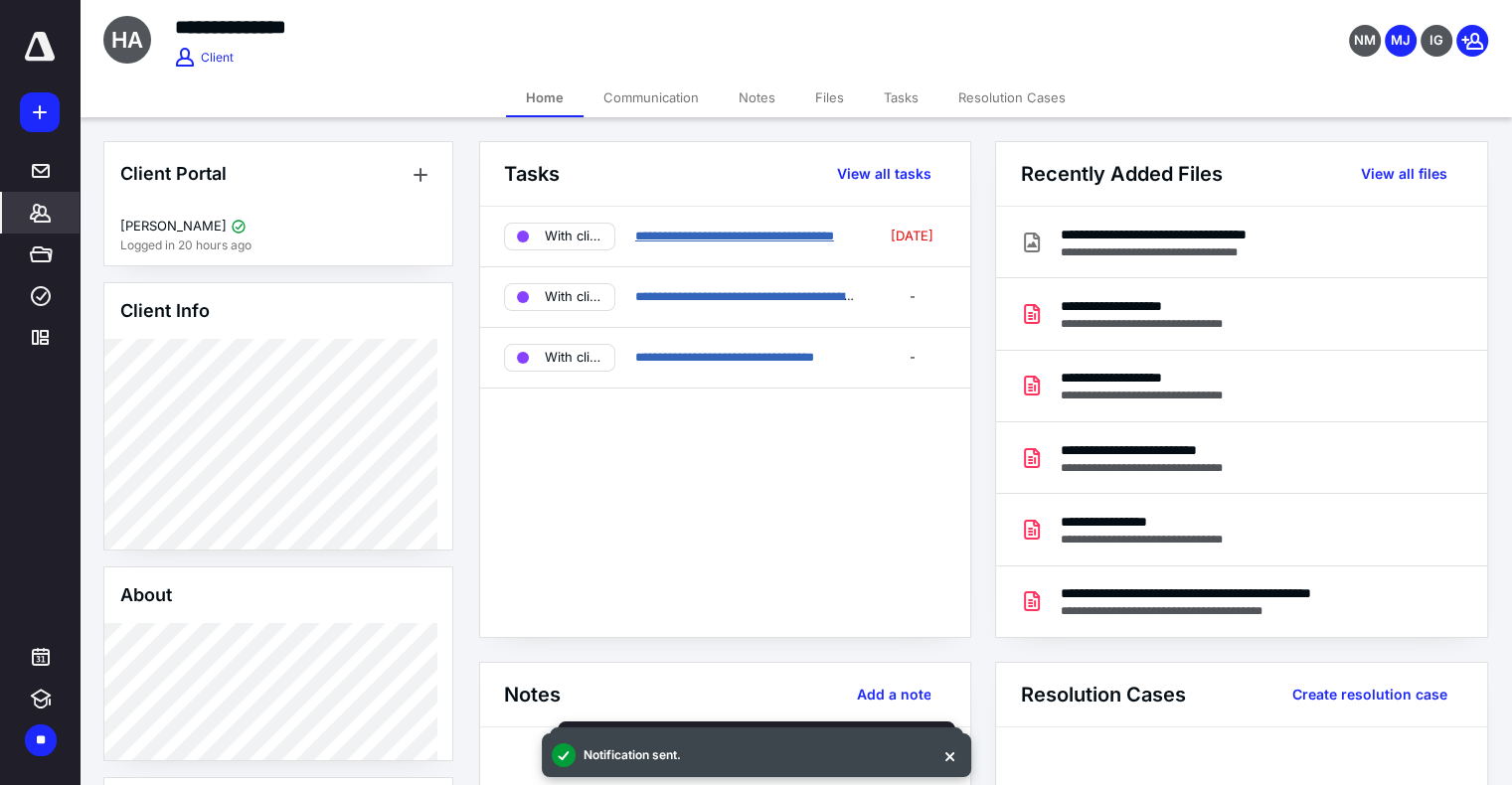 click on "**********" at bounding box center [735, 236] 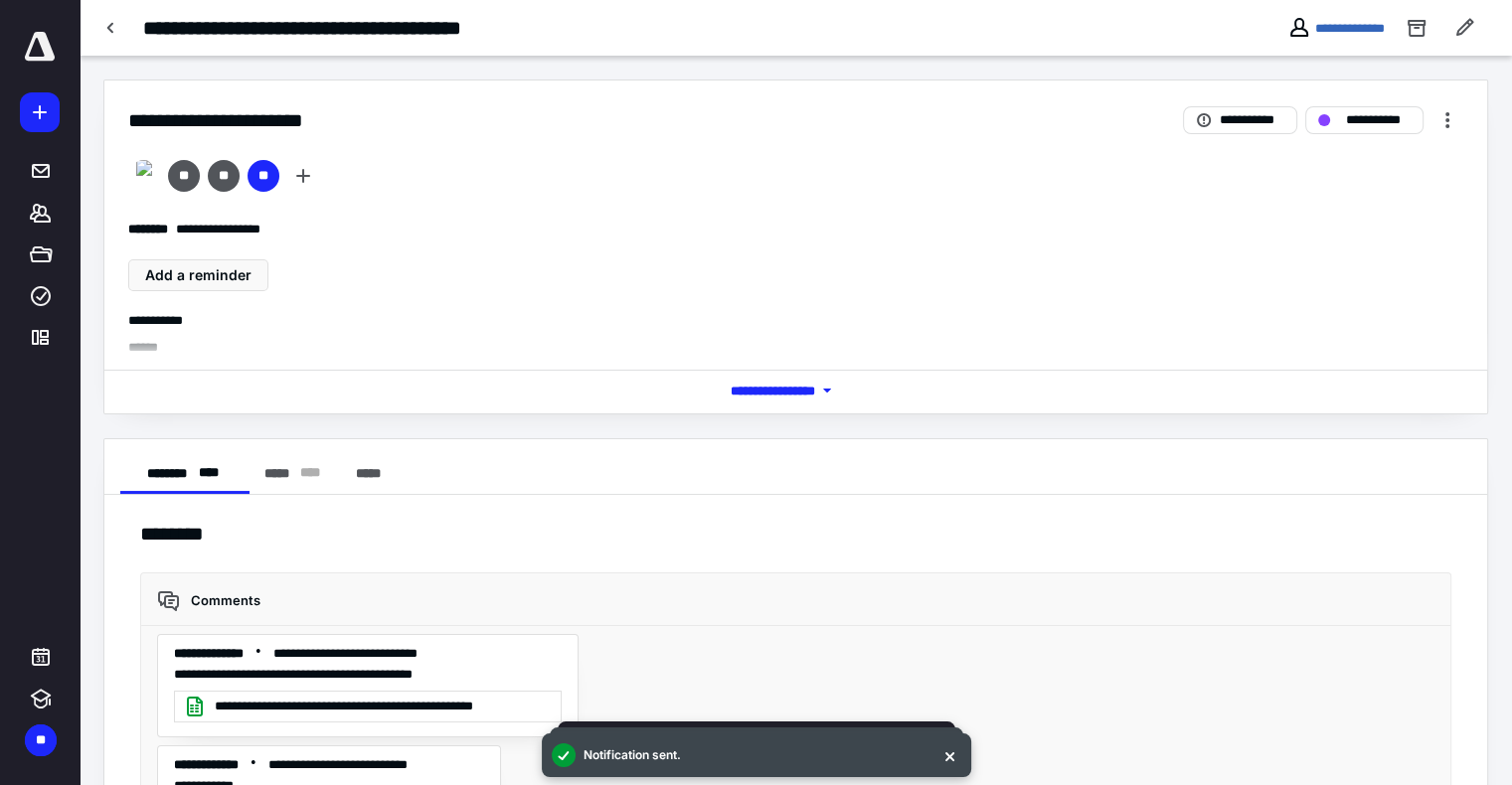 scroll, scrollTop: 13116, scrollLeft: 0, axis: vertical 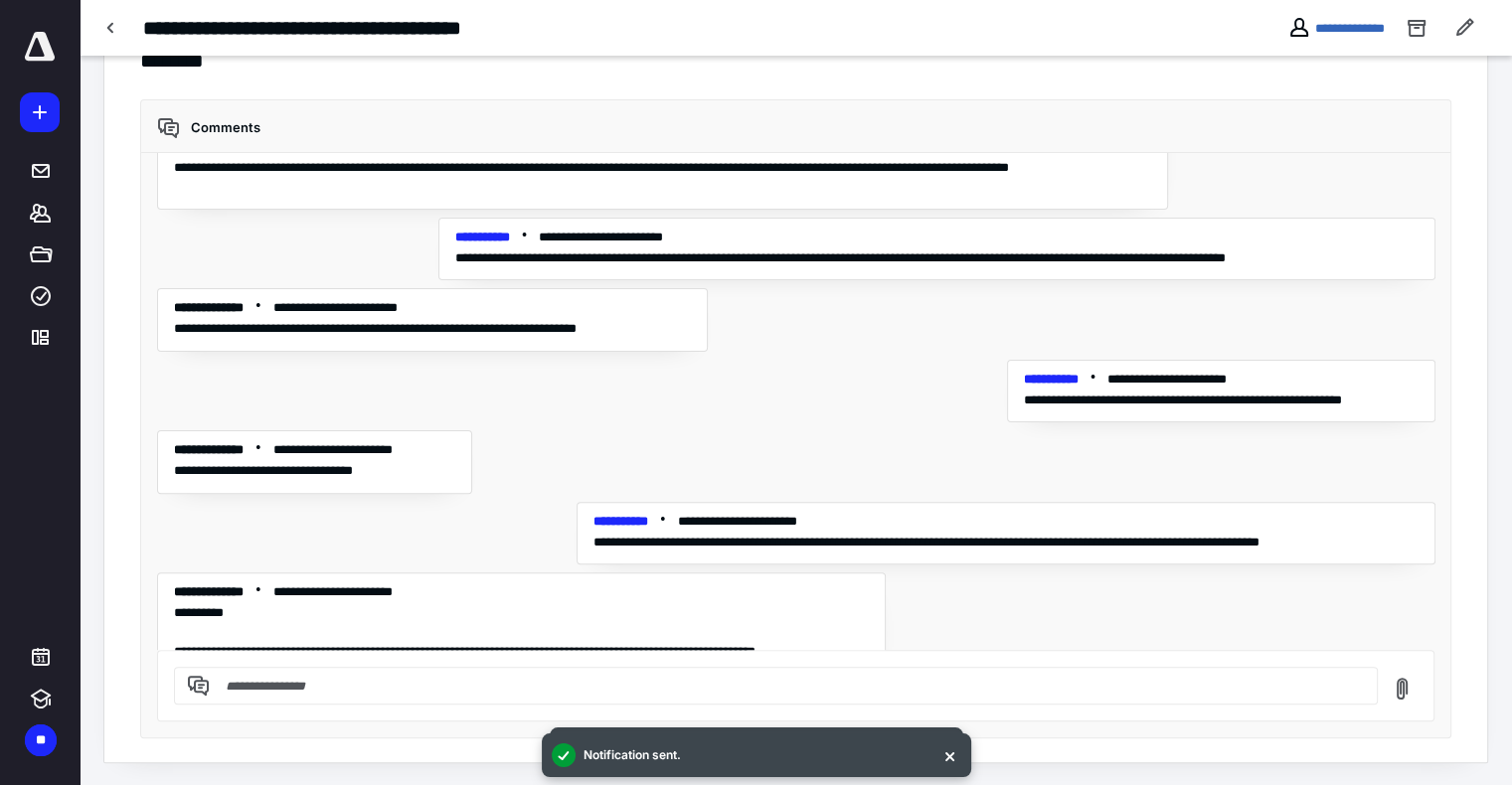 click at bounding box center (787, 686) 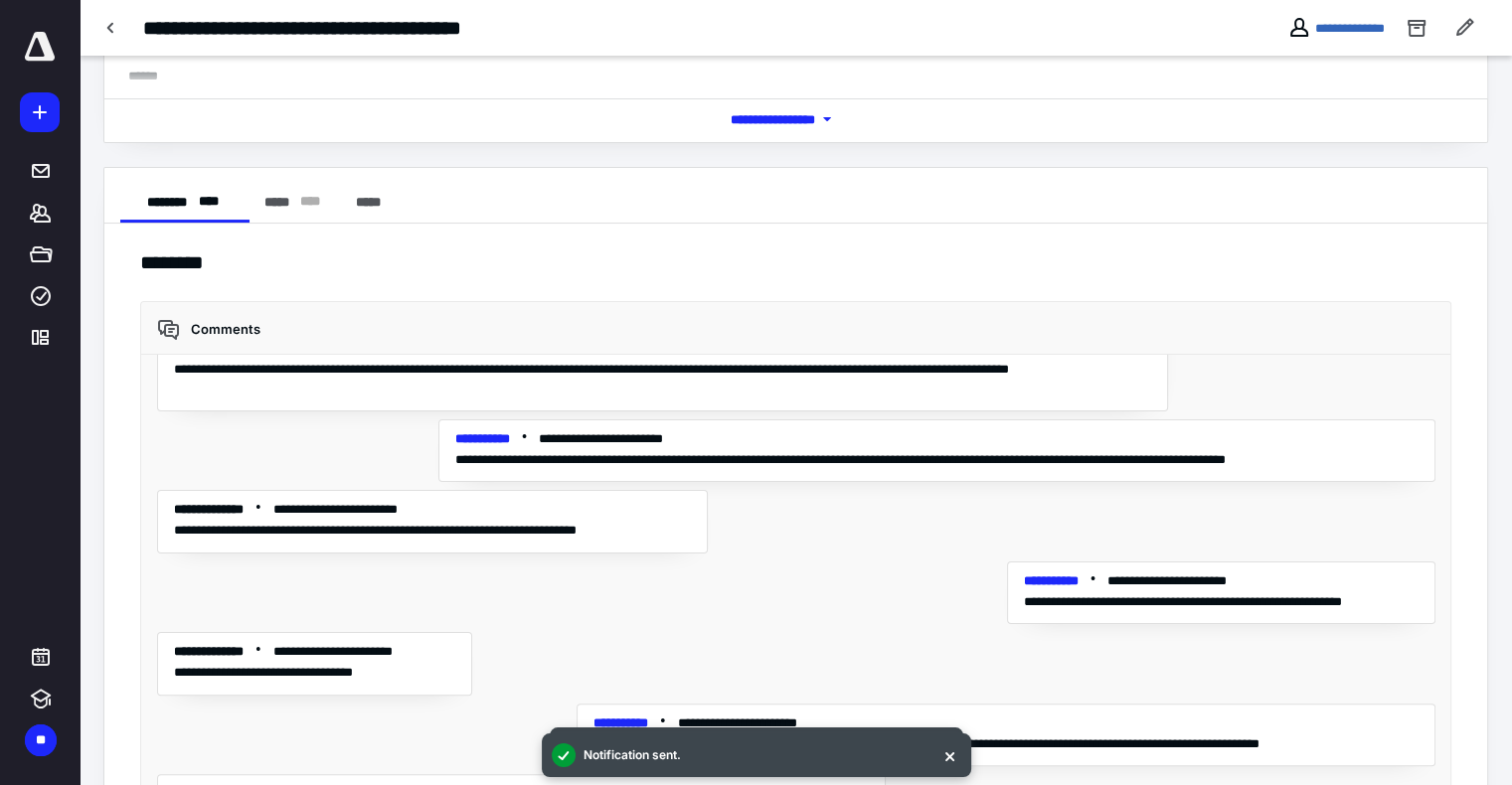 scroll, scrollTop: 158, scrollLeft: 0, axis: vertical 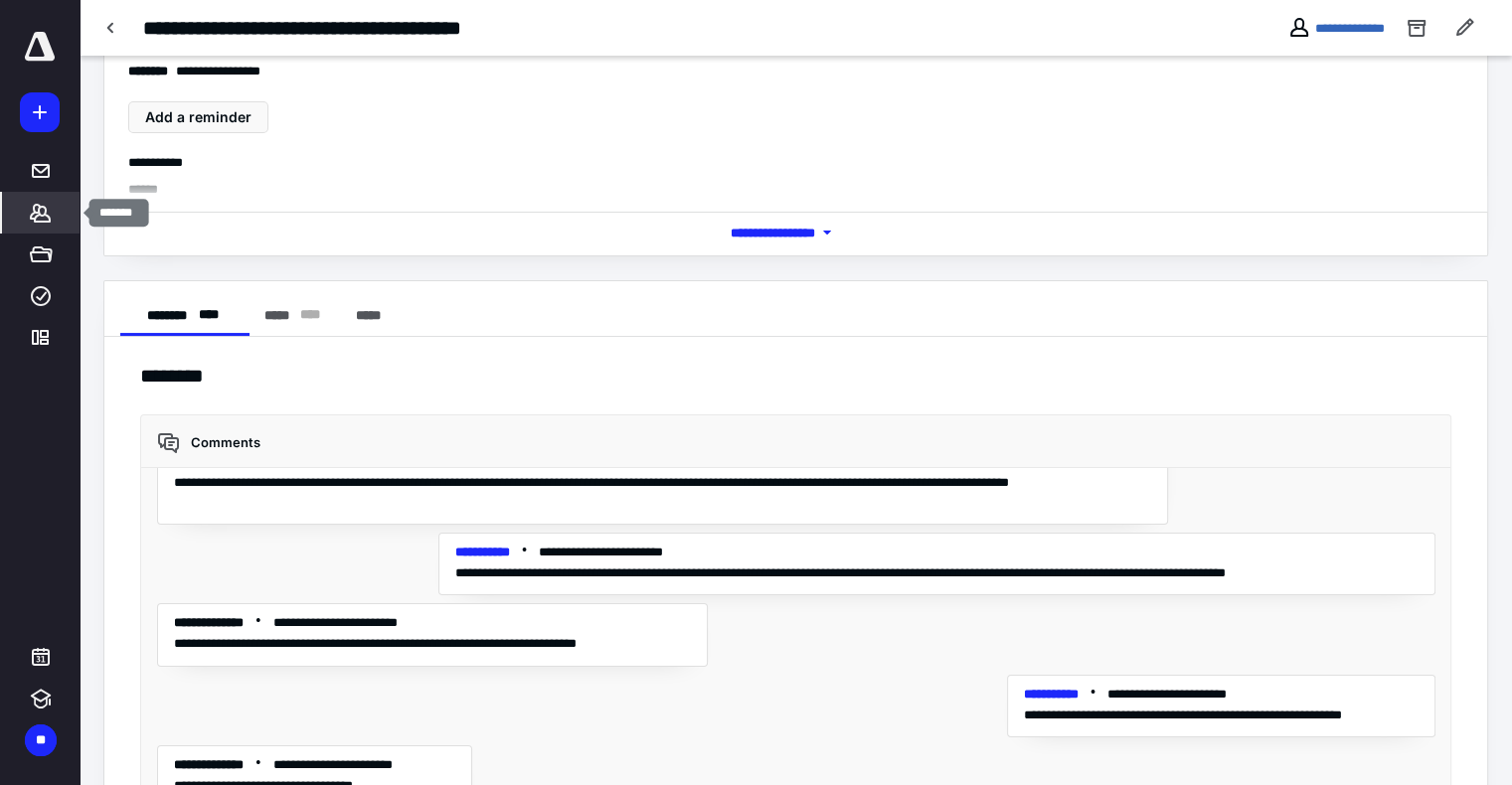 click 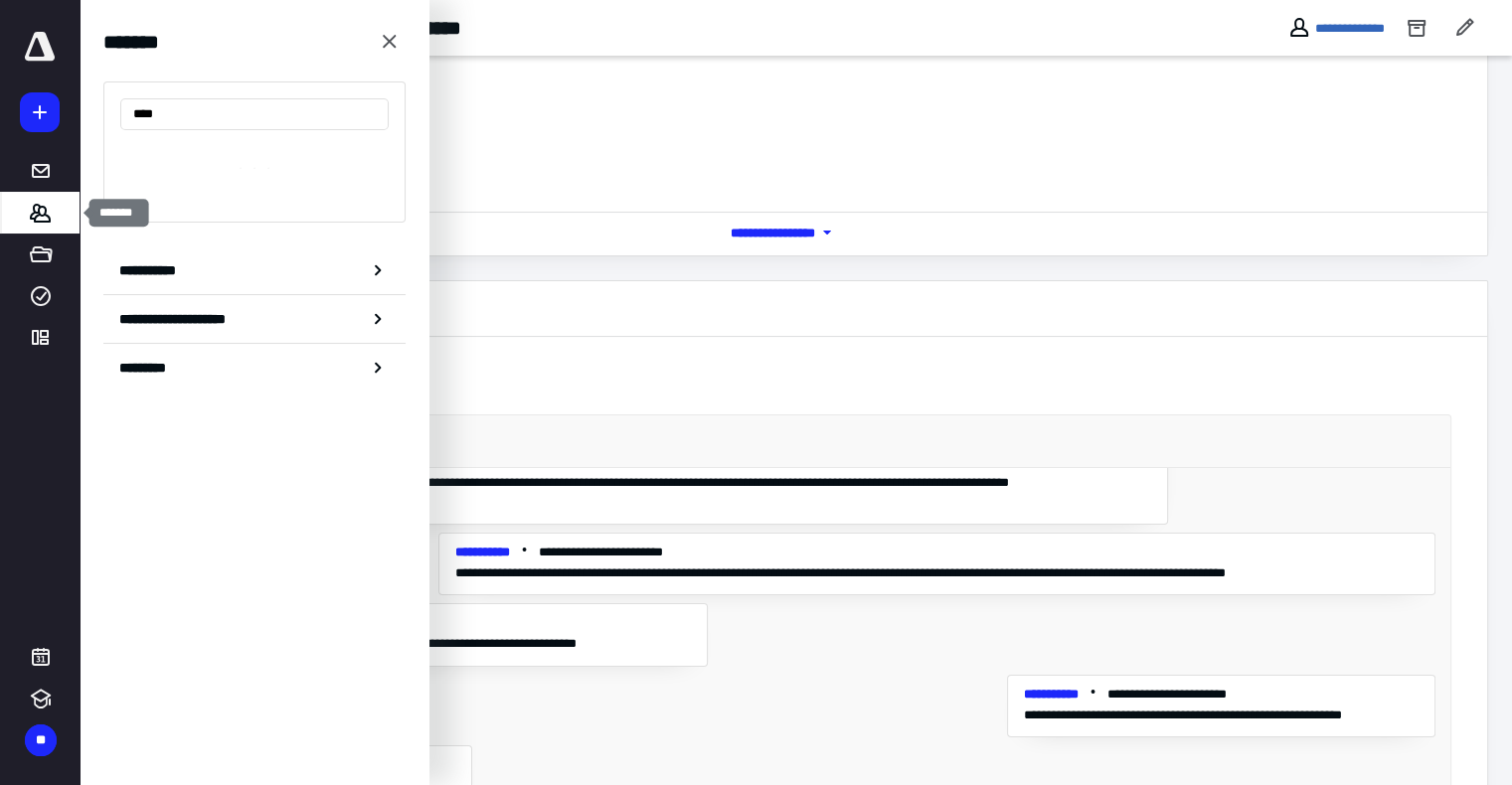 type on "*****" 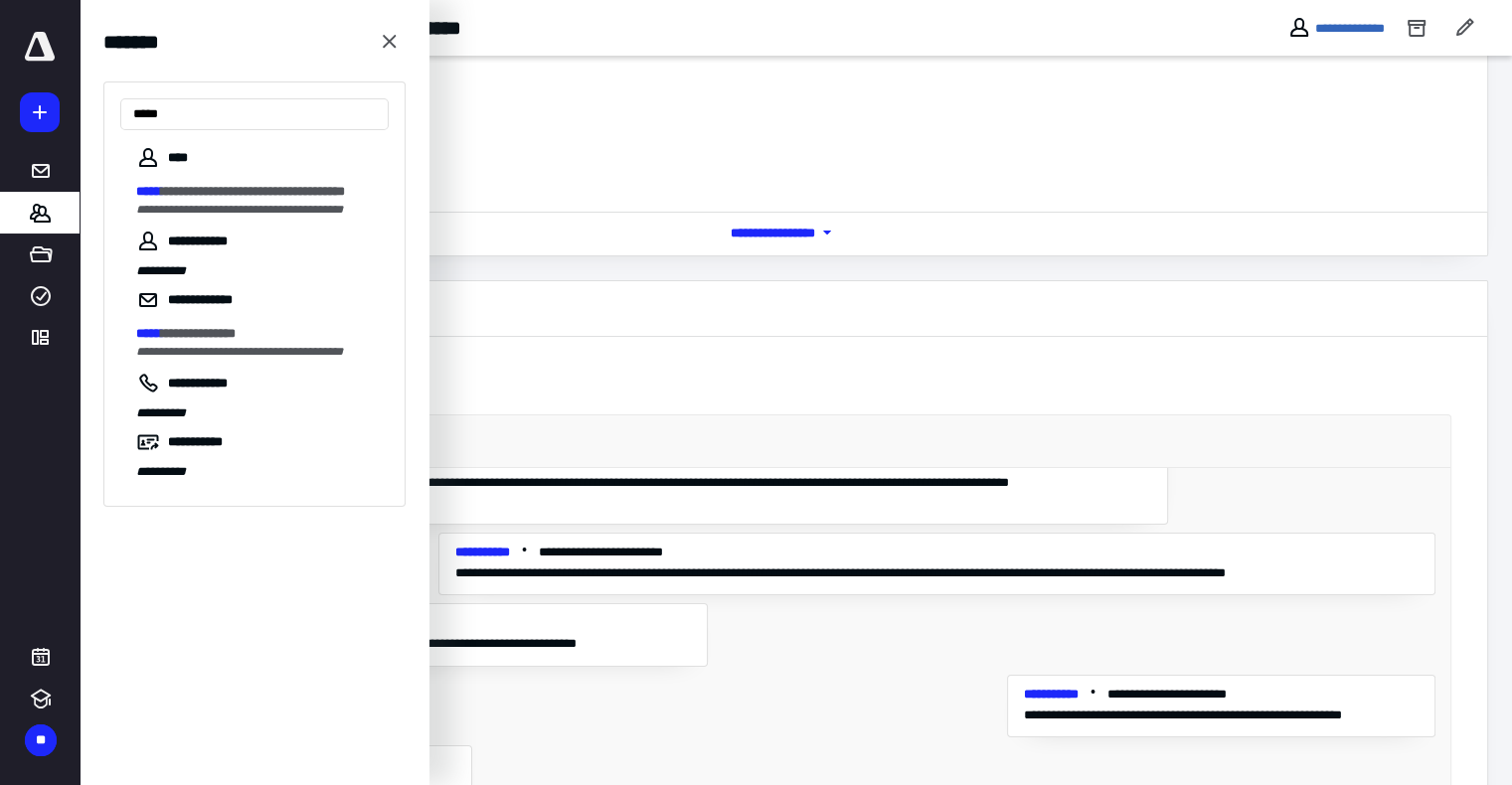 drag, startPoint x: 171, startPoint y: 113, endPoint x: 112, endPoint y: 116, distance: 59.07622 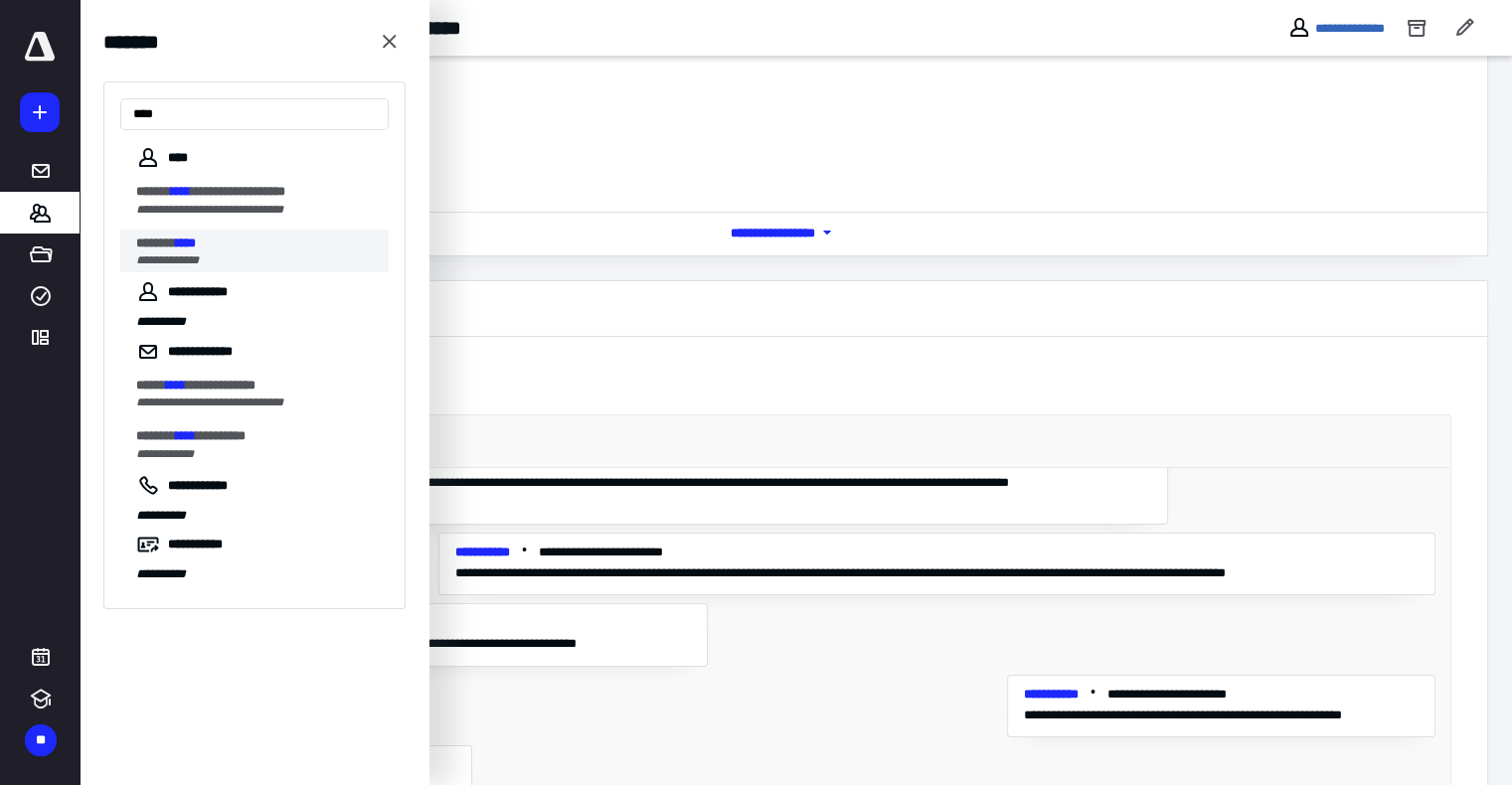 type on "****" 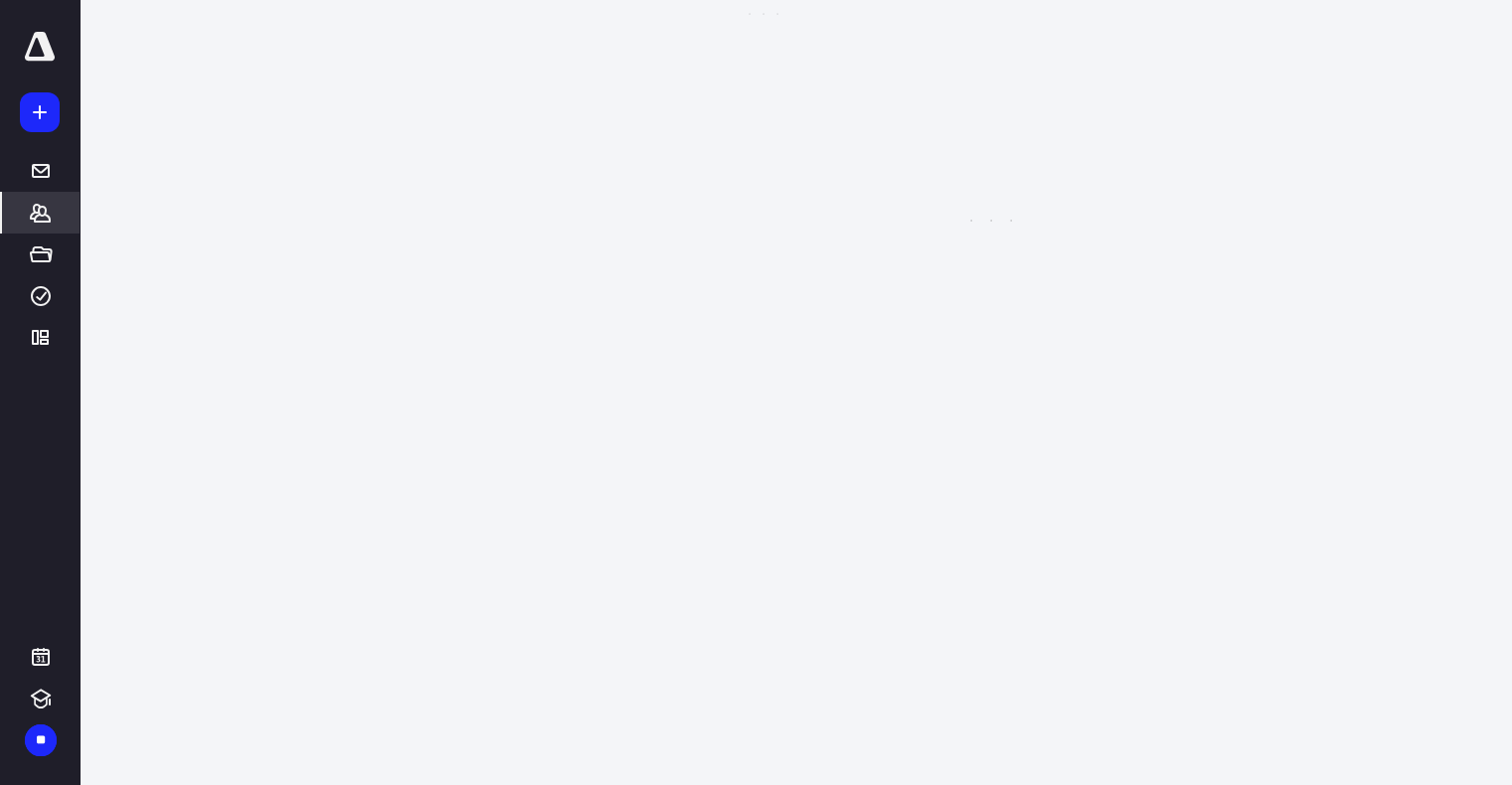 scroll, scrollTop: 0, scrollLeft: 0, axis: both 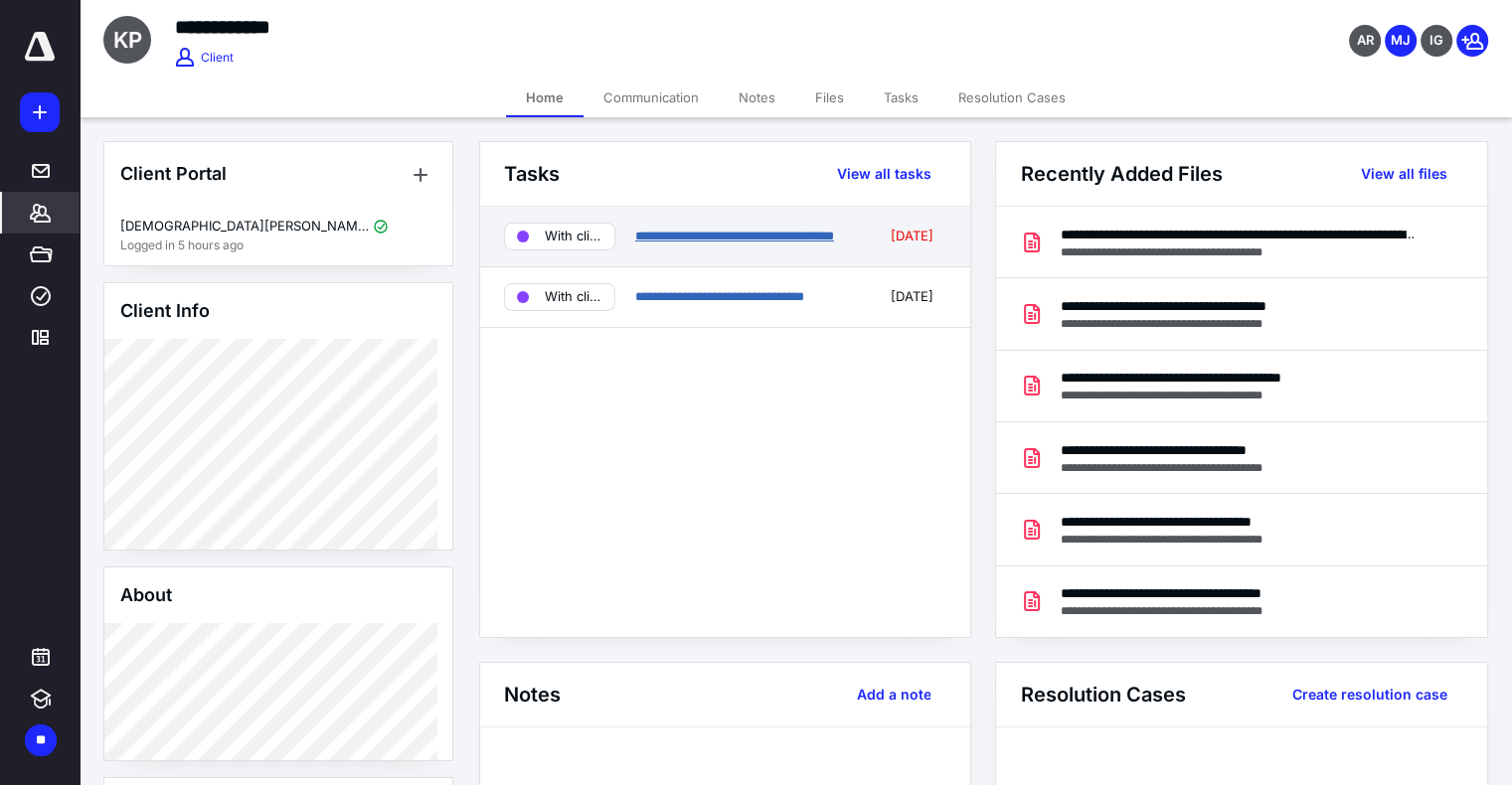 click on "**********" at bounding box center (735, 236) 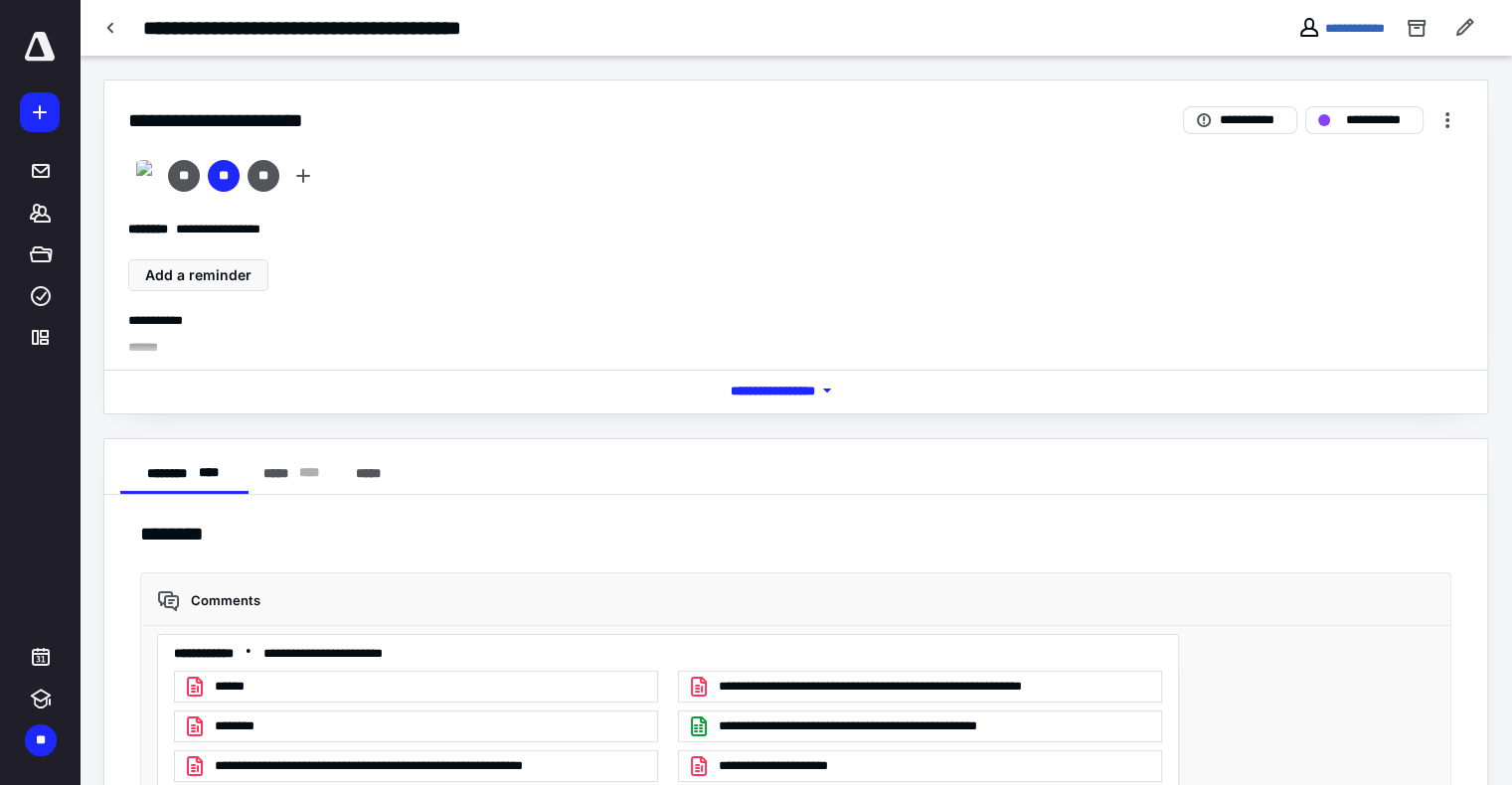 scroll, scrollTop: 9137, scrollLeft: 0, axis: vertical 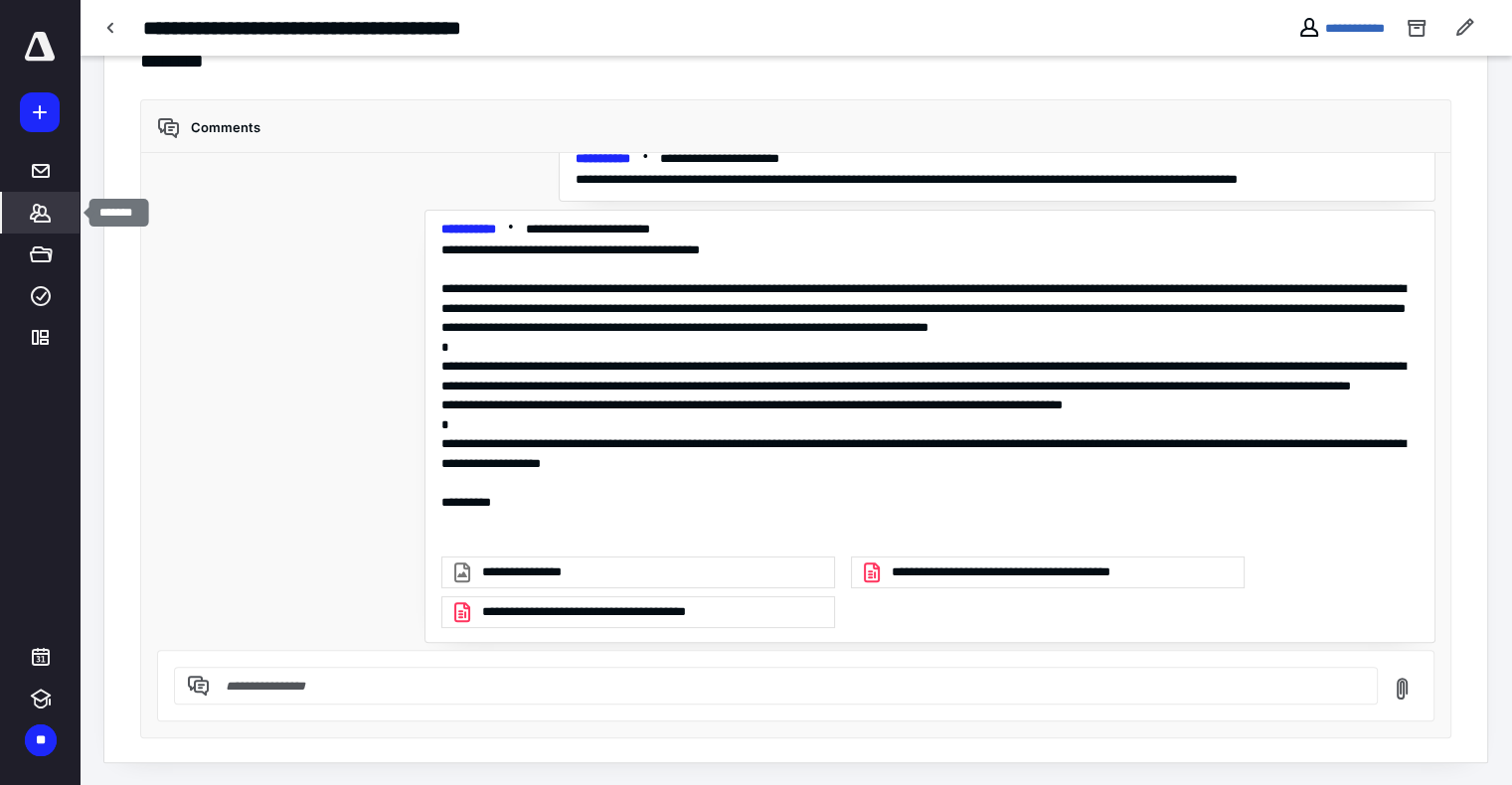 click on "*******" at bounding box center (41, 213) 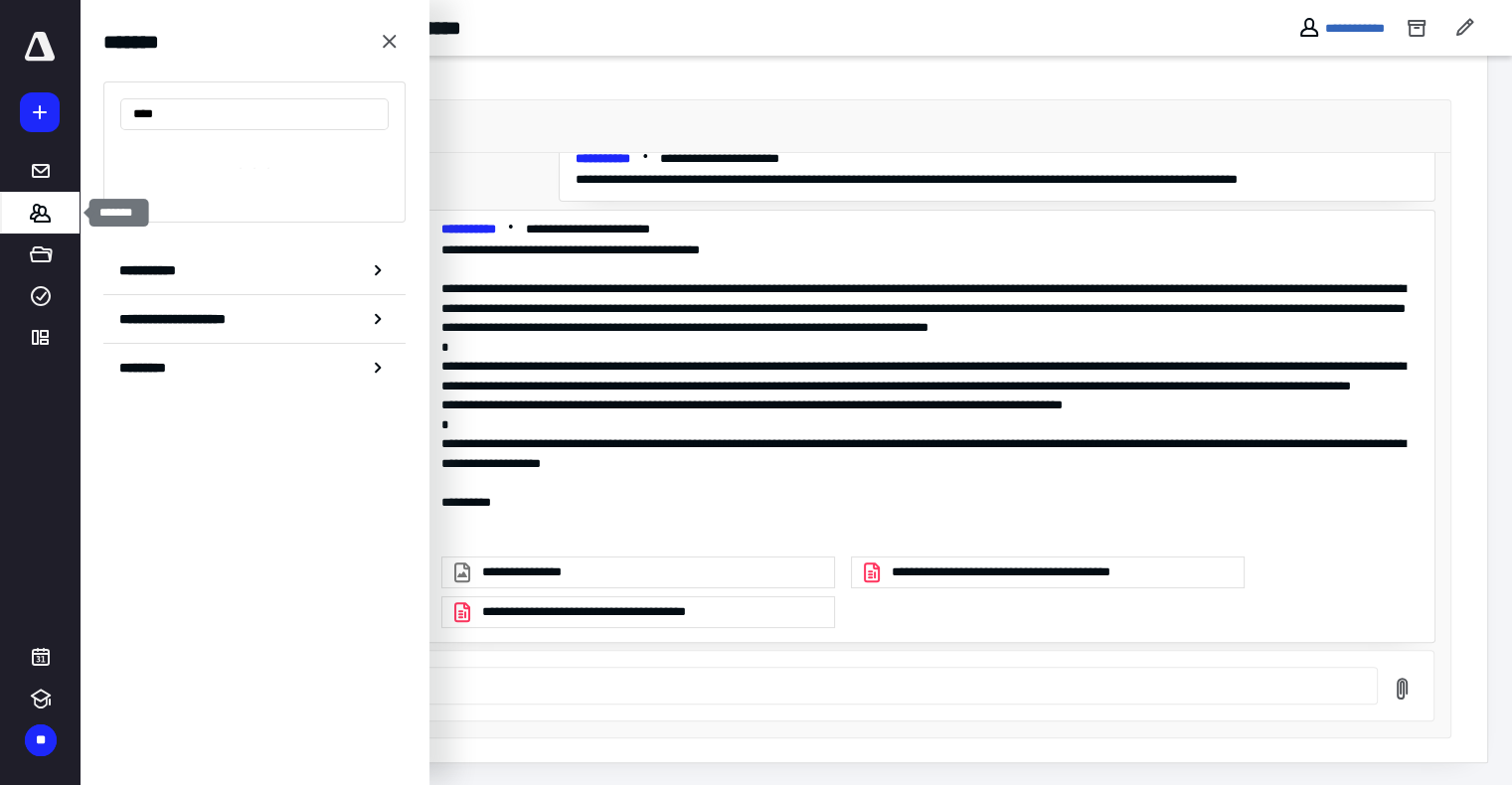 type on "*****" 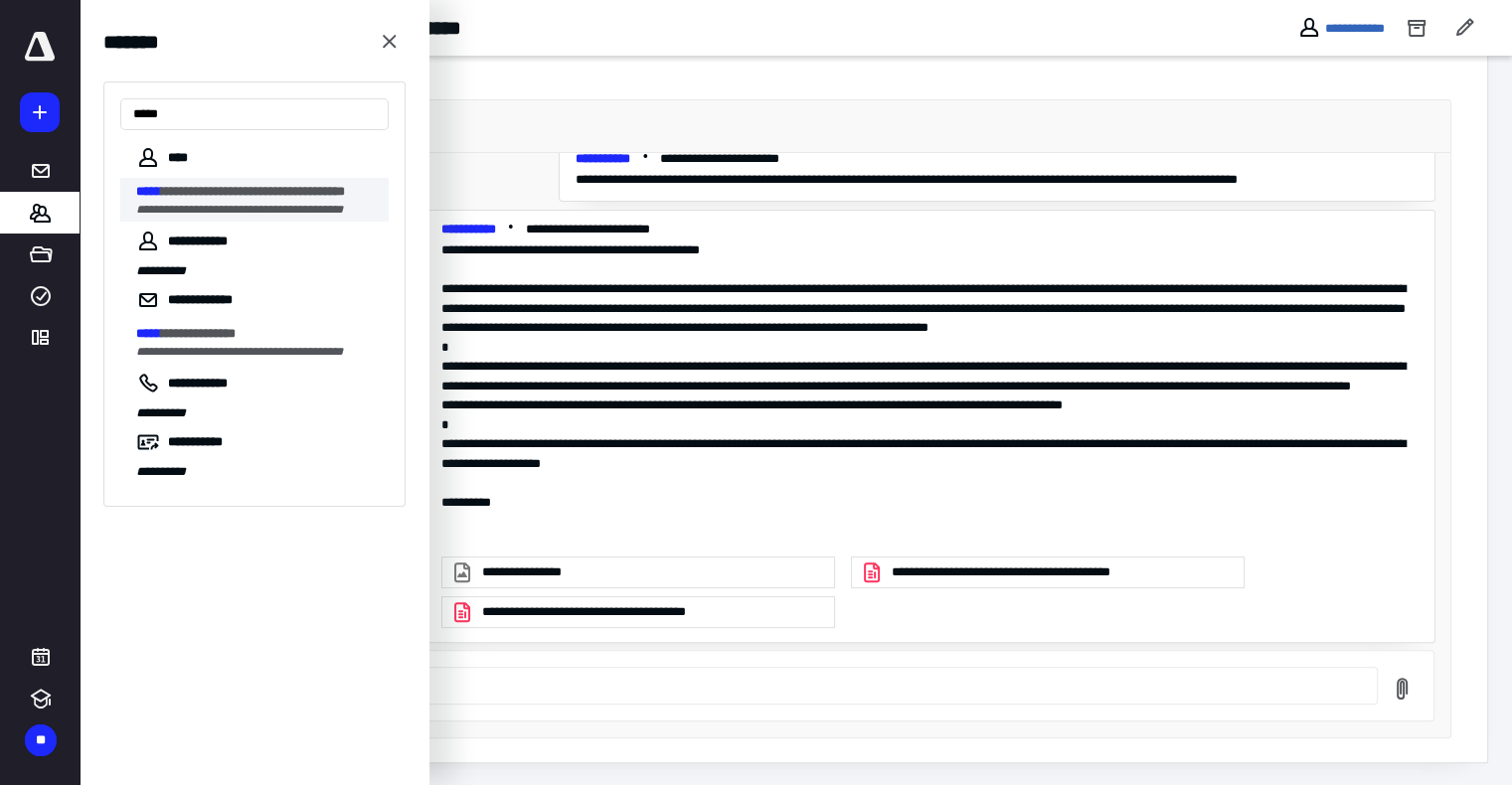 click on "**********" at bounding box center (240, 210) 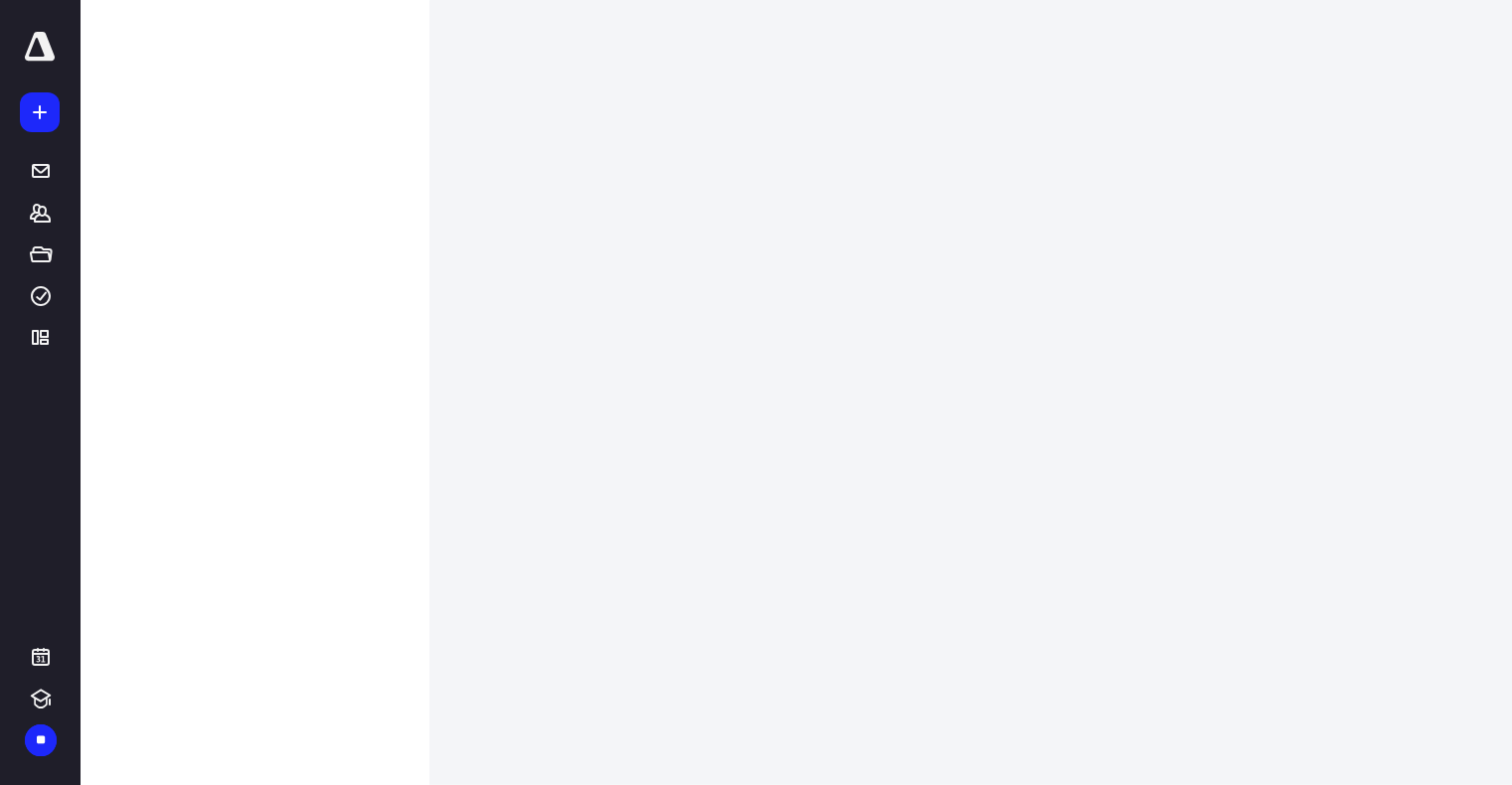 scroll, scrollTop: 0, scrollLeft: 0, axis: both 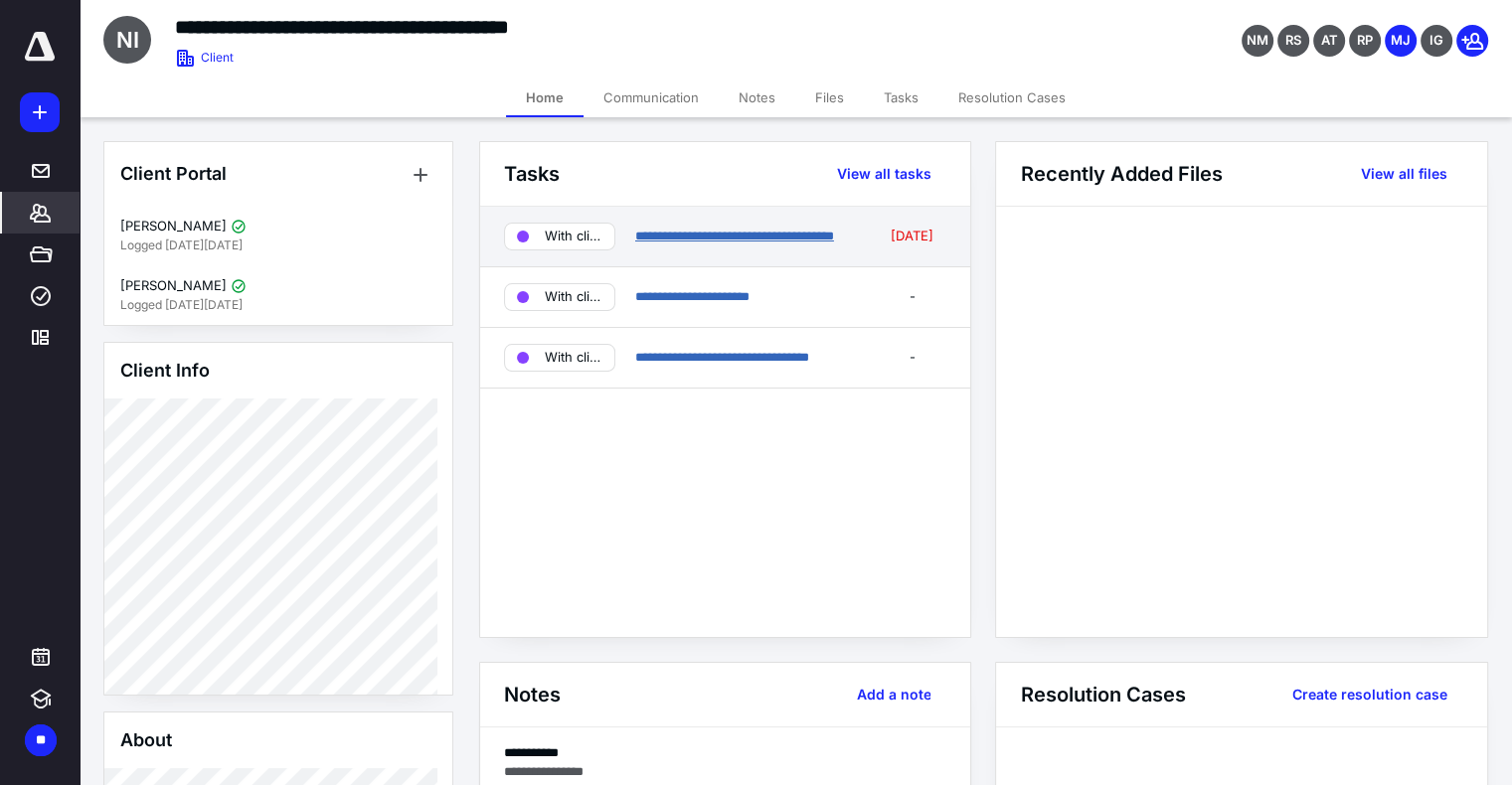click on "**********" at bounding box center (735, 236) 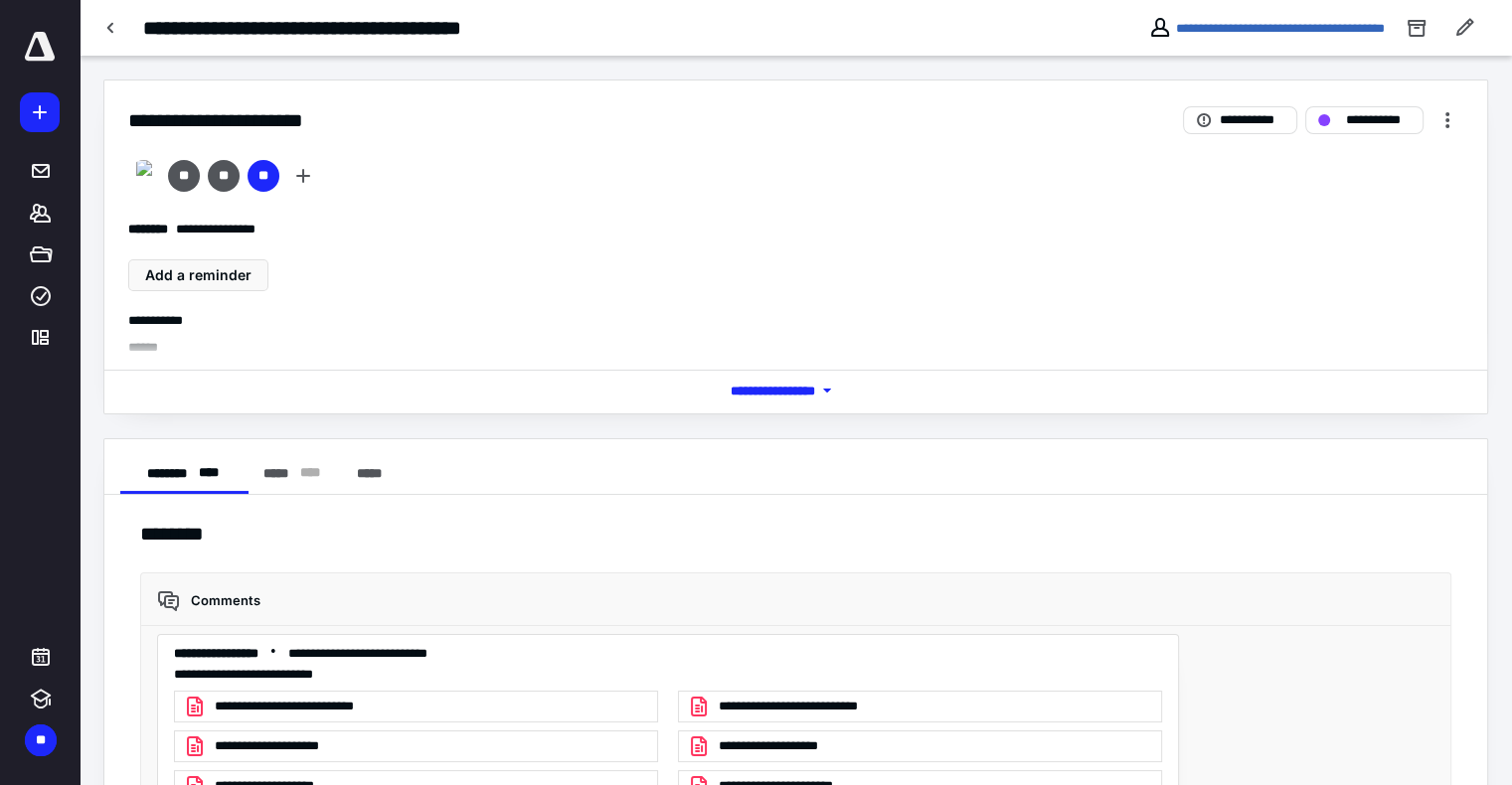 scroll, scrollTop: 8150, scrollLeft: 0, axis: vertical 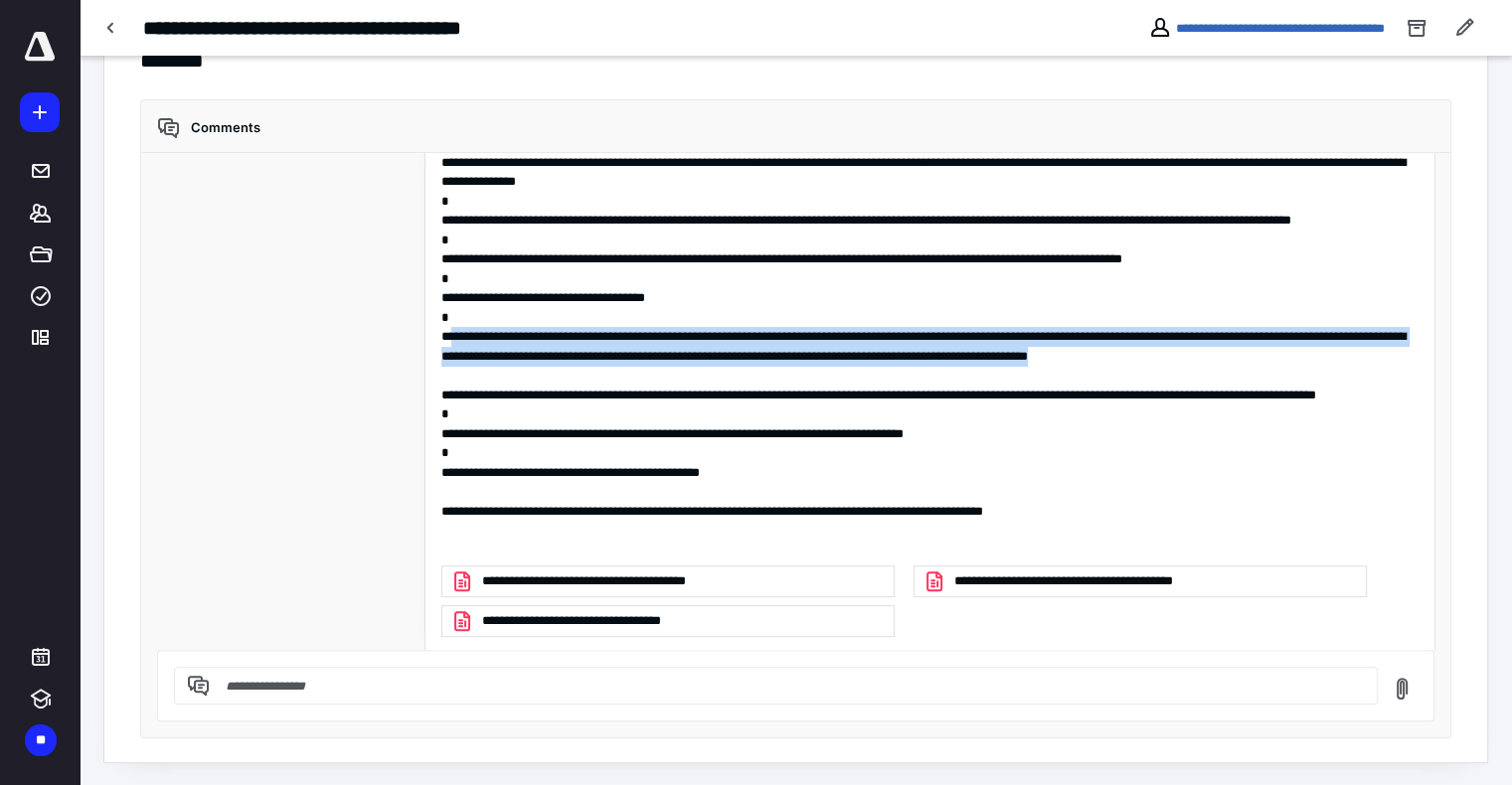 drag, startPoint x: 435, startPoint y: 332, endPoint x: 1376, endPoint y: 342, distance: 941.05313 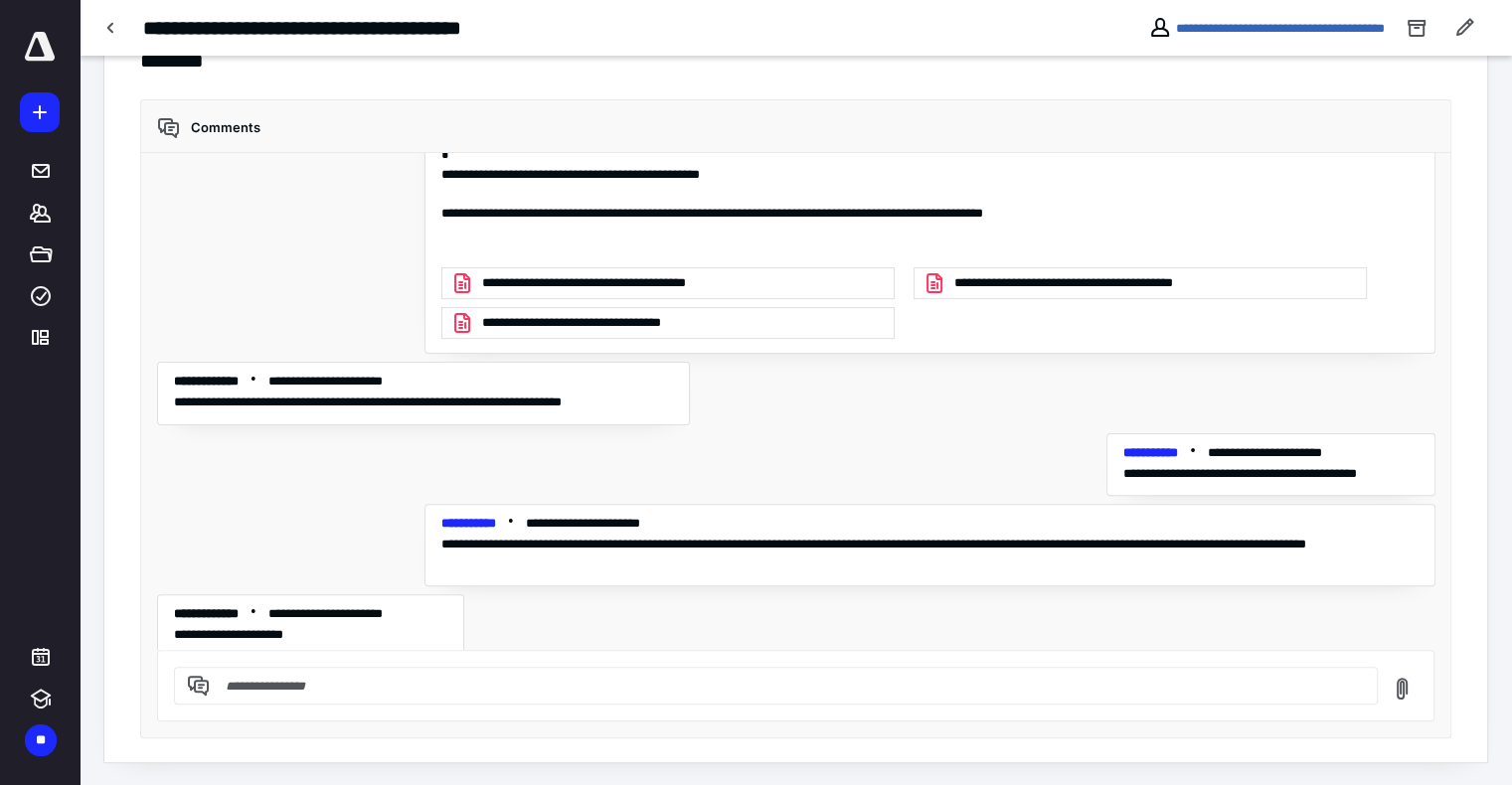 scroll, scrollTop: 7583, scrollLeft: 0, axis: vertical 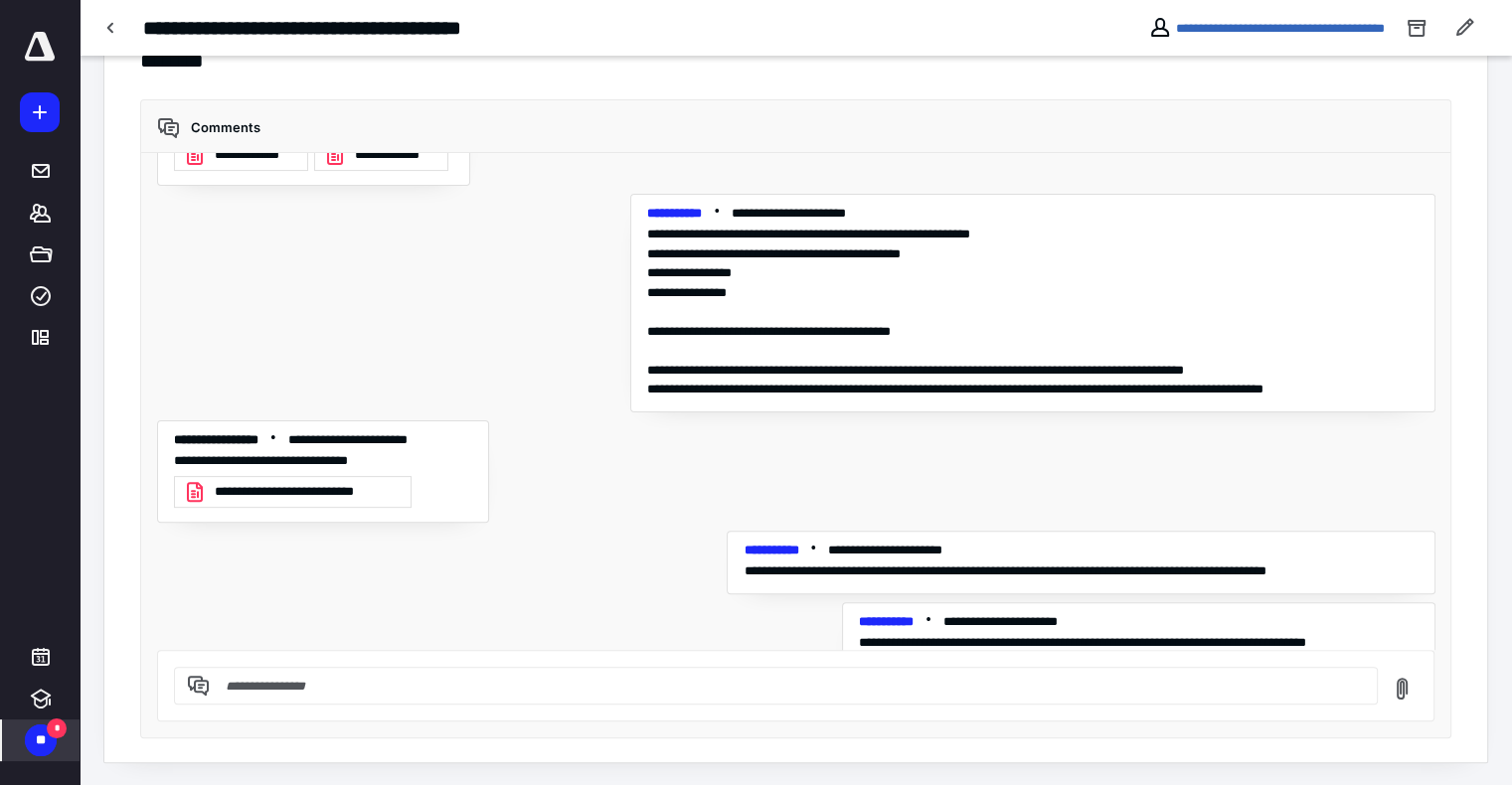 click on "**" at bounding box center (41, 740) 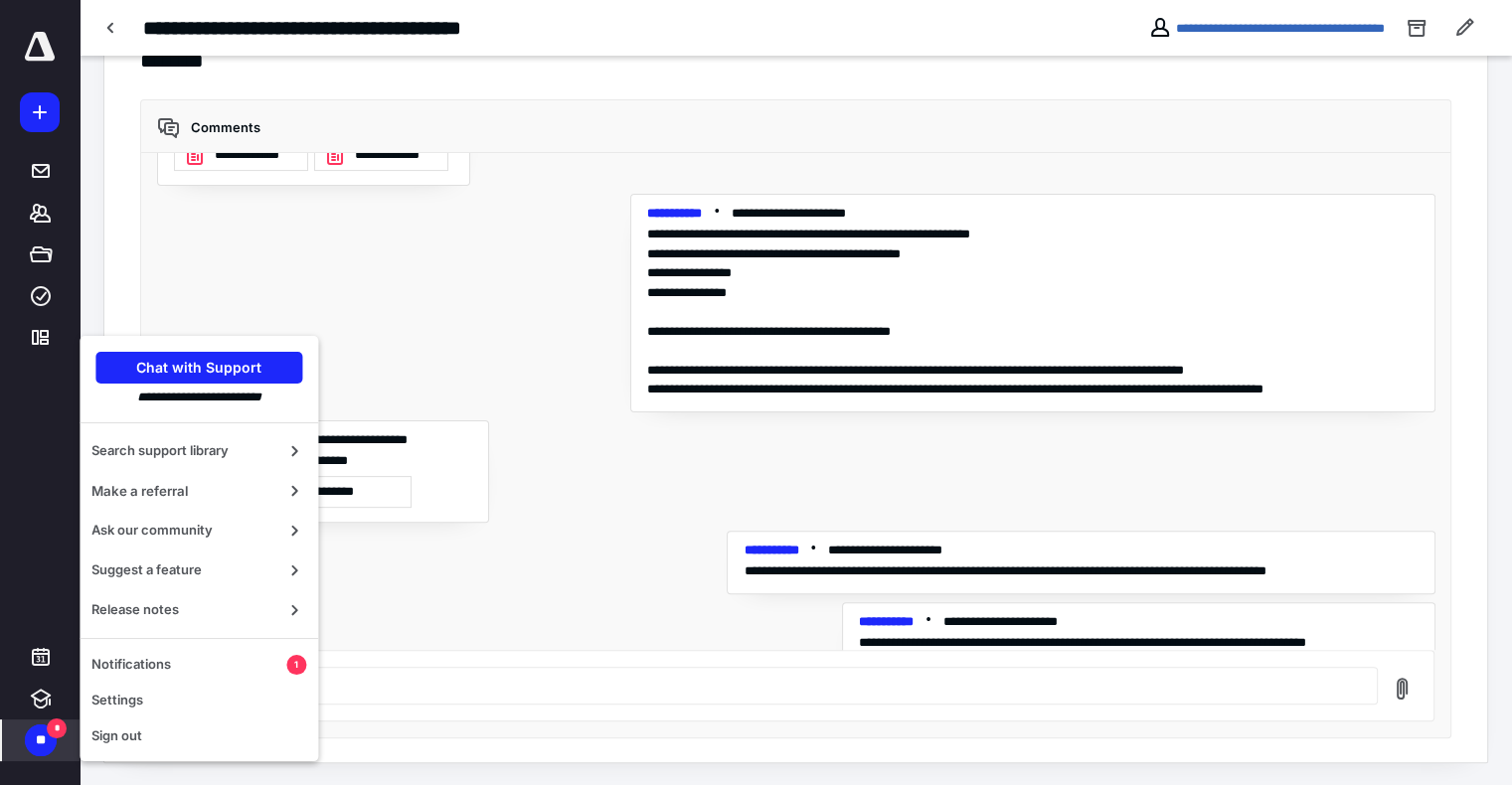 click on "Search support library Make a referral Ask our community Suggest a feature Release notes Notifications 1 Settings Sign out" at bounding box center [199, 583] 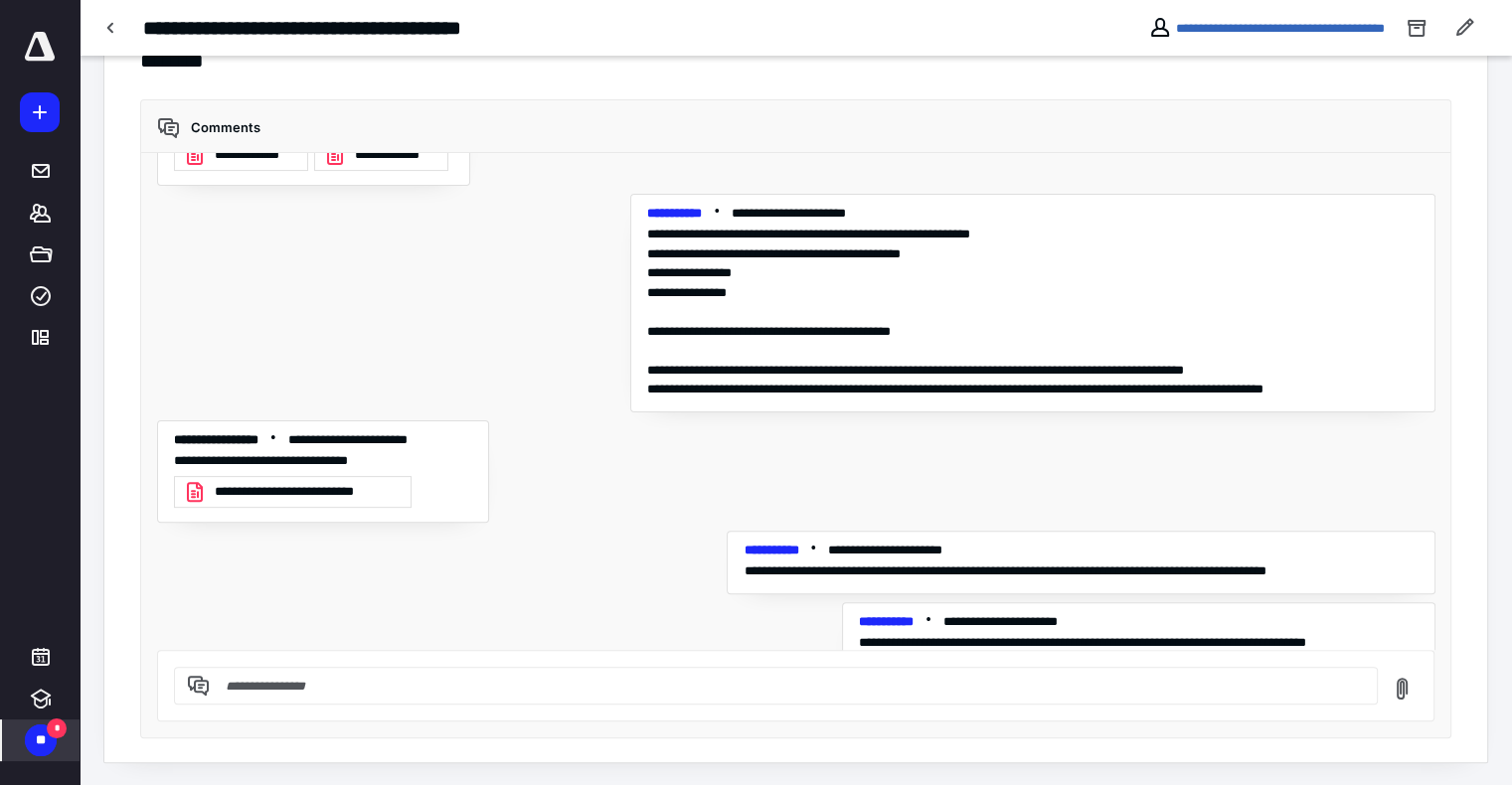 click on "**********" at bounding box center [795, 392] 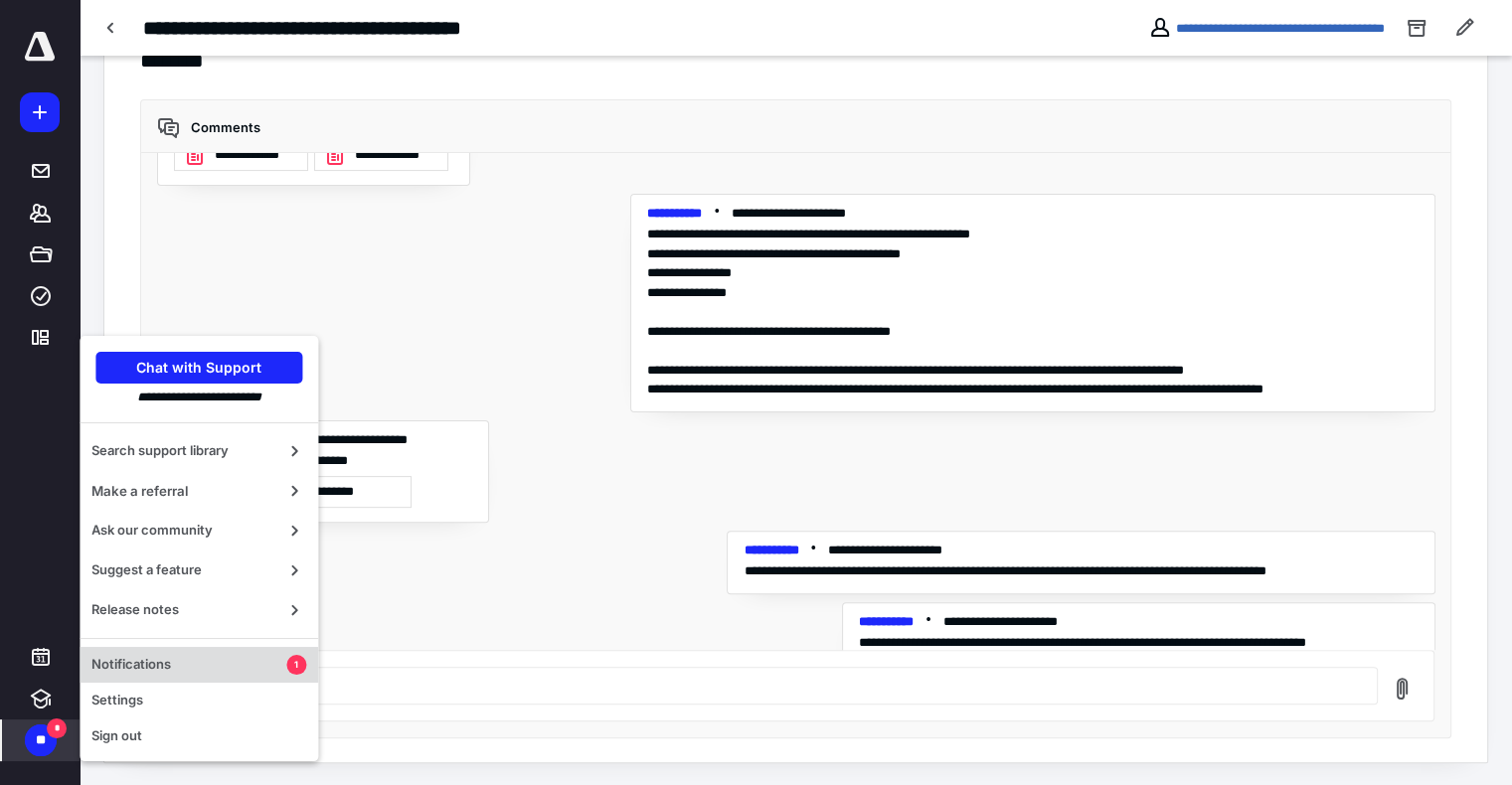 click on "Notifications" at bounding box center (189, 665) 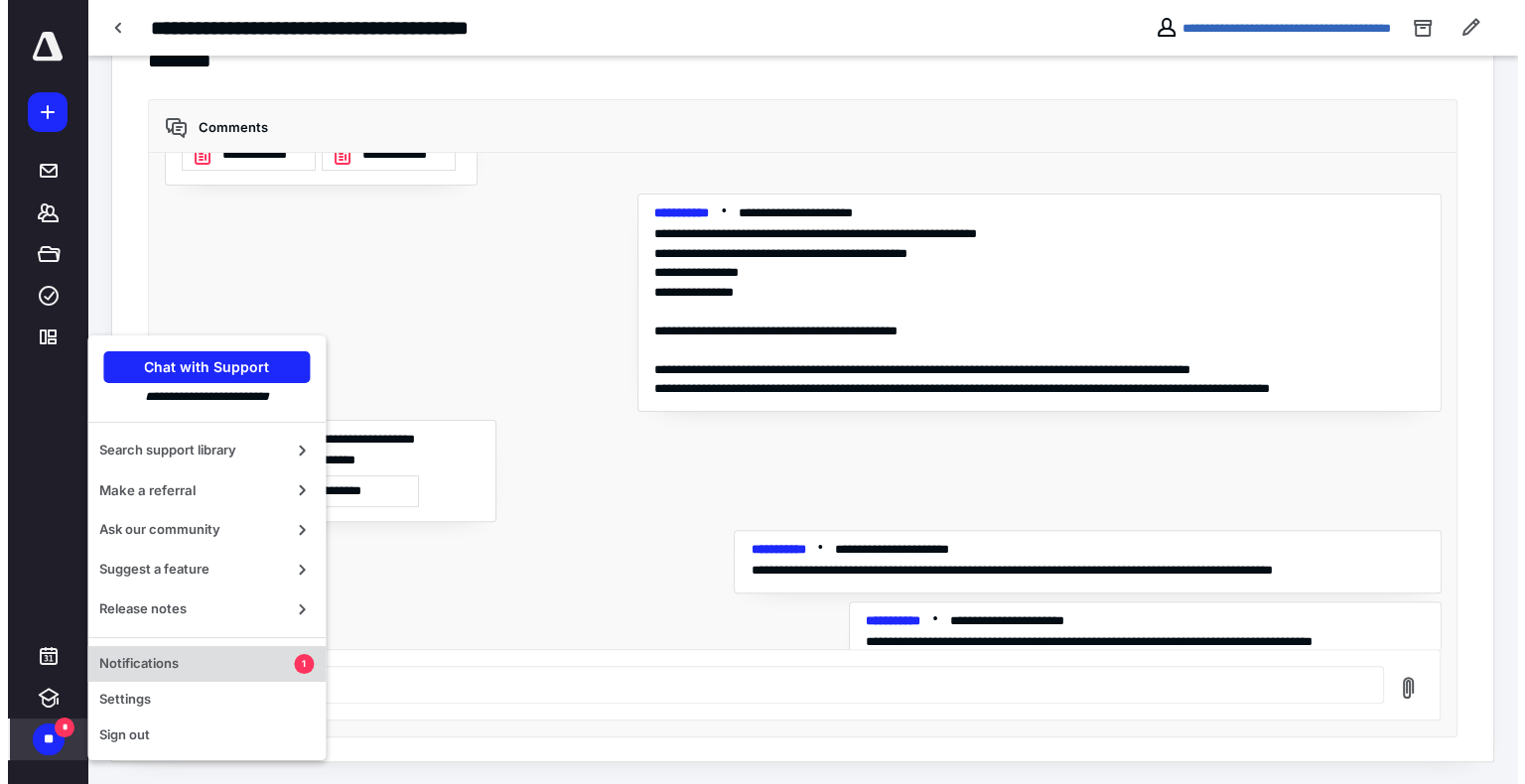 scroll, scrollTop: 0, scrollLeft: 0, axis: both 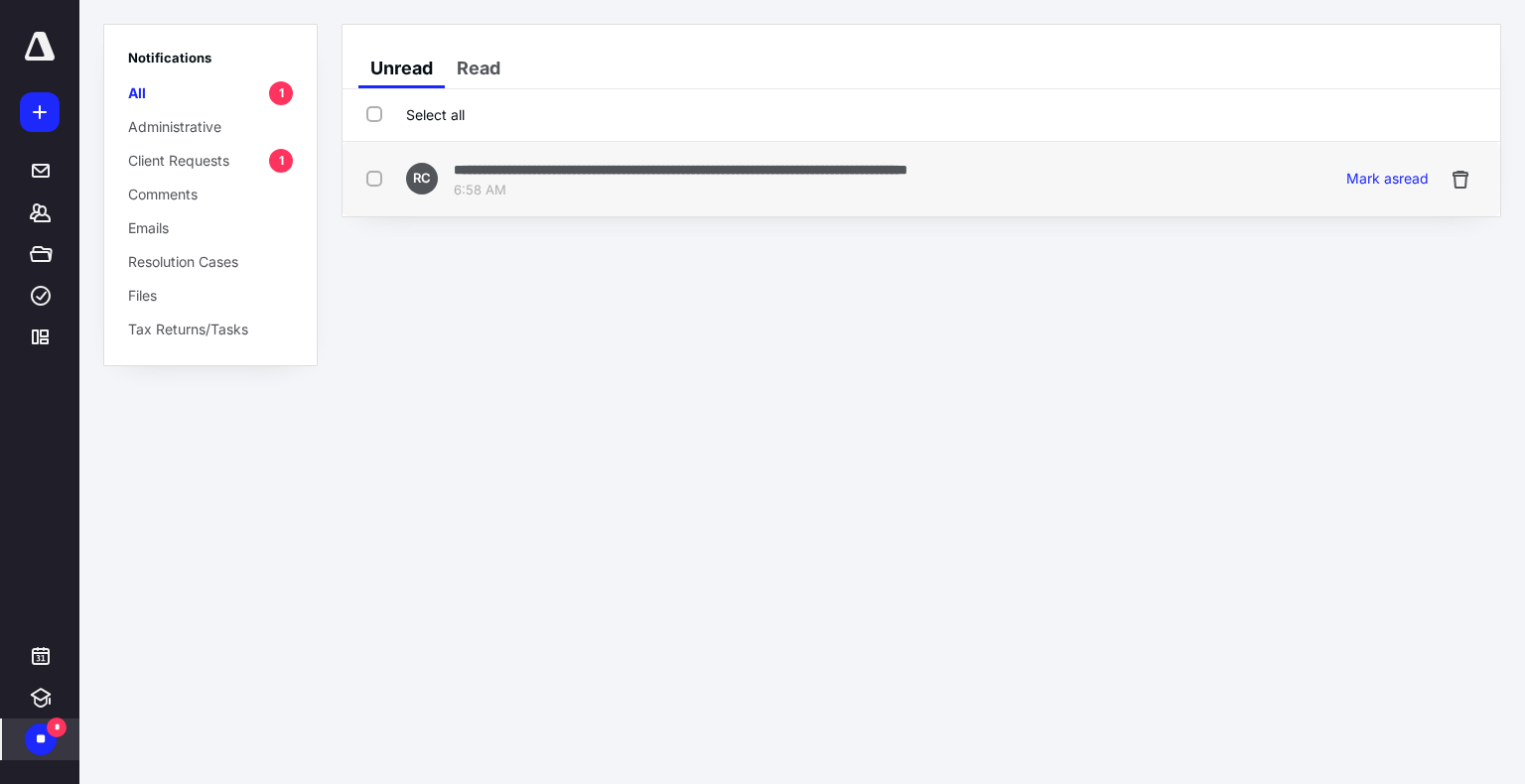 click on "6:58 AM" at bounding box center [680, 191] 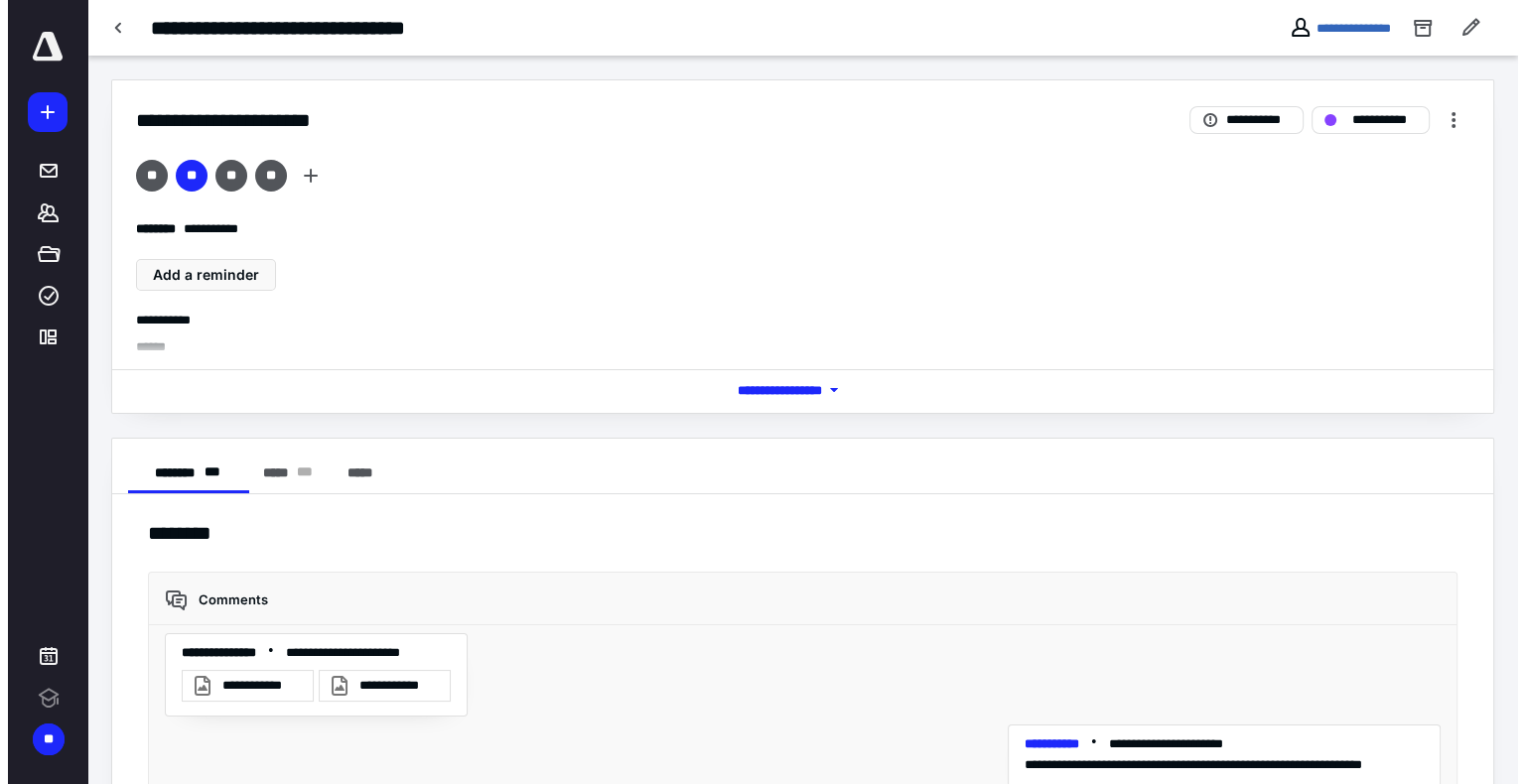 scroll, scrollTop: 0, scrollLeft: 0, axis: both 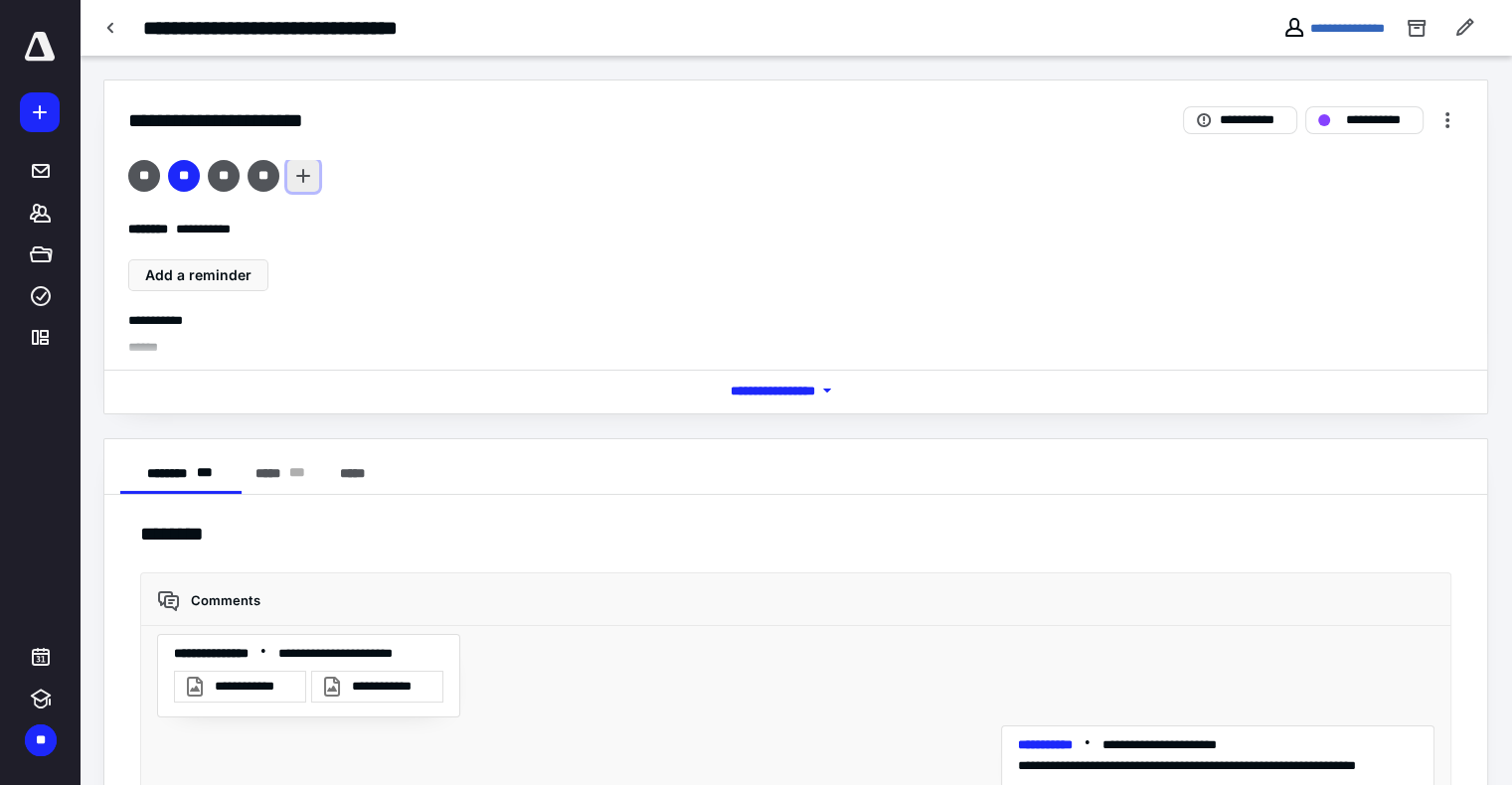 click at bounding box center [303, 176] 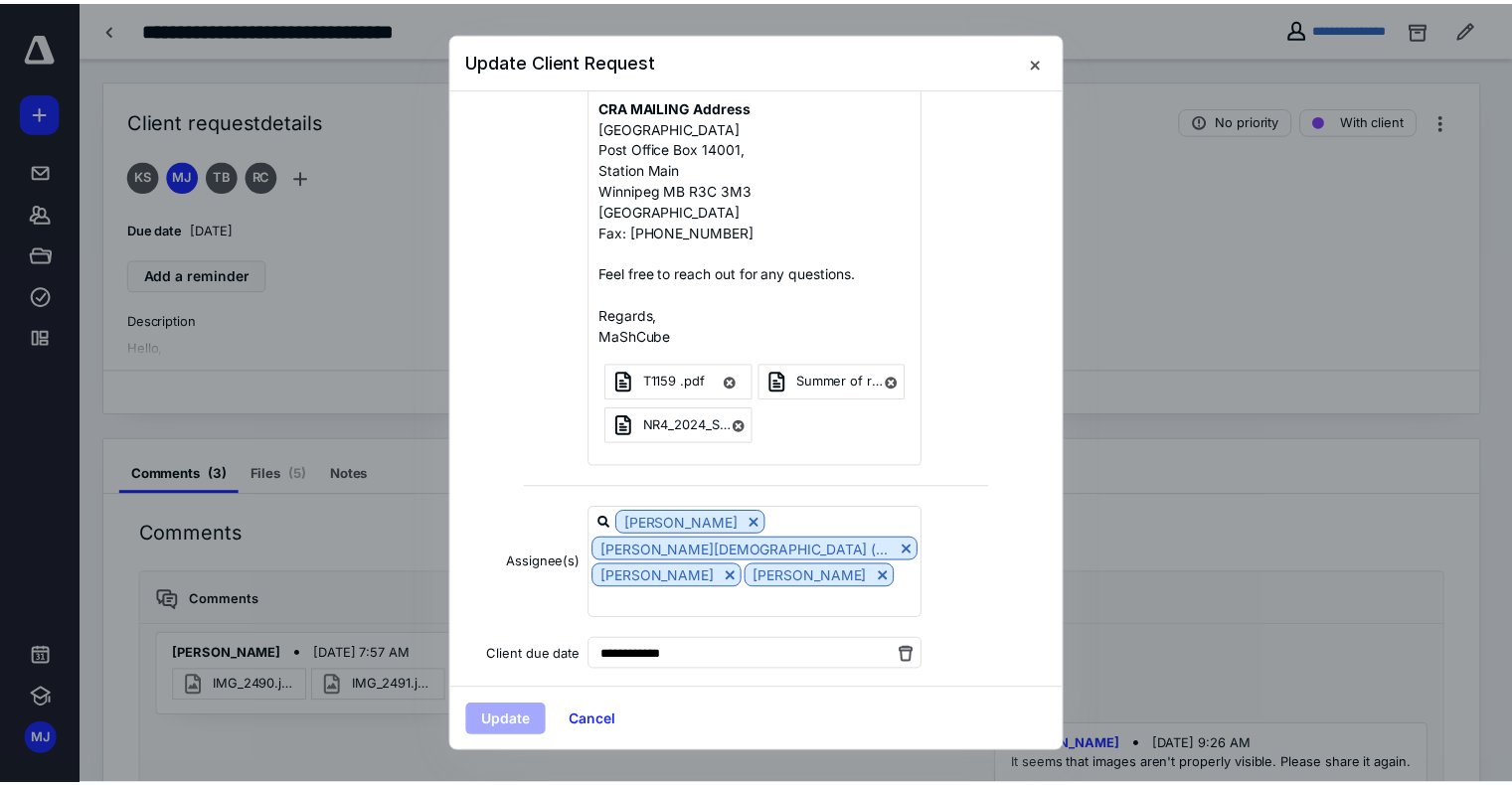 scroll, scrollTop: 634, scrollLeft: 0, axis: vertical 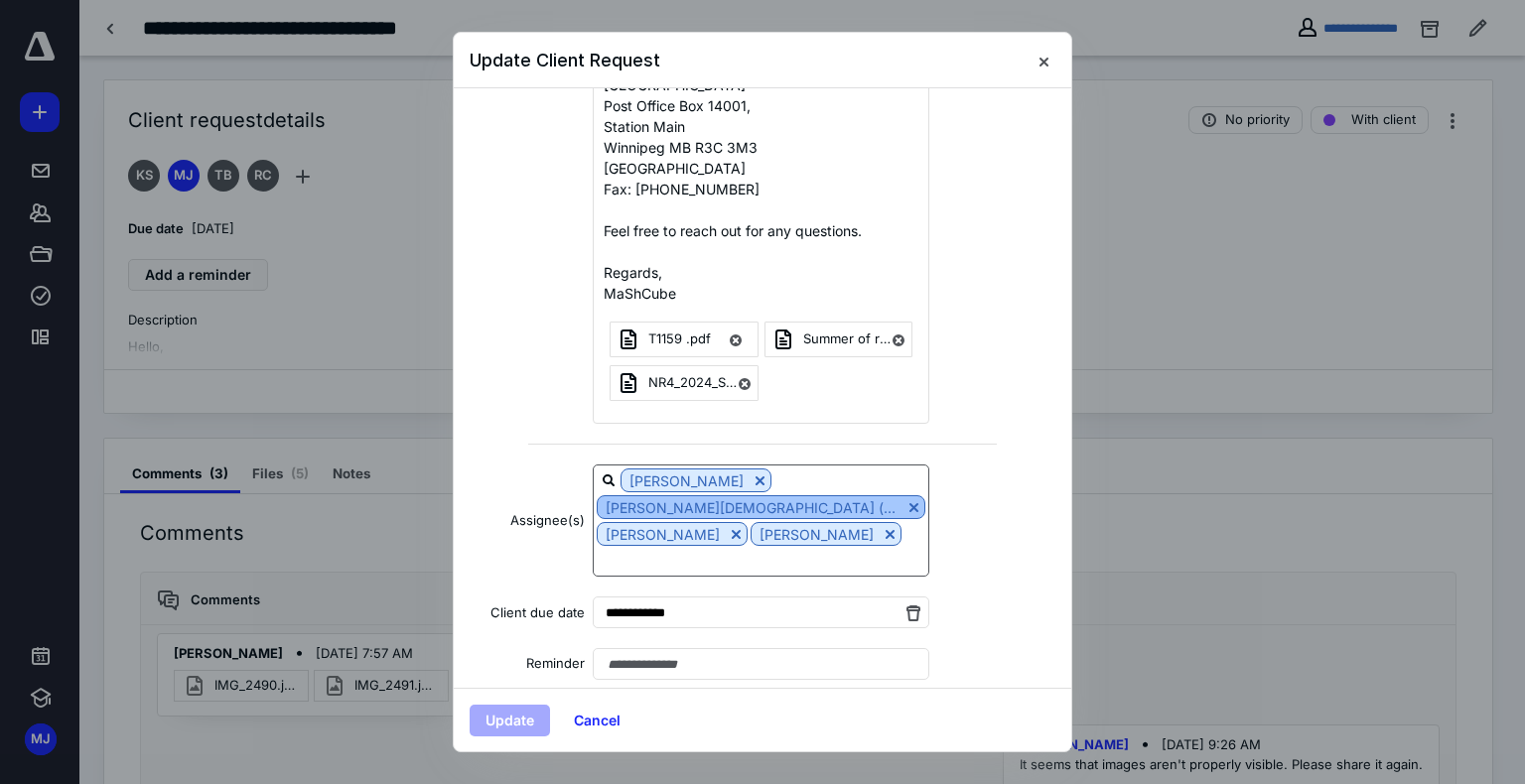 click at bounding box center (913, 507) 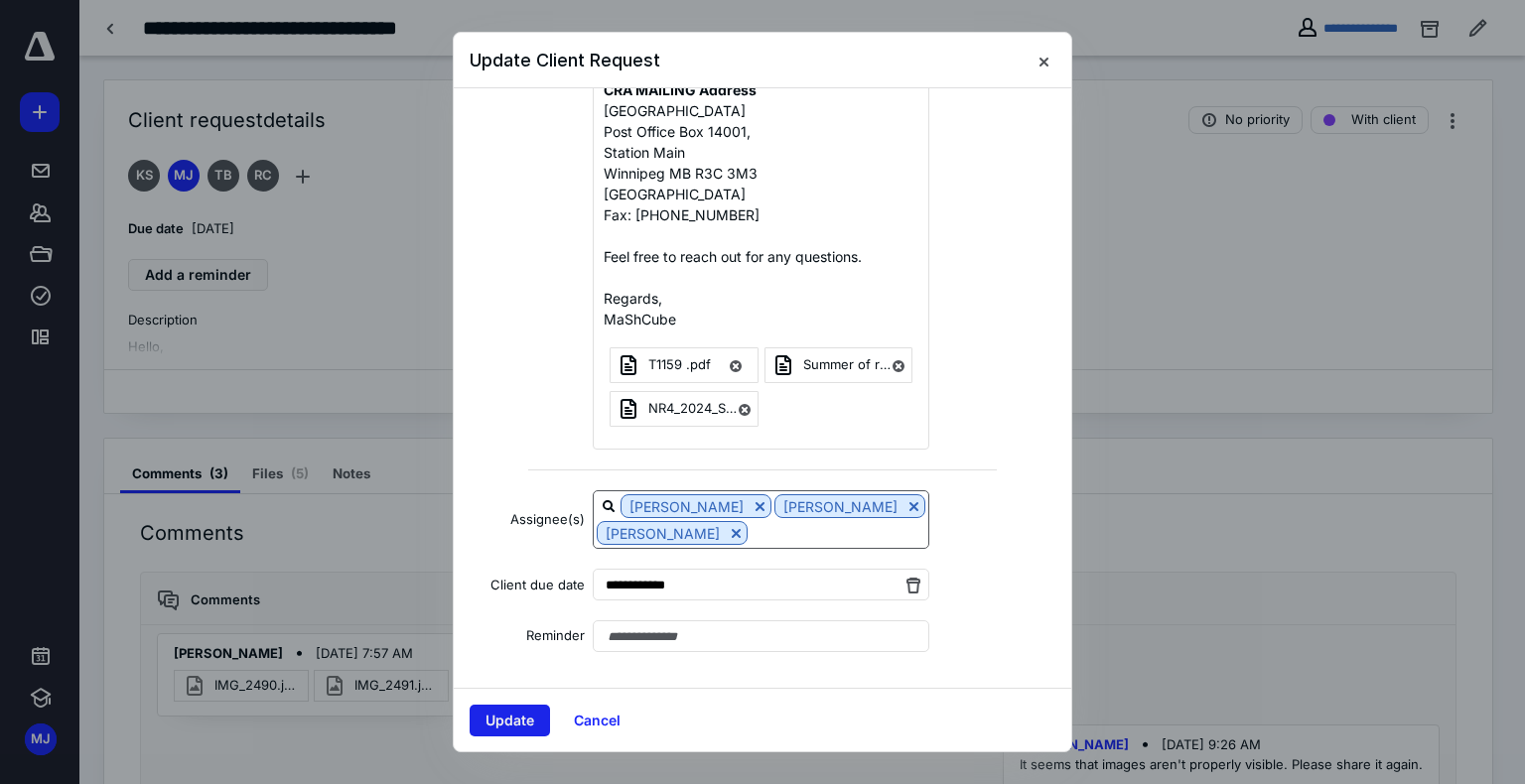 click on "Update" at bounding box center [509, 720] 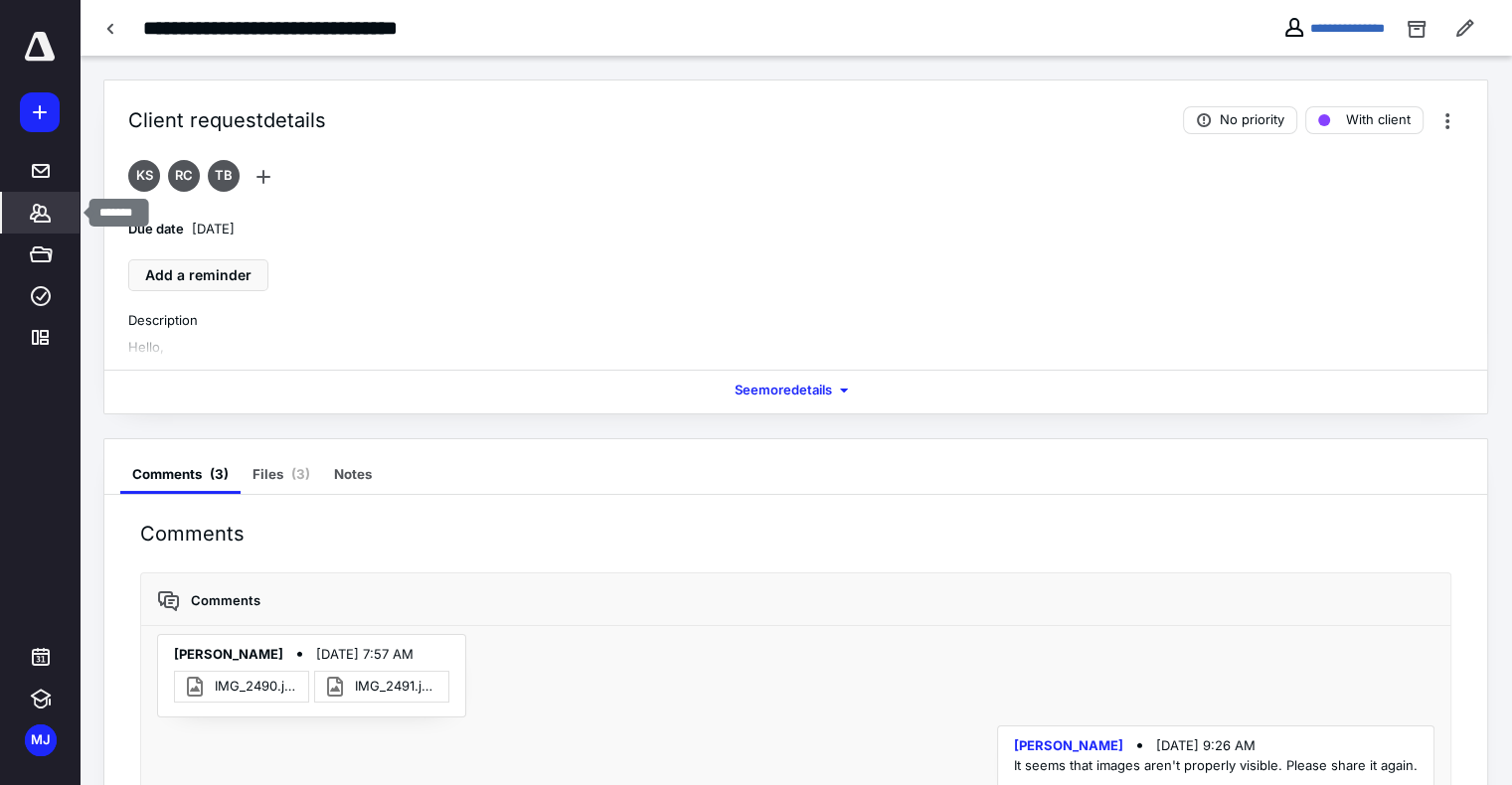 click 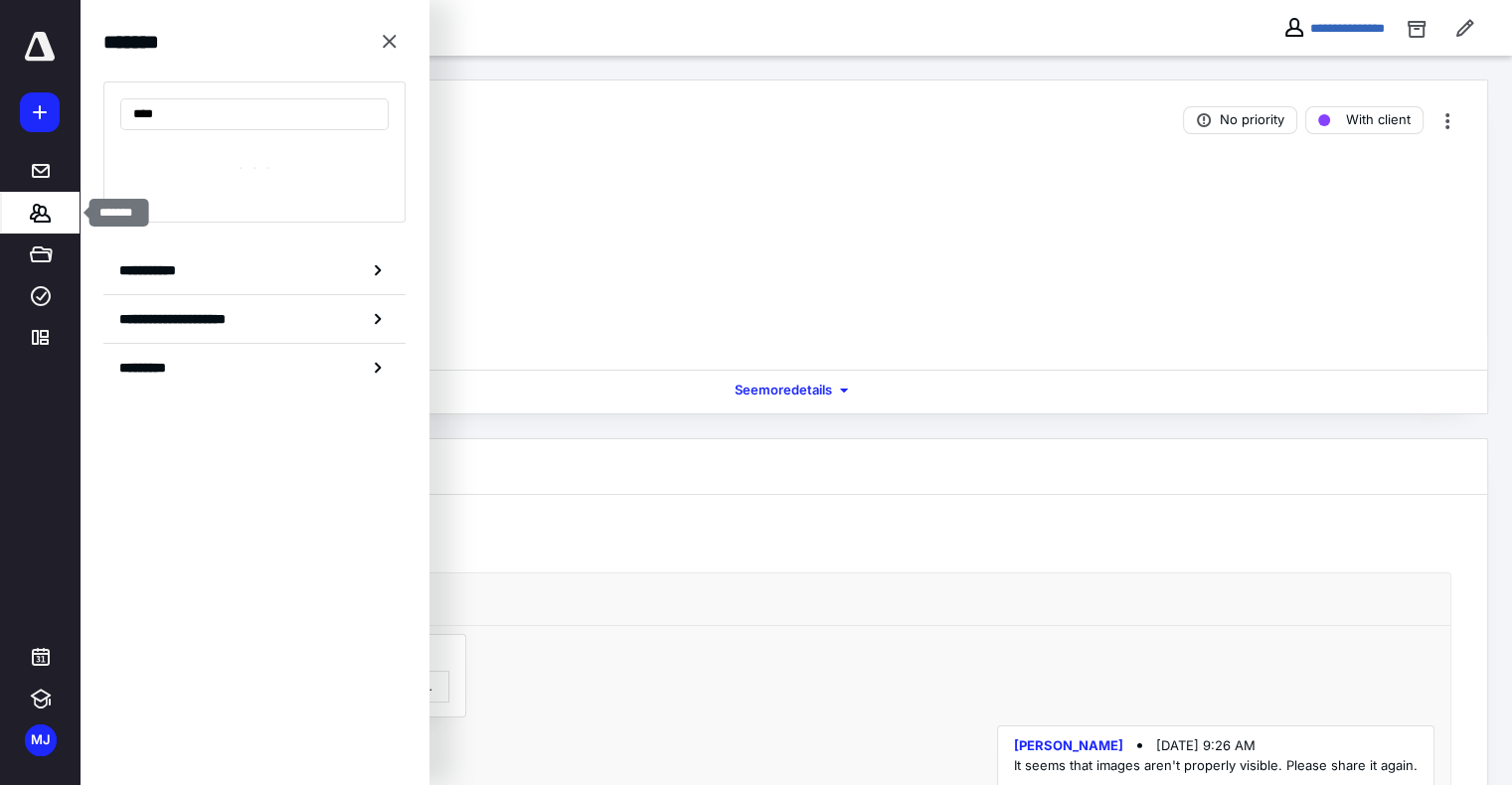 type on "*****" 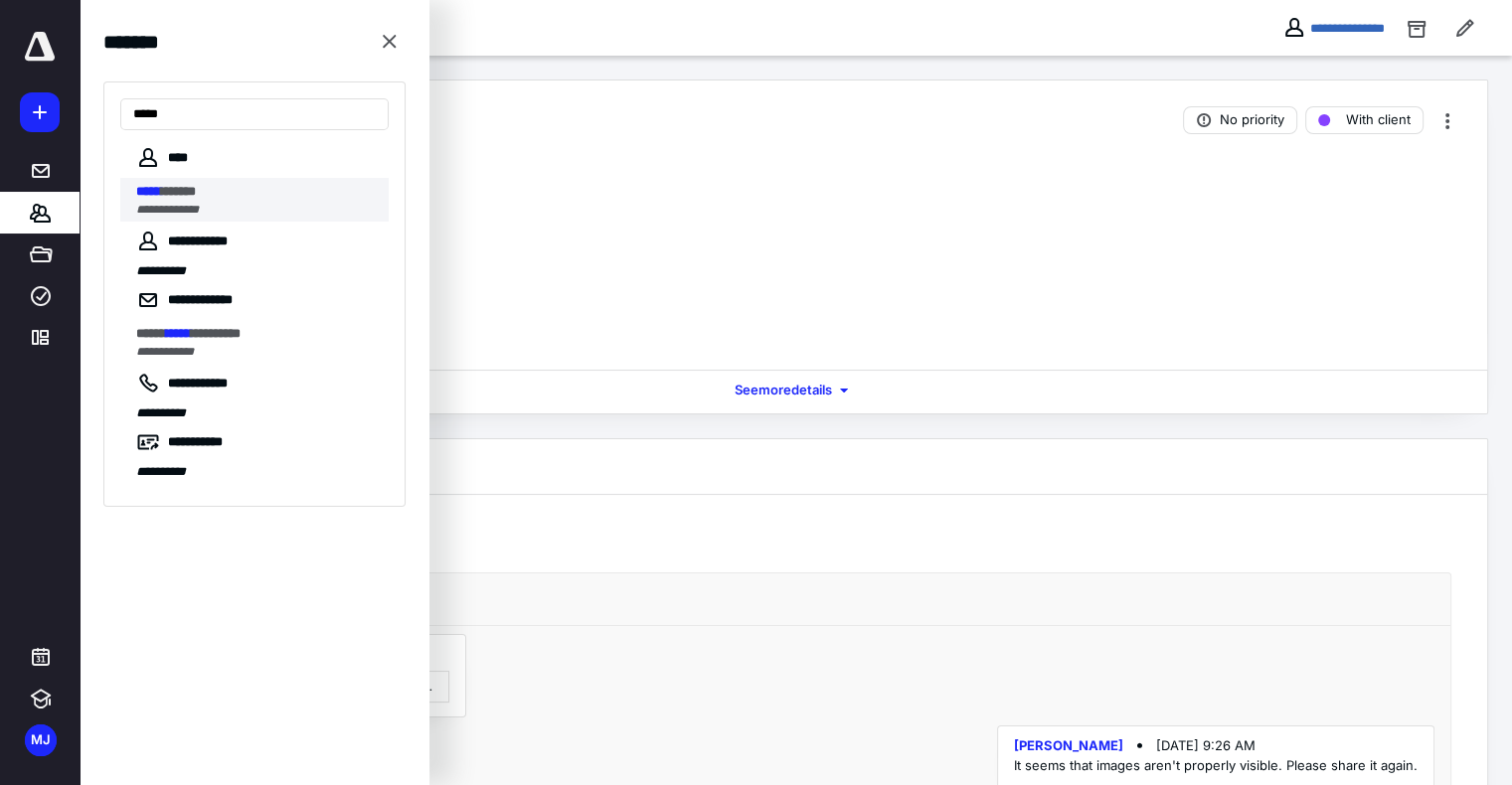 click on "**********" at bounding box center (167, 210) 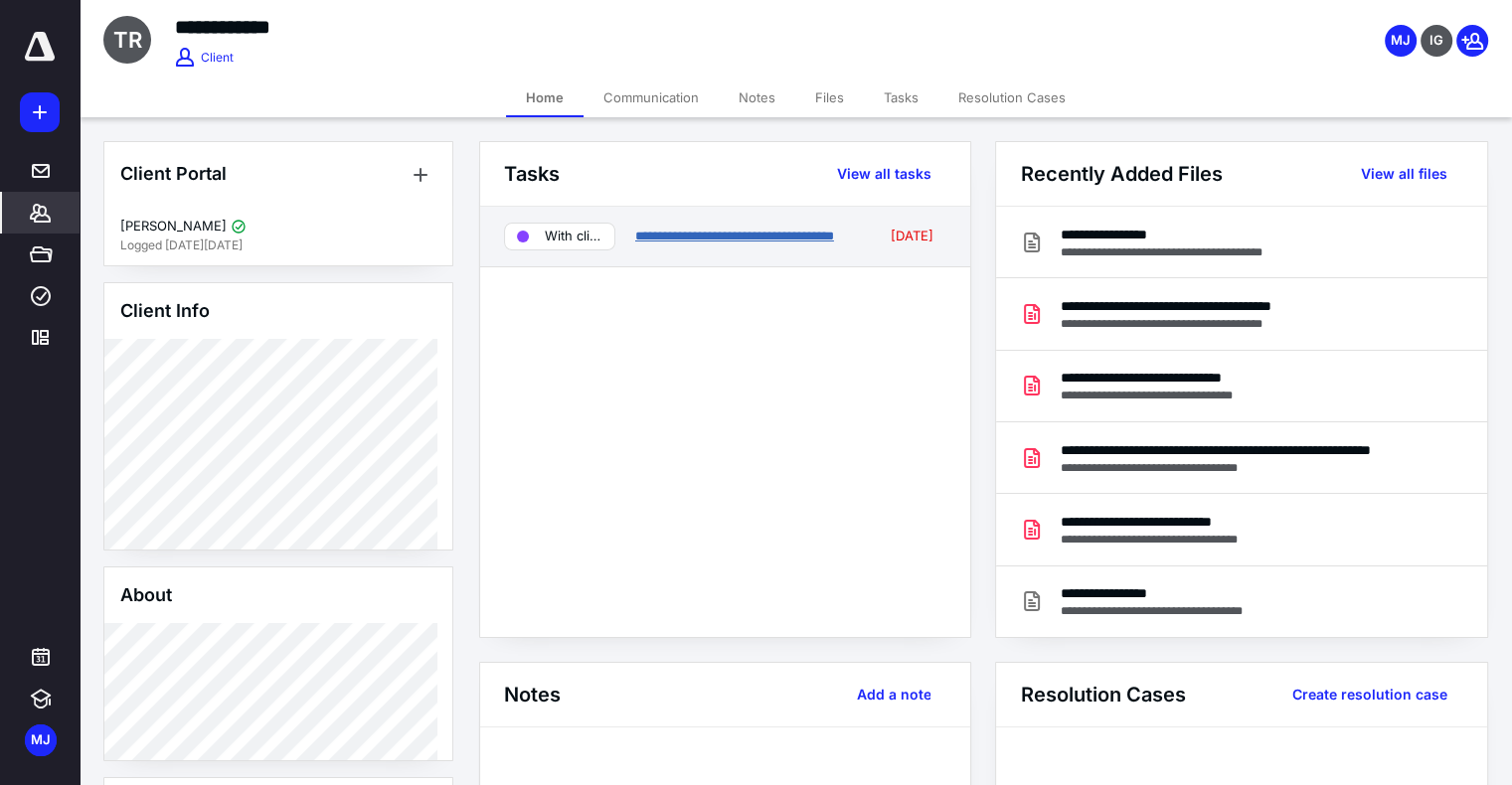 click on "**********" at bounding box center [735, 236] 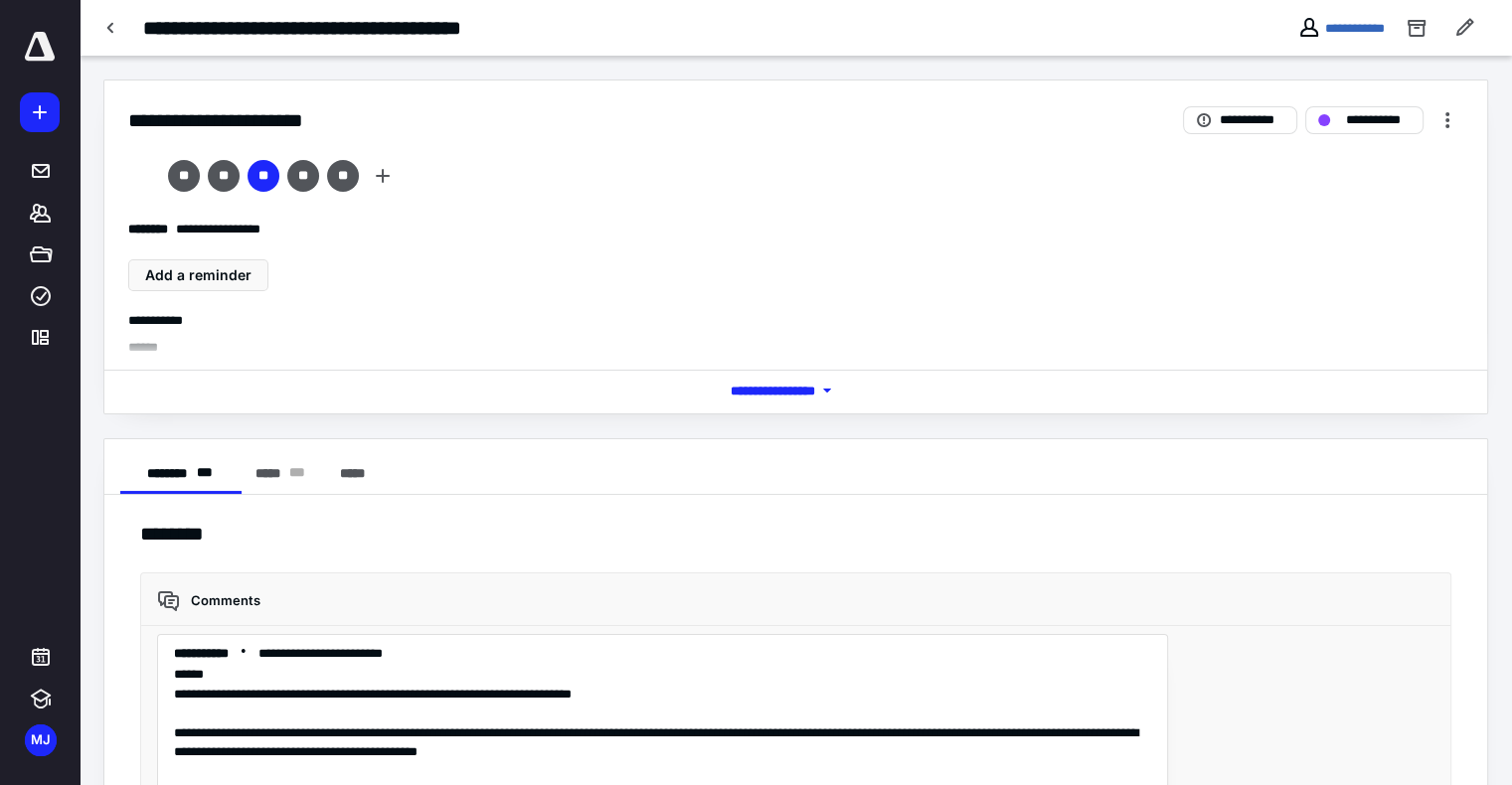 scroll, scrollTop: 739, scrollLeft: 0, axis: vertical 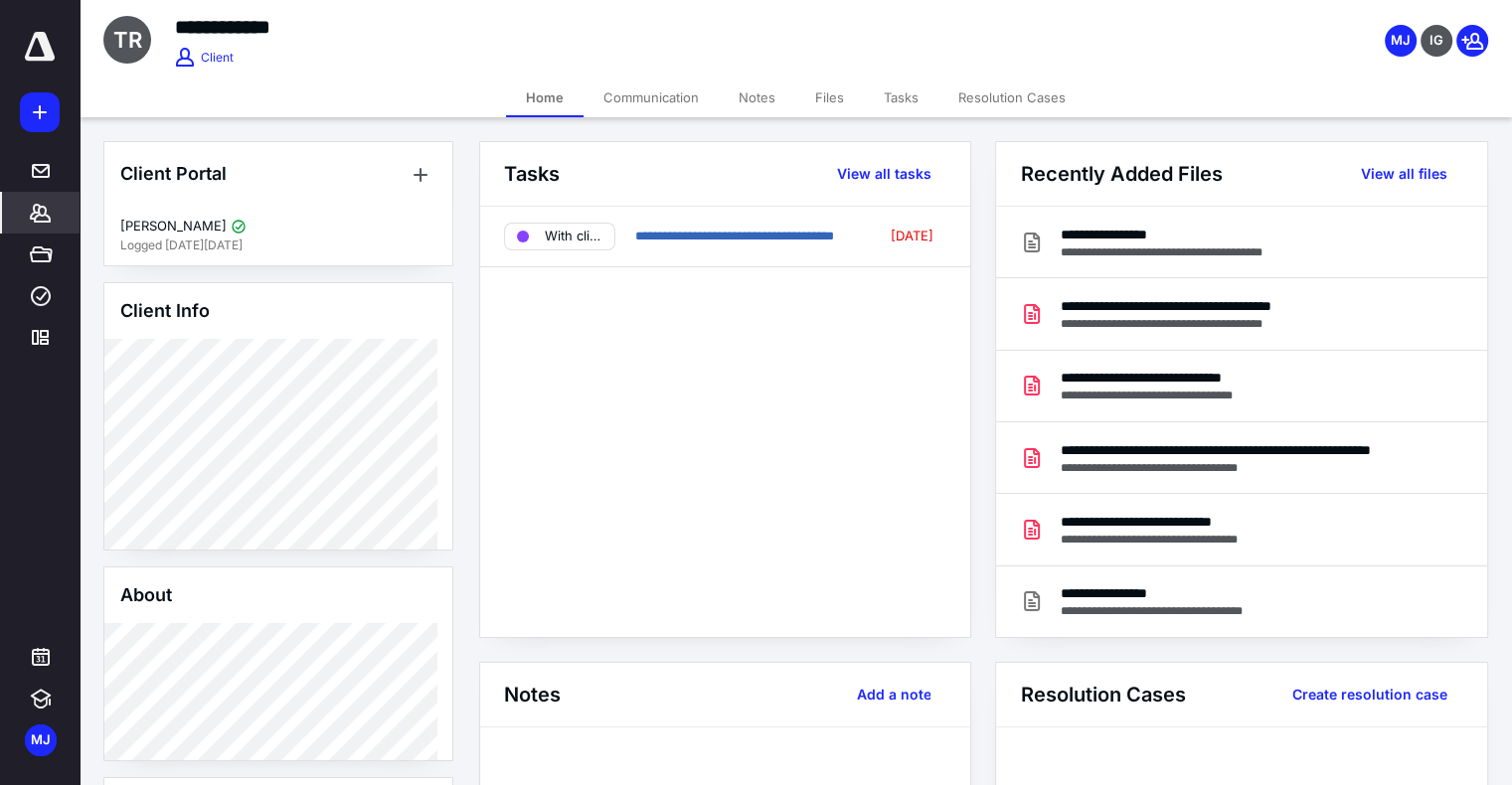 click on "Files" at bounding box center (829, 97) 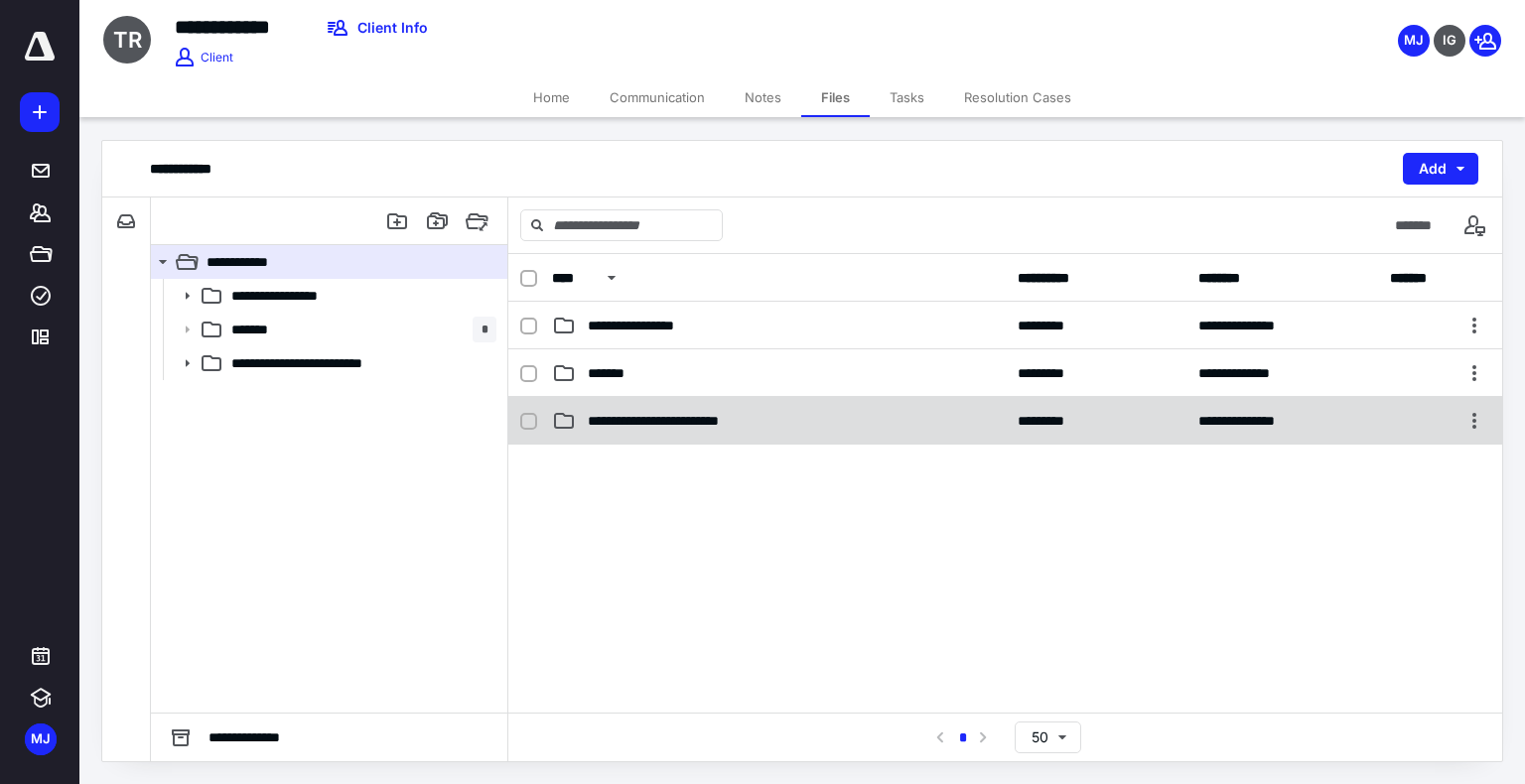 click on "**********" at bounding box center [778, 421] 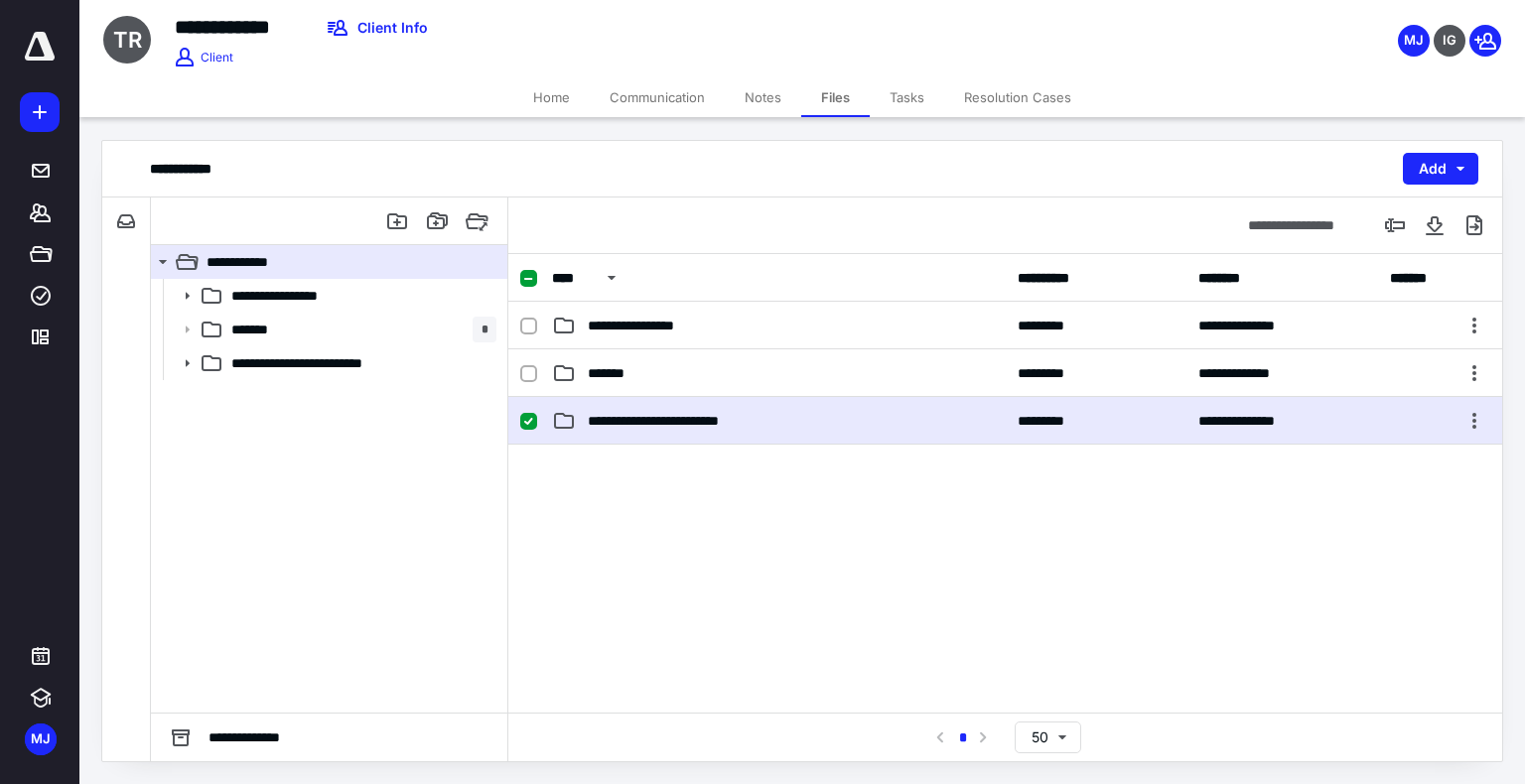 click on "**********" at bounding box center (778, 421) 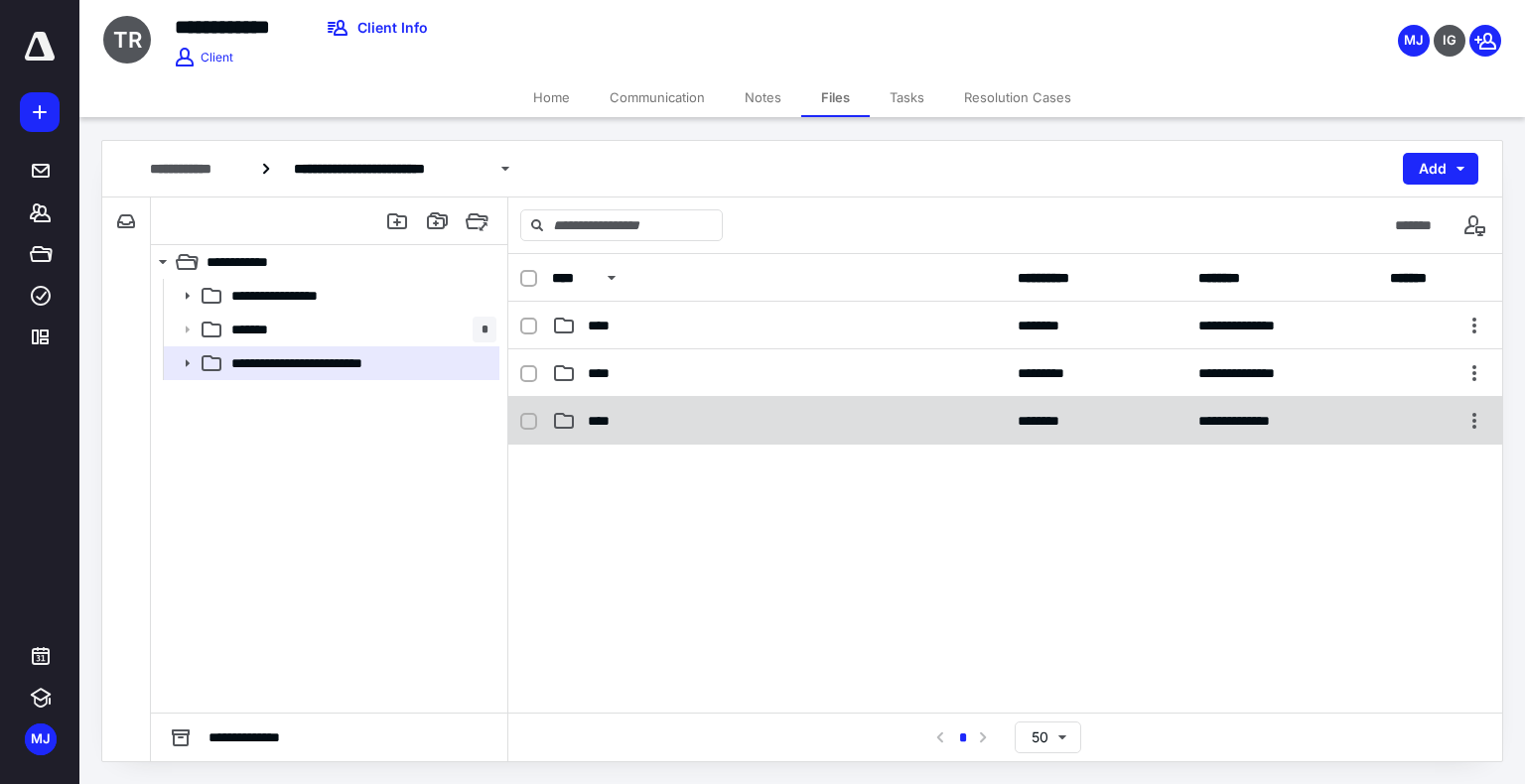 click on "**********" at bounding box center (1005, 421) 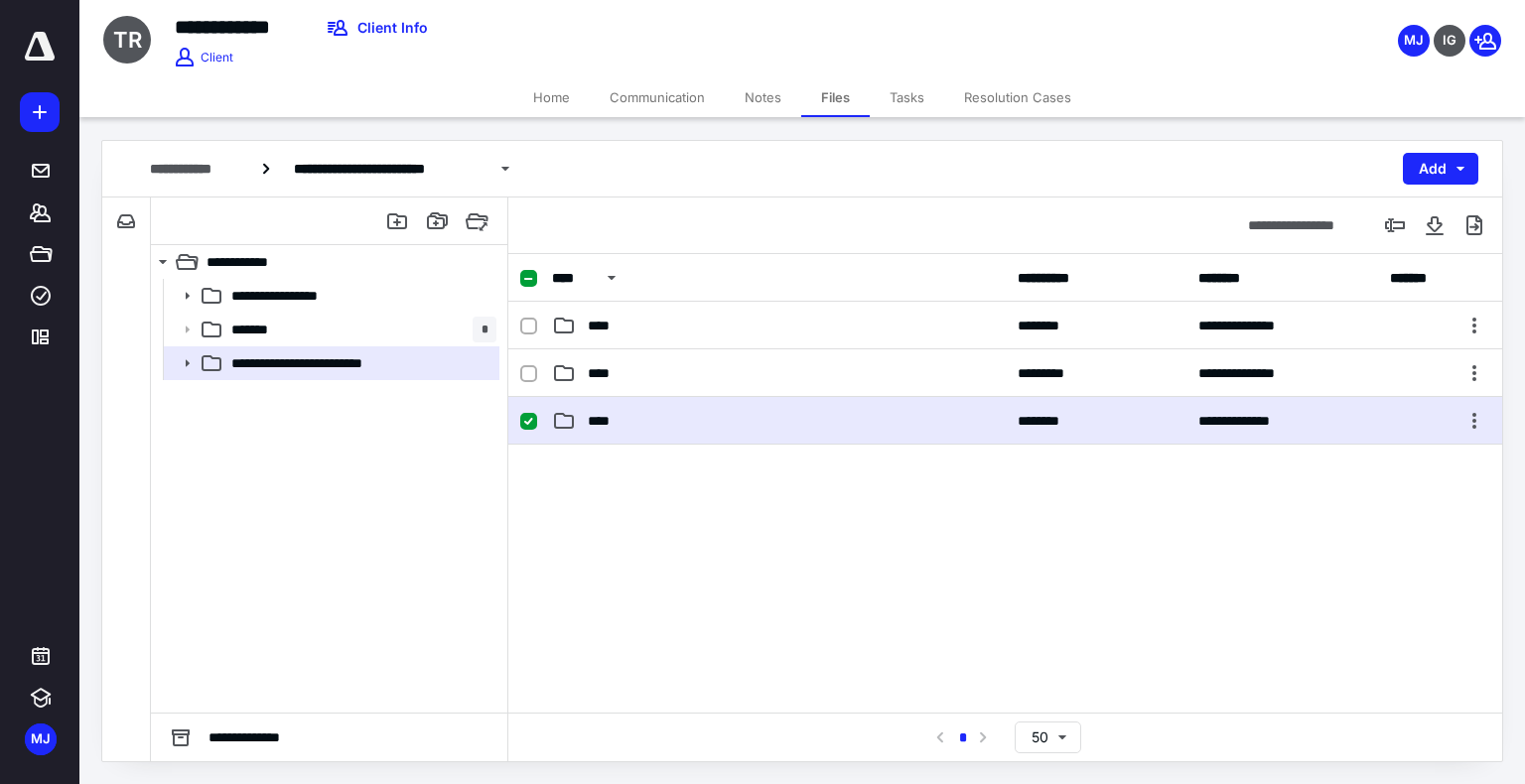 click on "**********" at bounding box center [1005, 421] 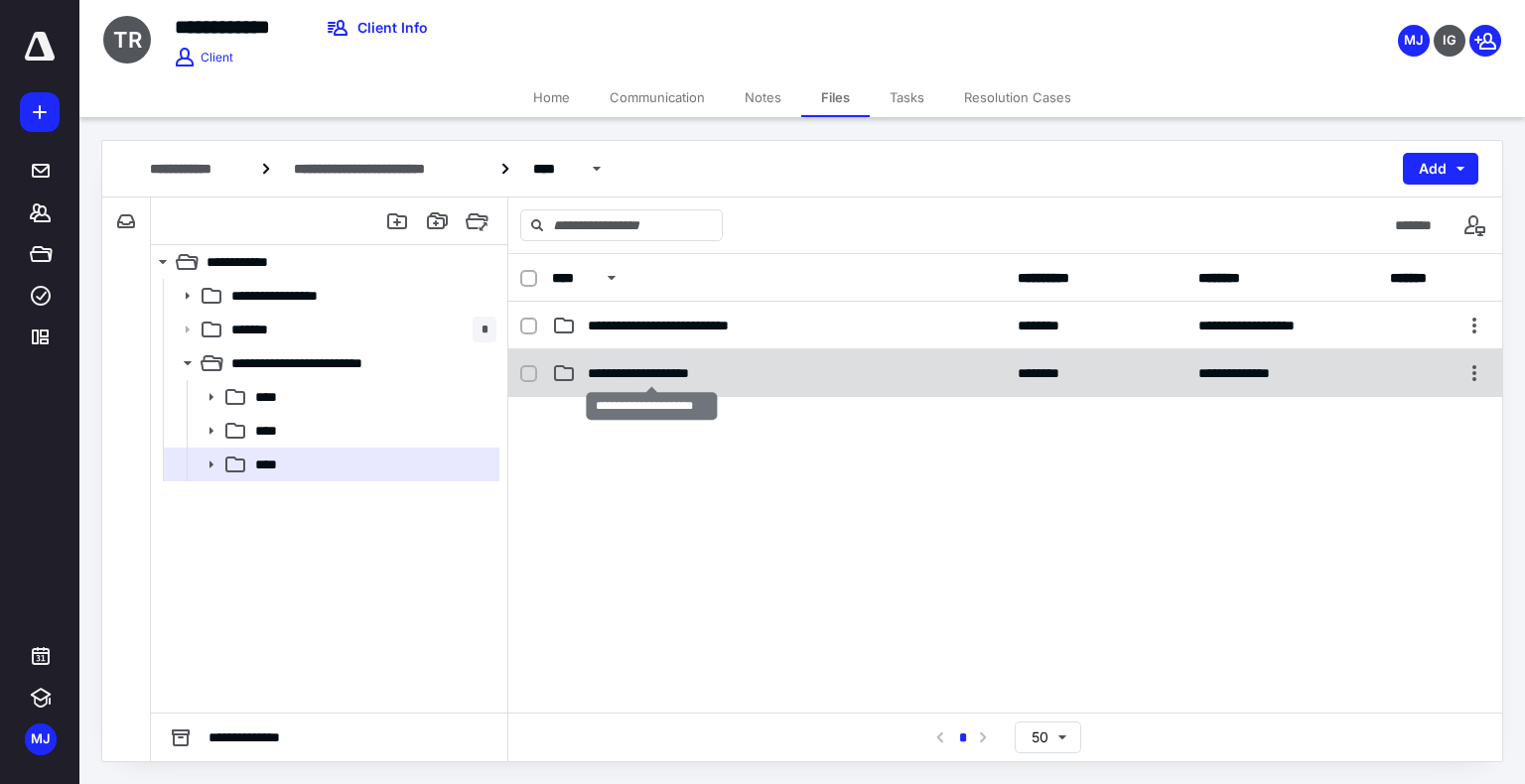 click on "**********" at bounding box center (651, 373) 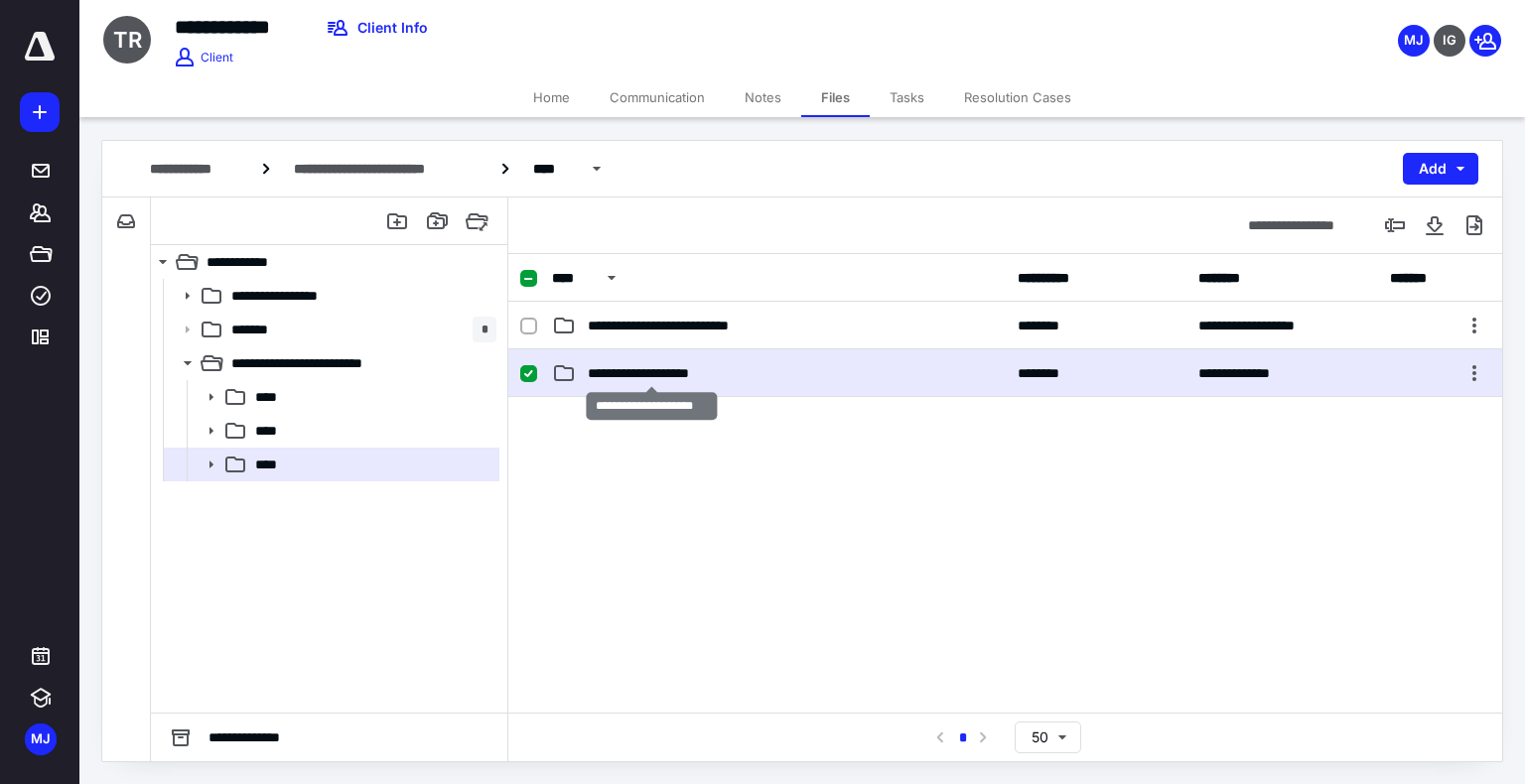 click on "**********" at bounding box center [651, 373] 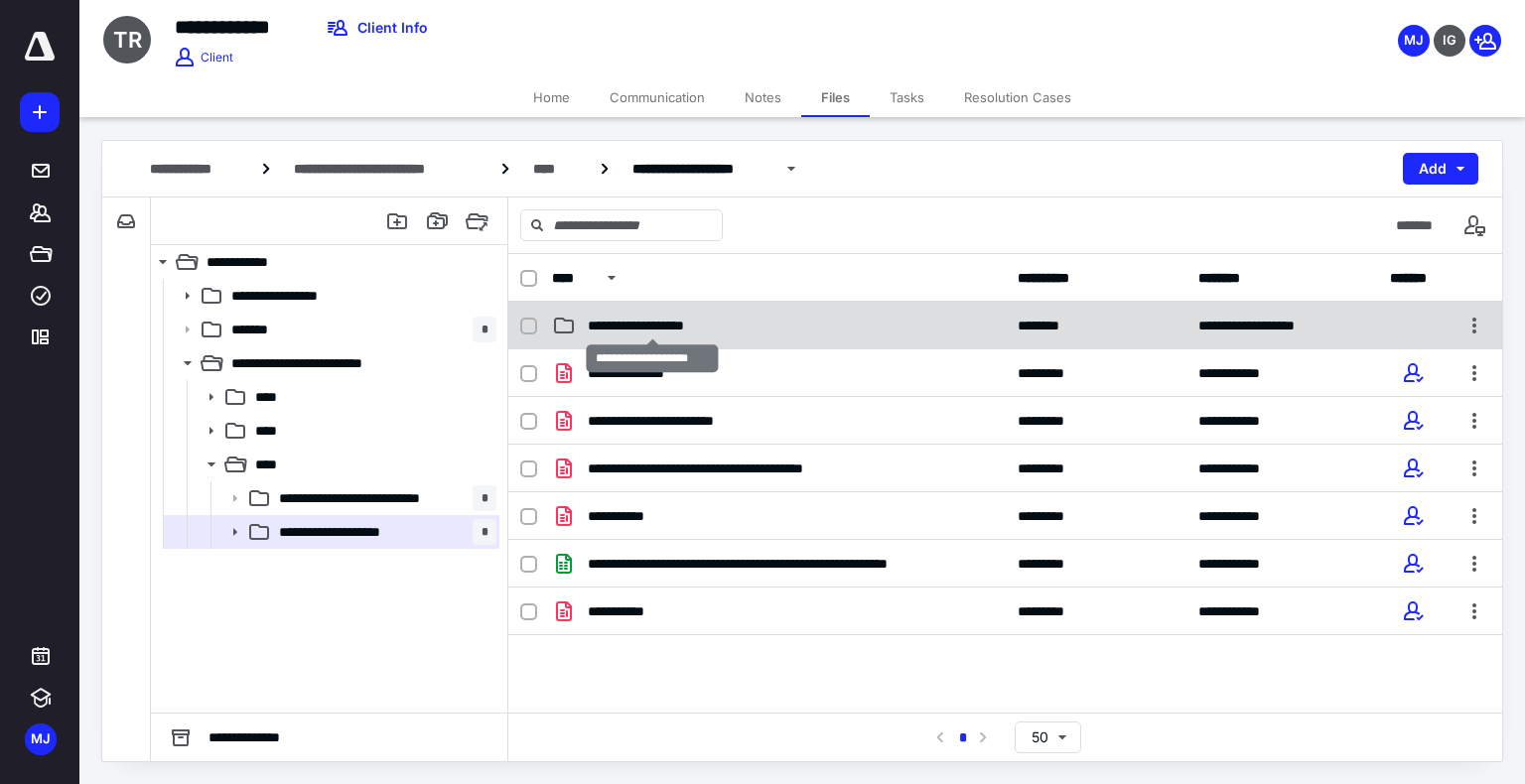 click on "**********" at bounding box center (652, 326) 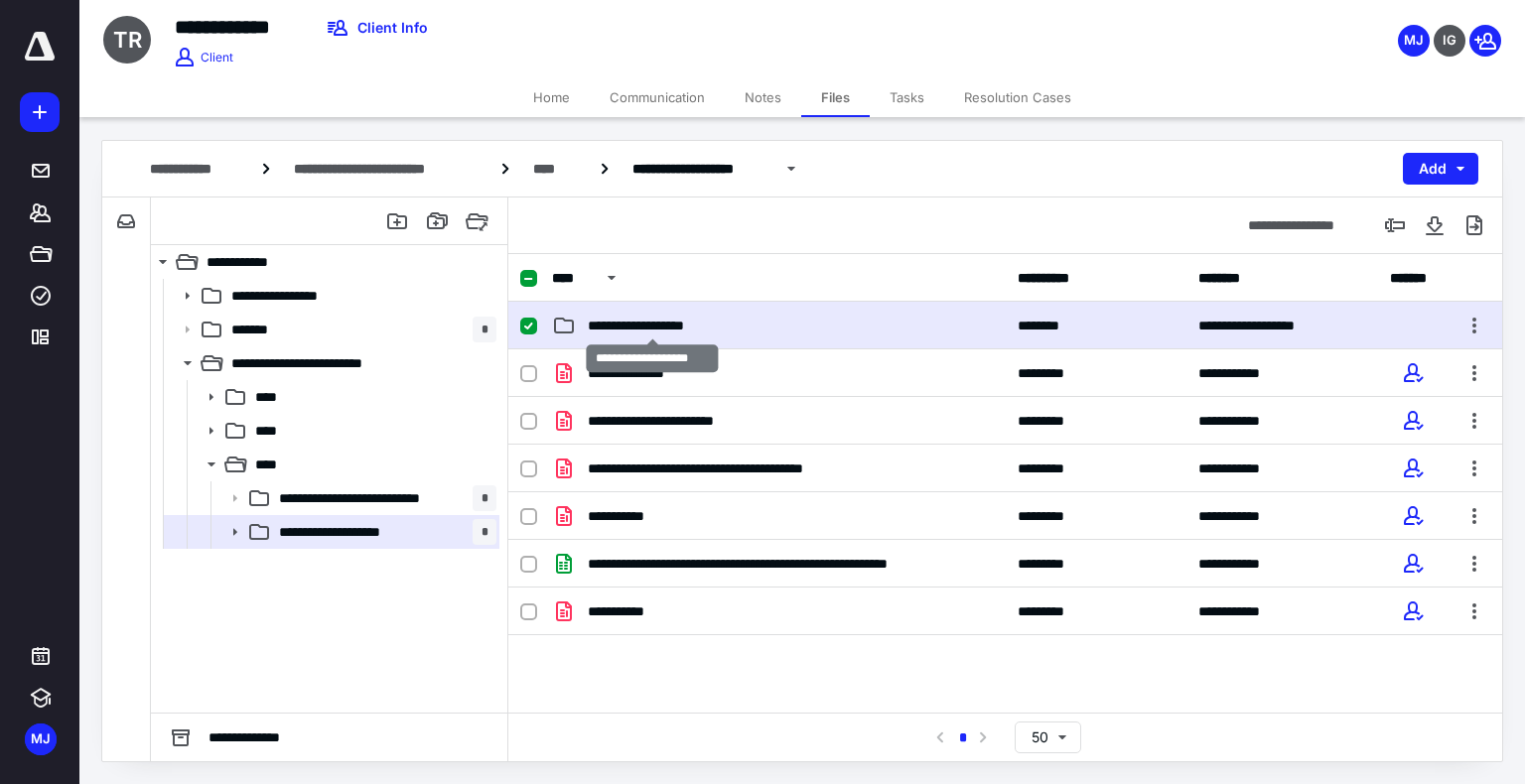 click on "**********" at bounding box center (652, 326) 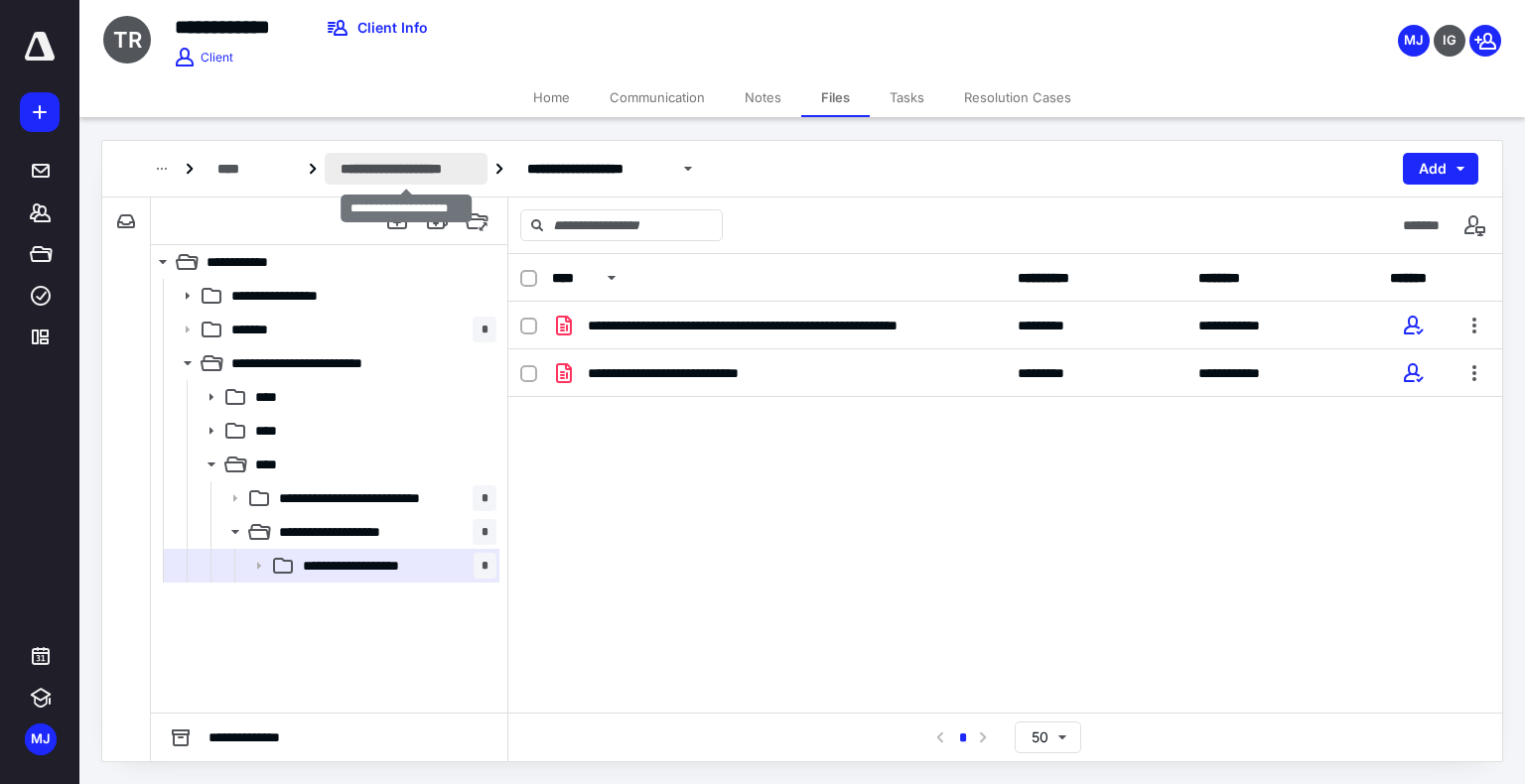 click on "**********" at bounding box center [406, 169] 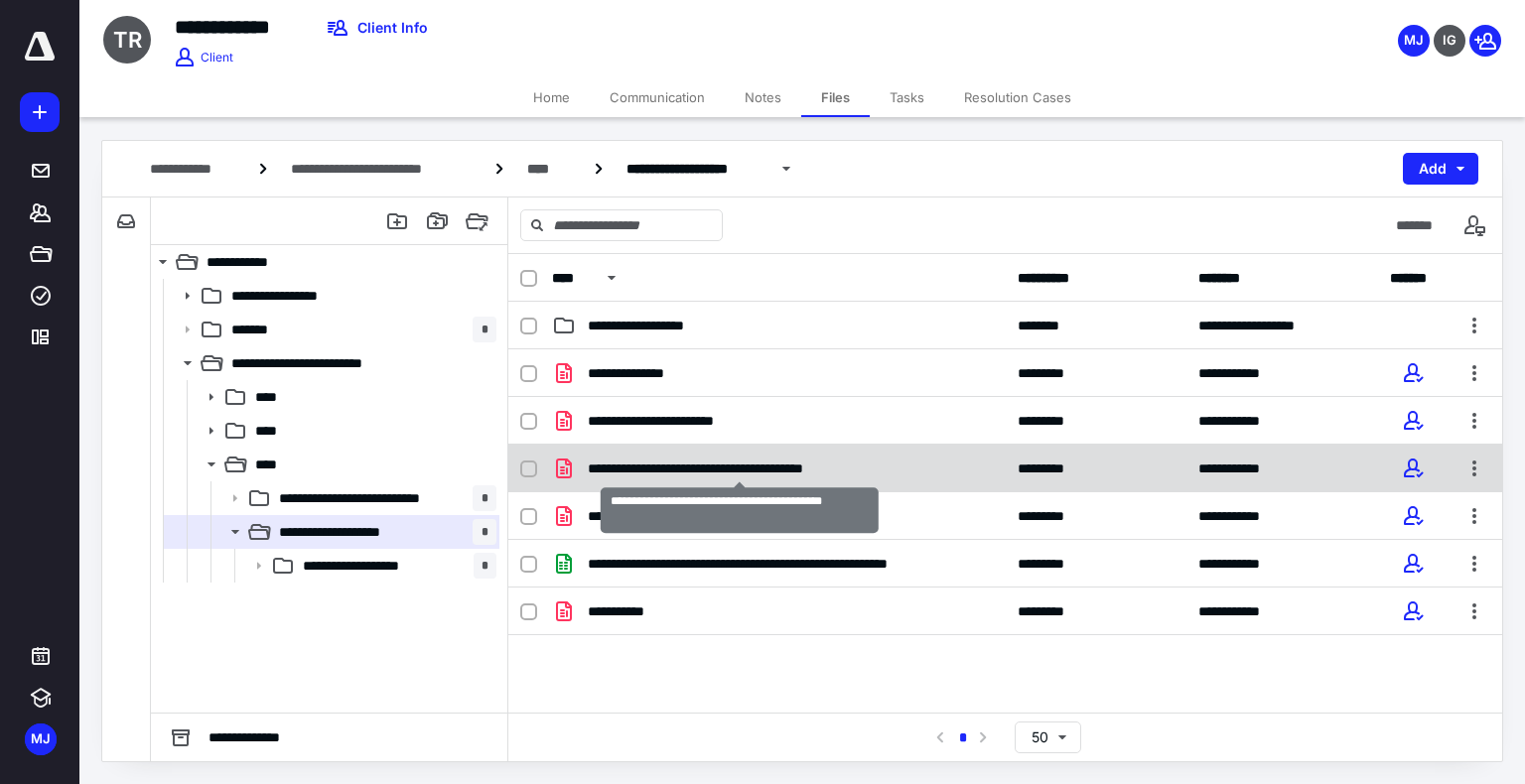 click on "**********" at bounding box center (740, 468) 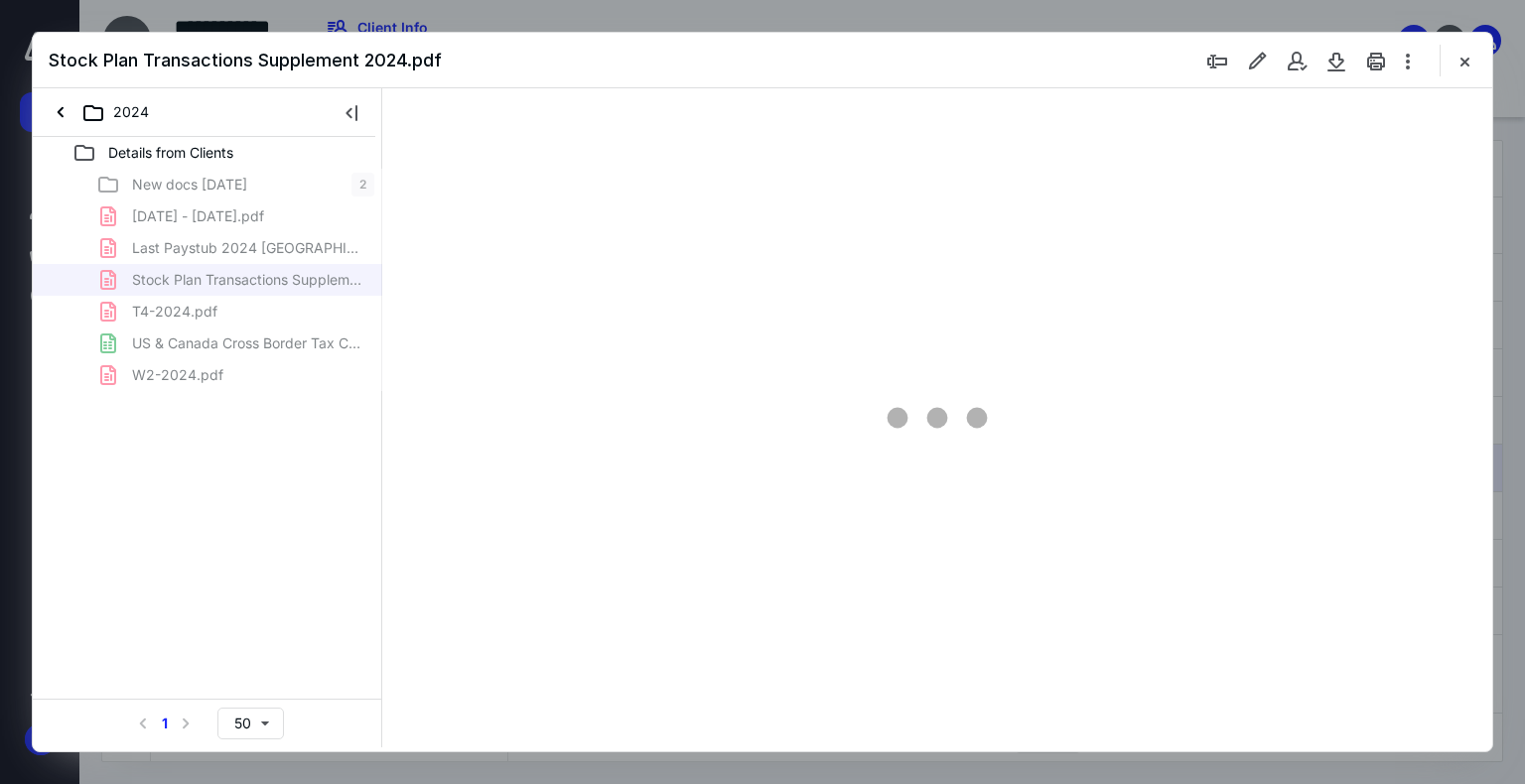 scroll, scrollTop: 0, scrollLeft: 0, axis: both 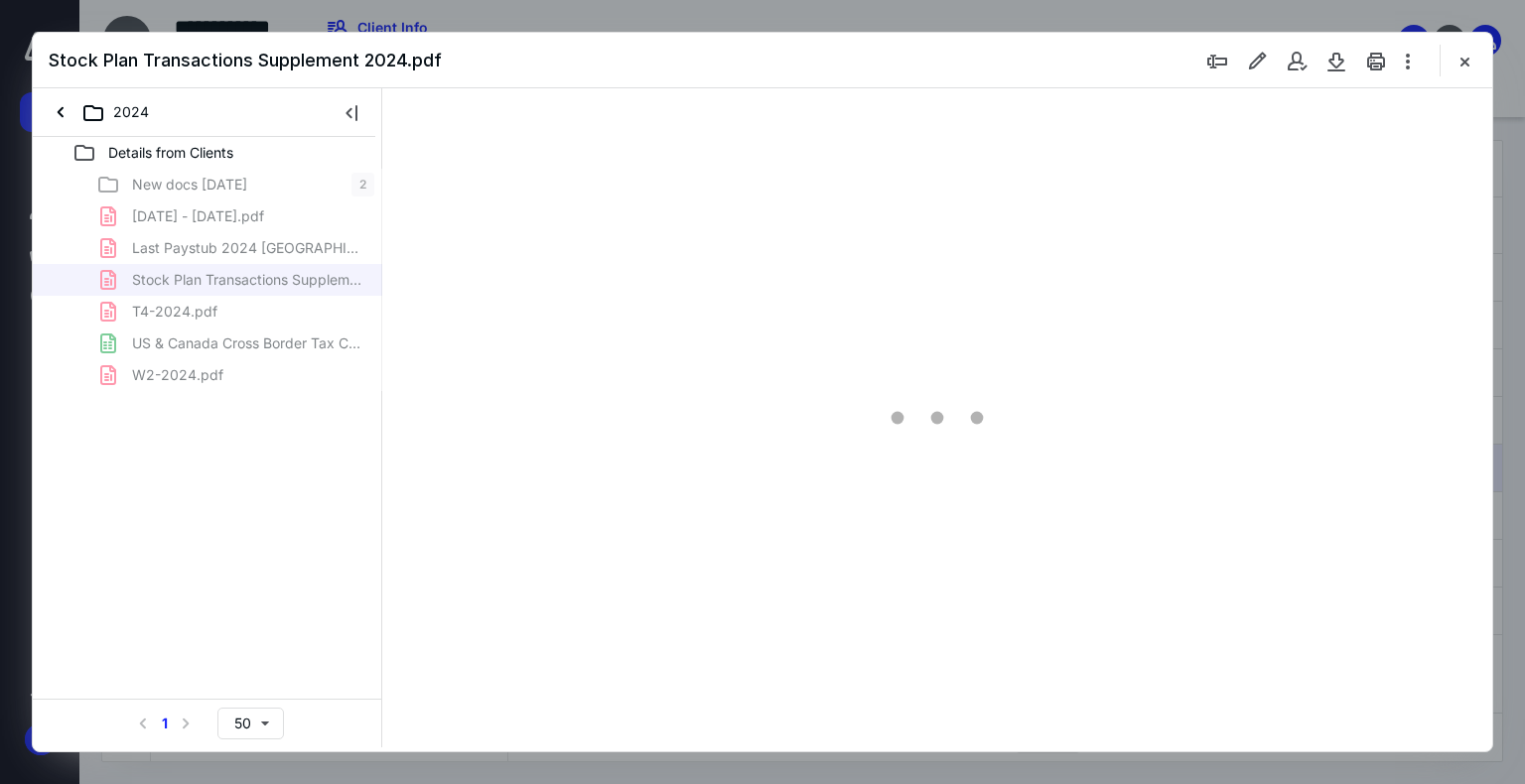 type on "98" 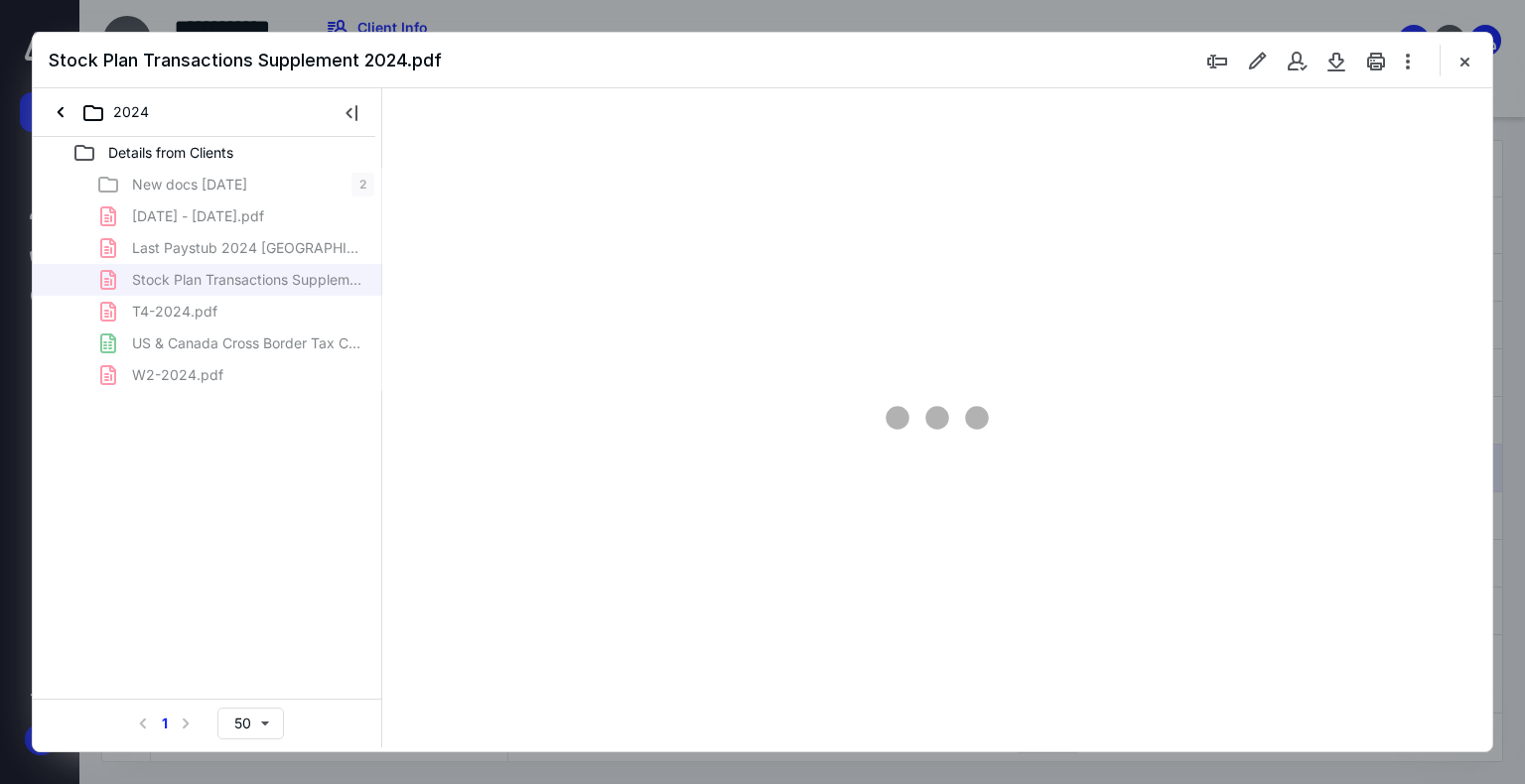 scroll, scrollTop: 79, scrollLeft: 0, axis: vertical 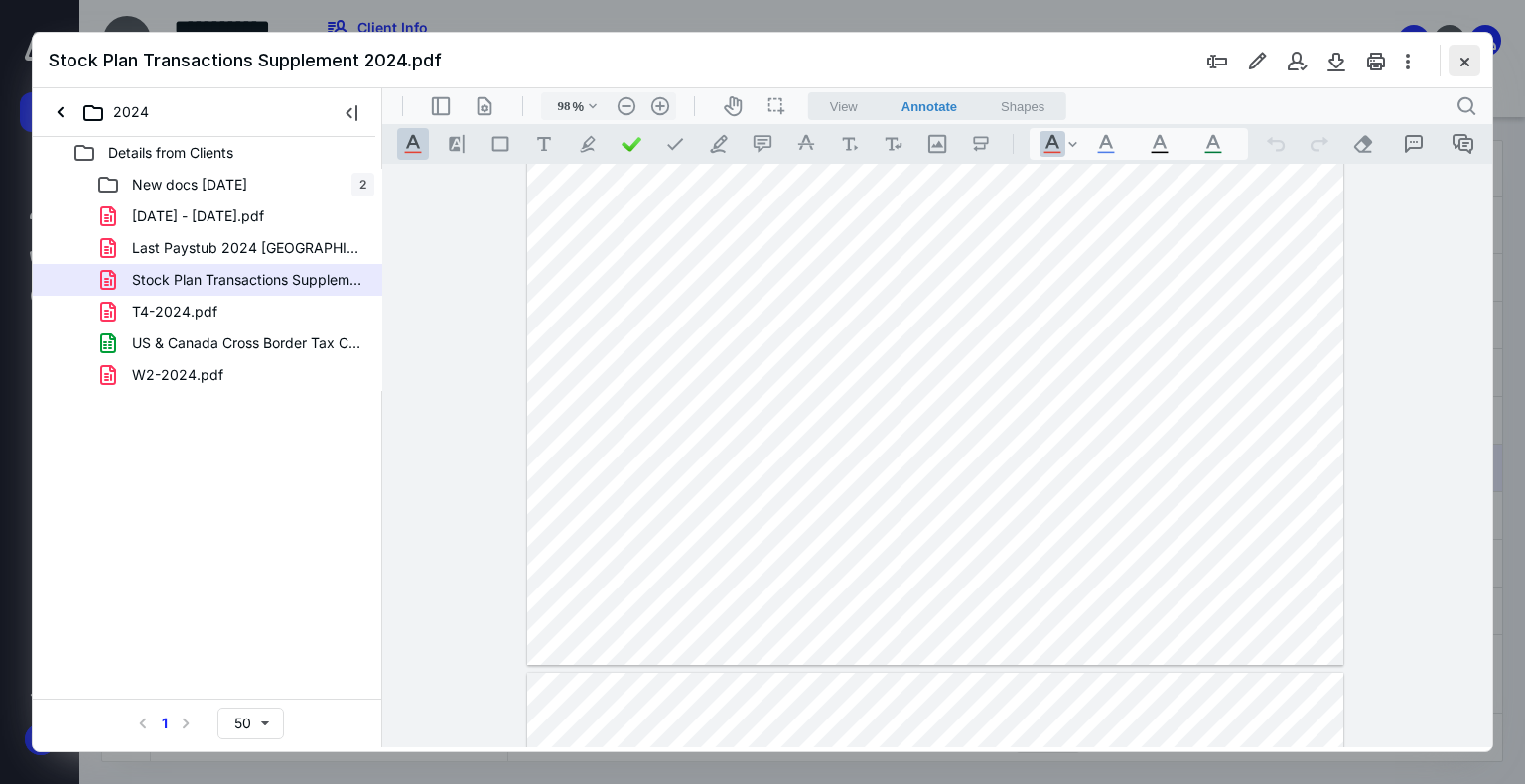 click at bounding box center (1464, 61) 